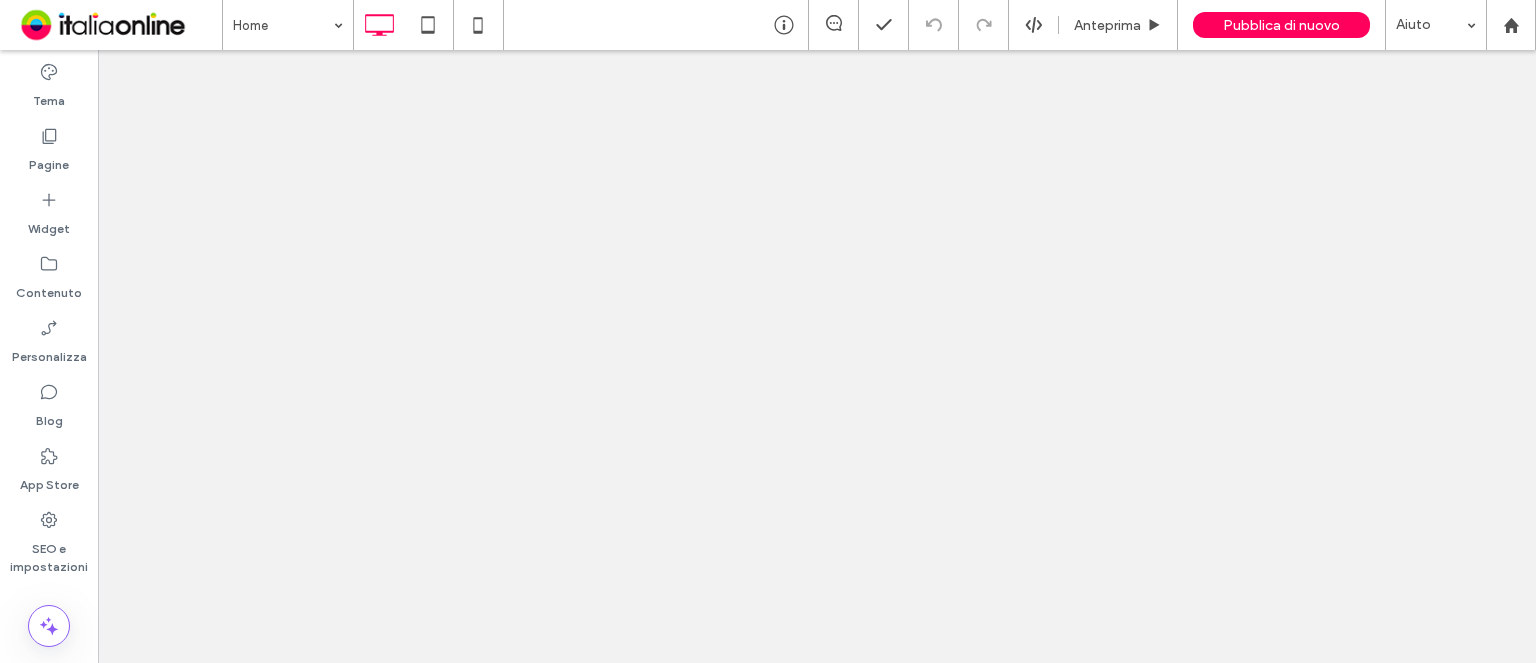 scroll, scrollTop: 0, scrollLeft: 0, axis: both 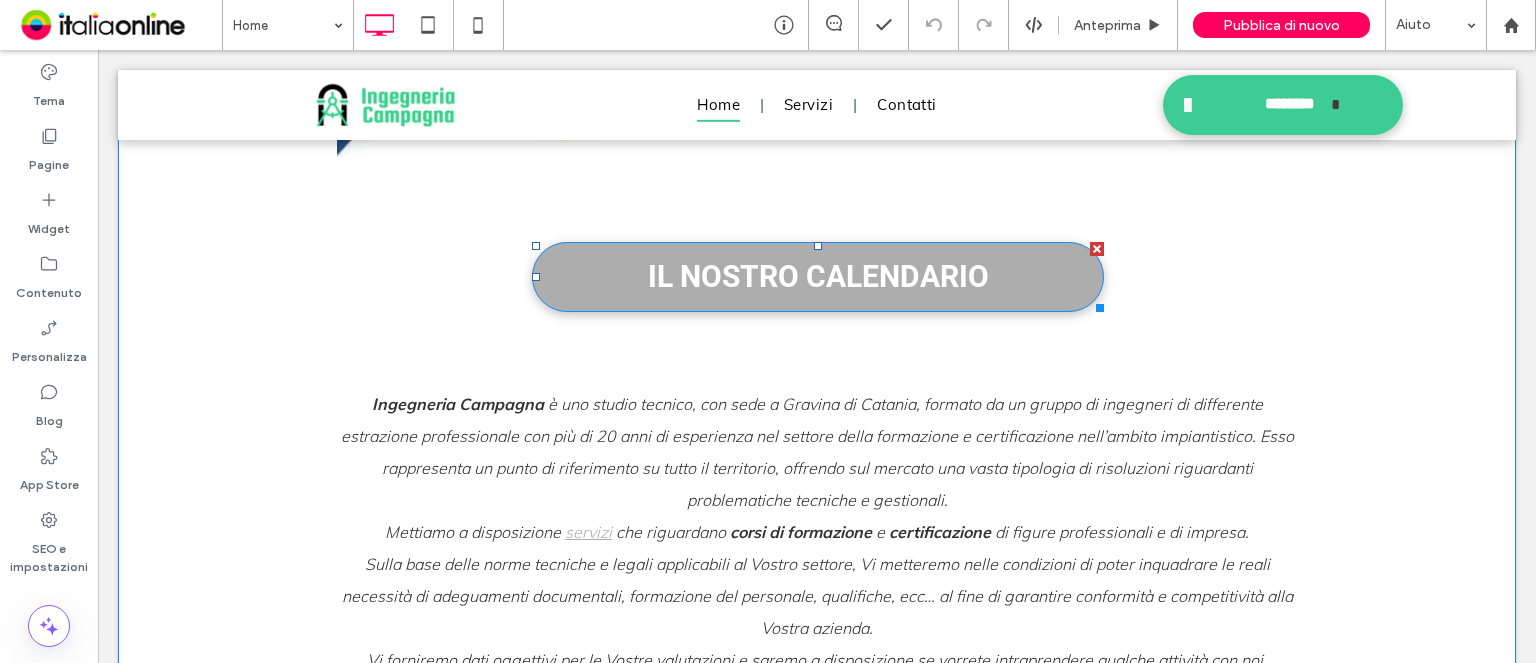 click on "IL NOSTRO CALENDARIO" at bounding box center (818, 276) 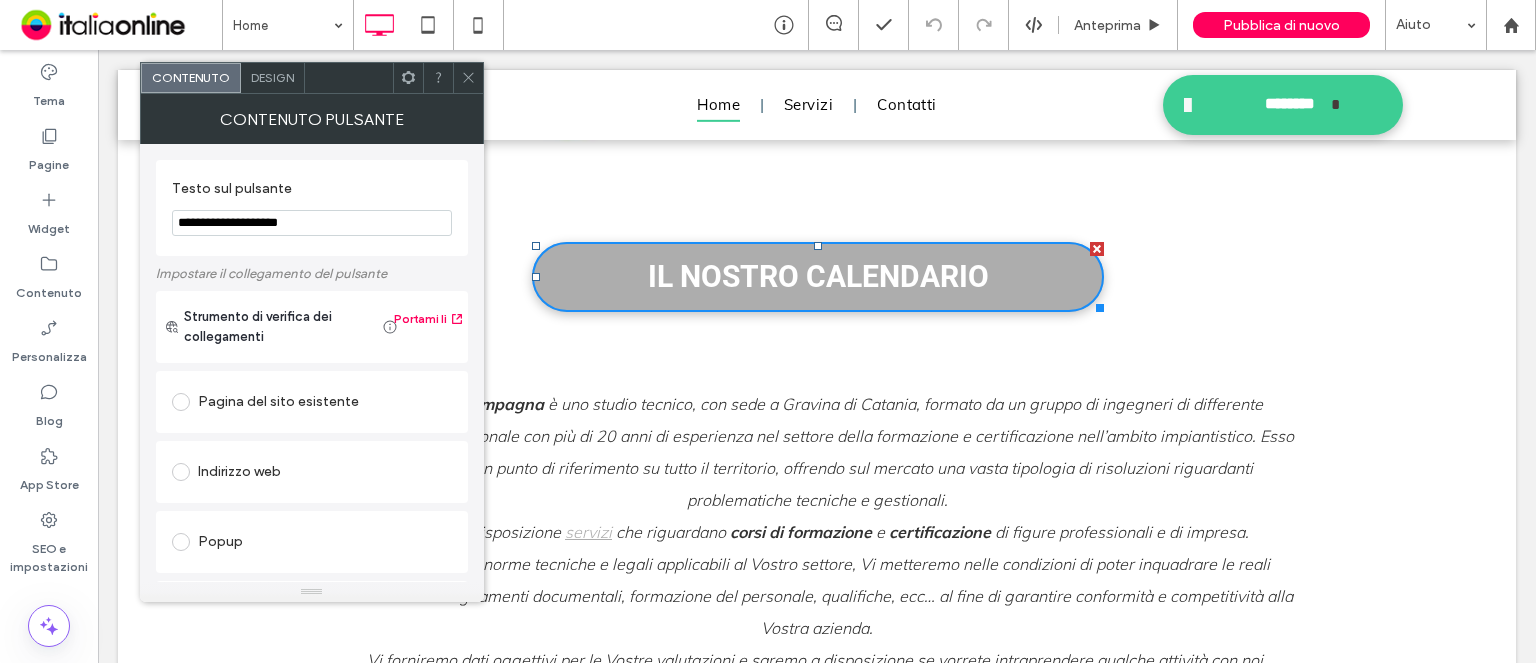 click on "IL NOSTRO CALENDARIO" at bounding box center (818, 276) 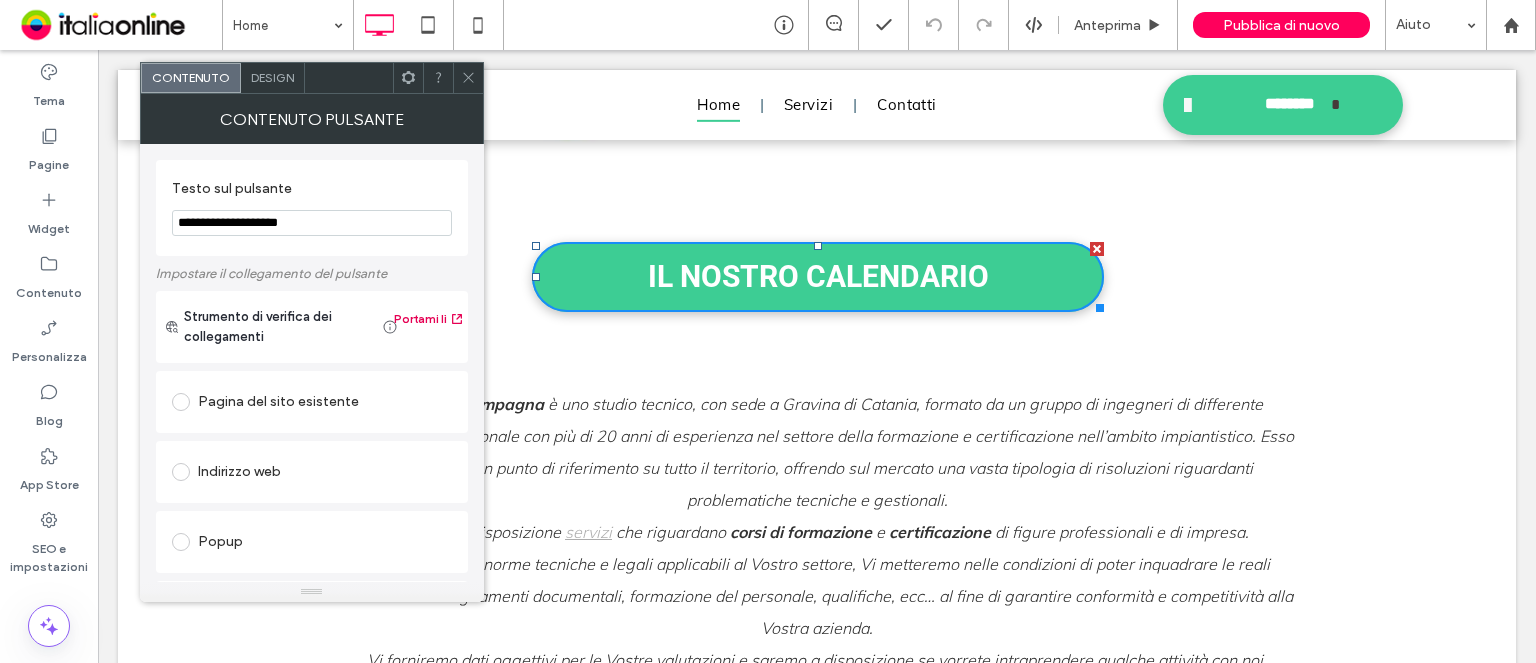 click on "Portami lì" at bounding box center [428, 319] 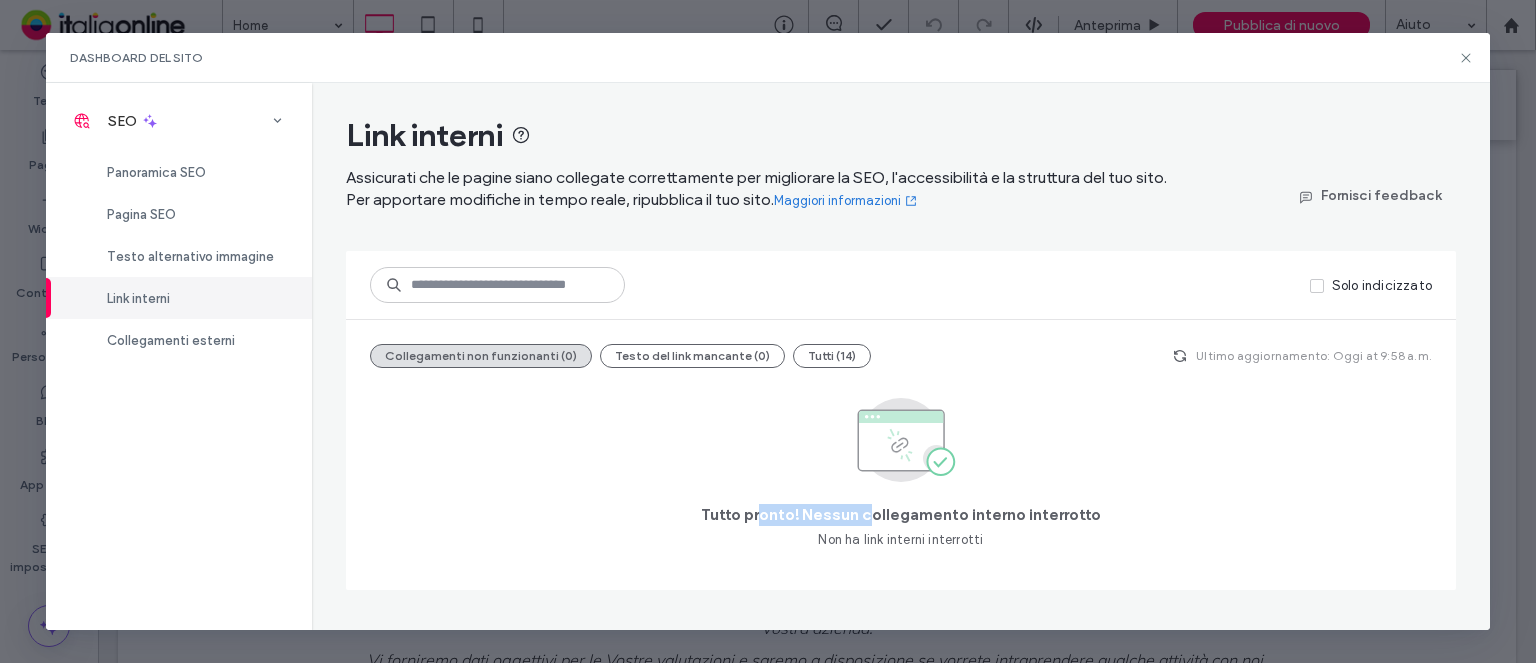 drag, startPoint x: 809, startPoint y: 506, endPoint x: 898, endPoint y: 511, distance: 89.140335 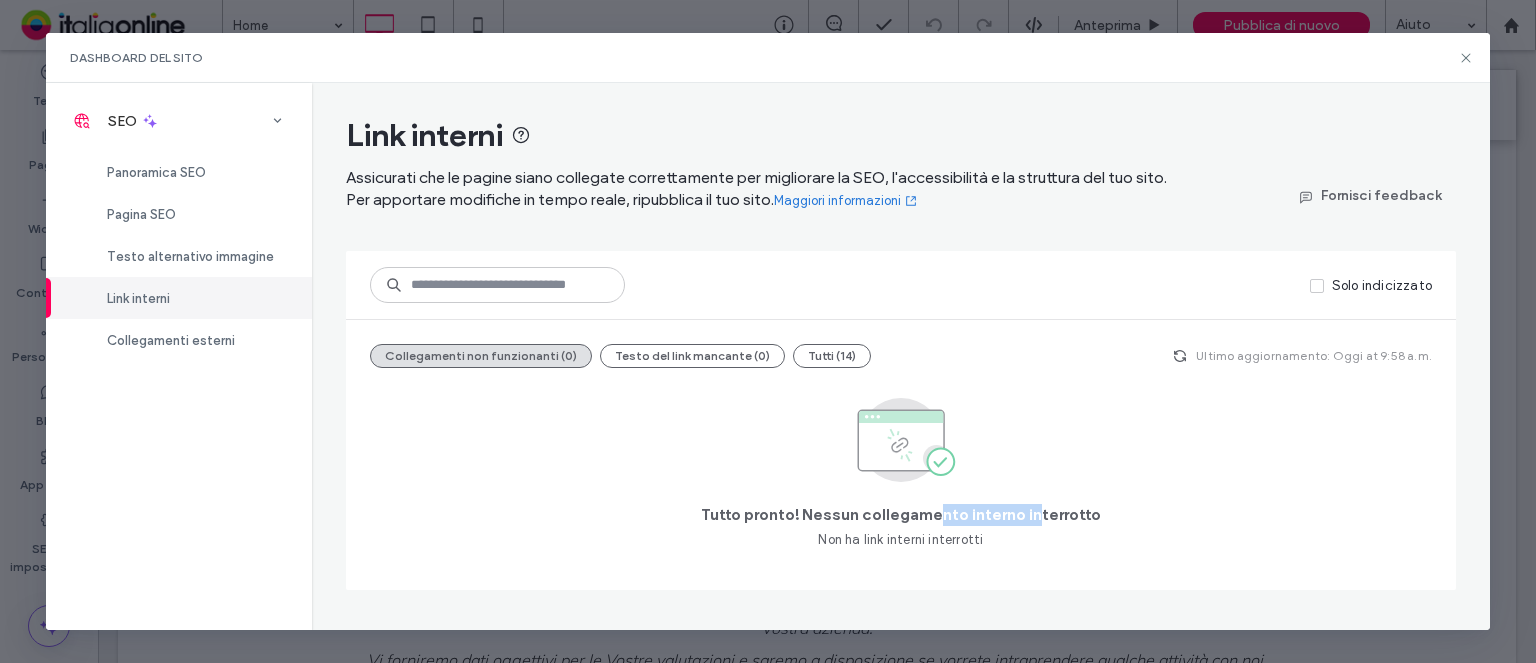 drag, startPoint x: 943, startPoint y: 513, endPoint x: 1056, endPoint y: 514, distance: 113.004425 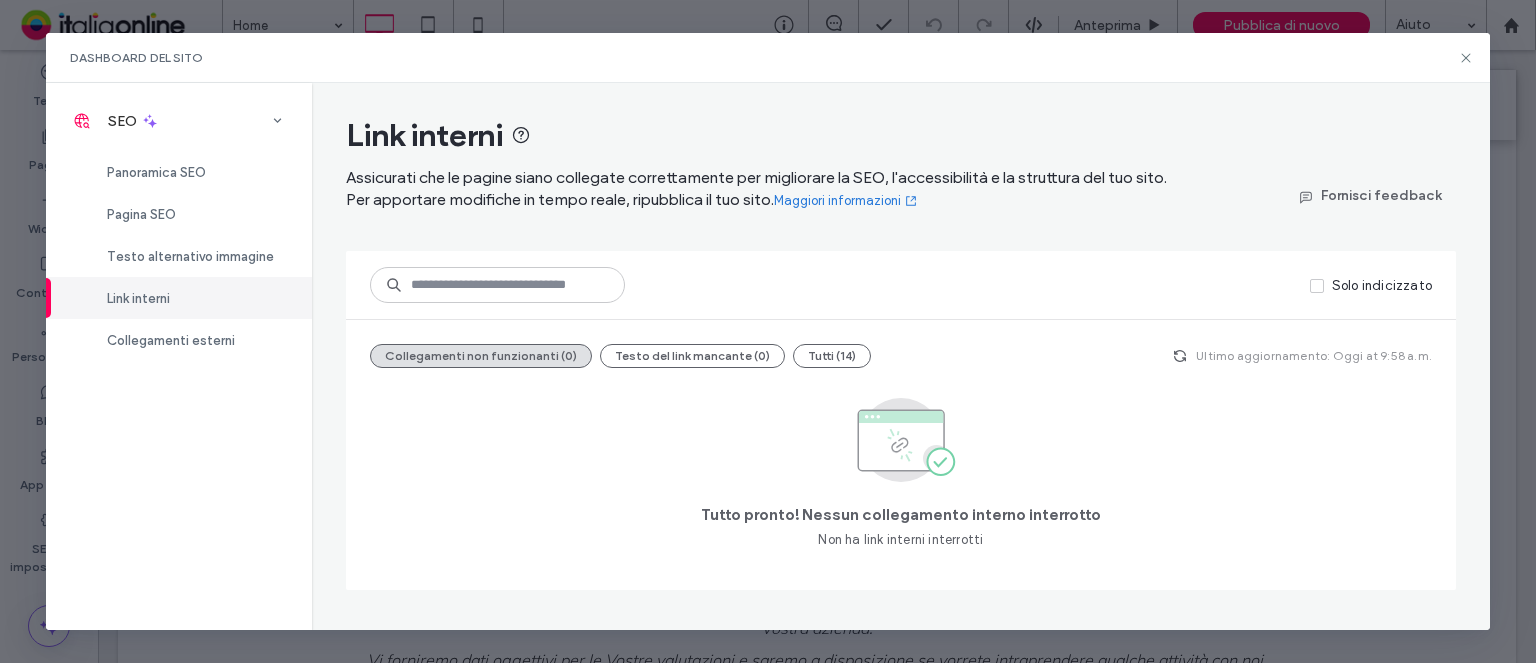 click on "Tutto pronto! Nessun collegamento interno interrotto" at bounding box center [901, 515] 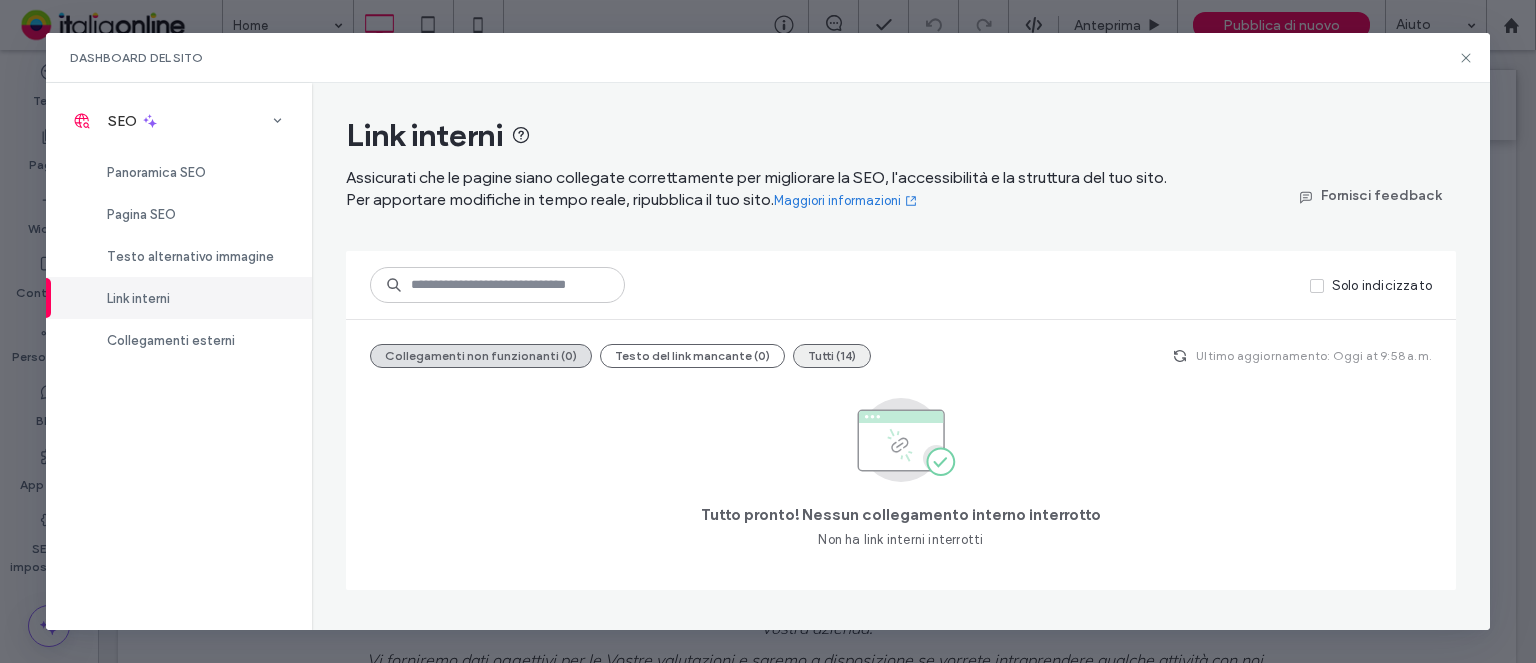 click on "Tutti (14)" at bounding box center [832, 356] 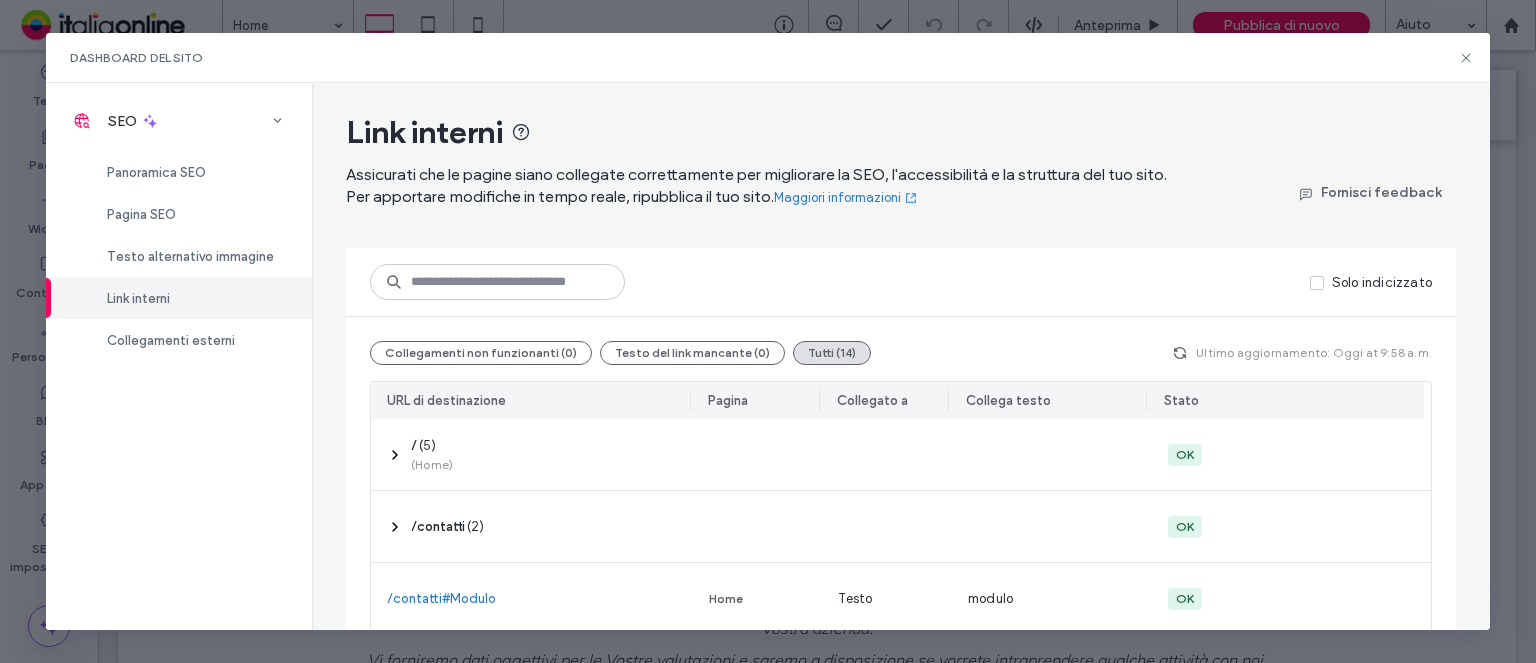 scroll, scrollTop: 0, scrollLeft: 0, axis: both 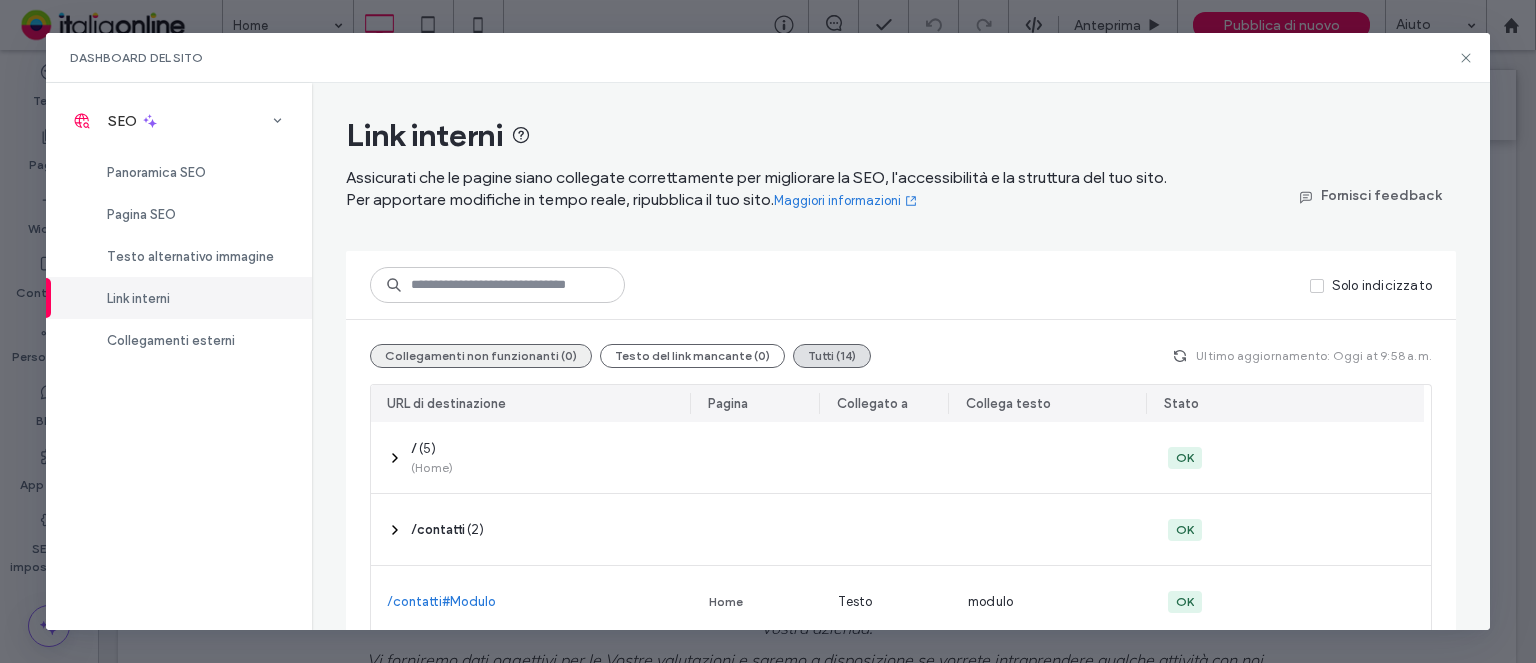 click on "Collegamenti non funzionanti (0)" at bounding box center [481, 356] 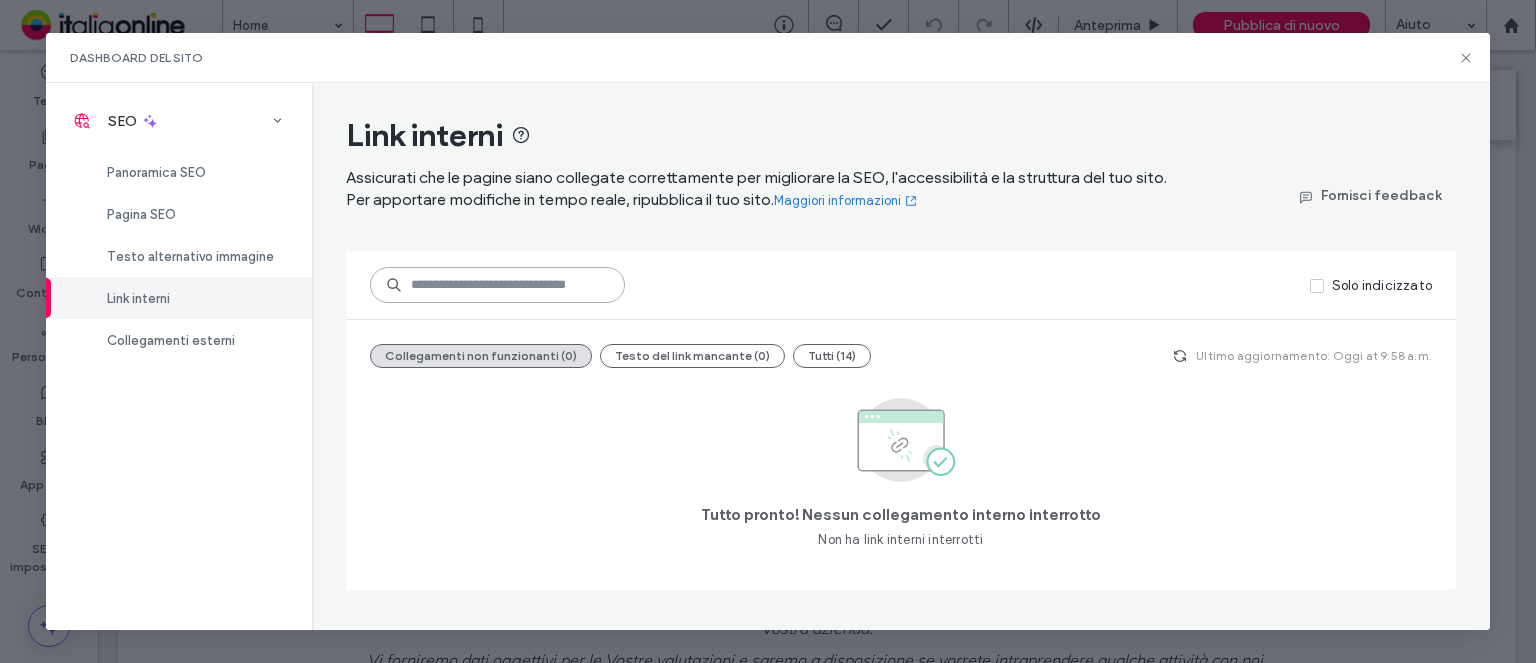 click at bounding box center (497, 285) 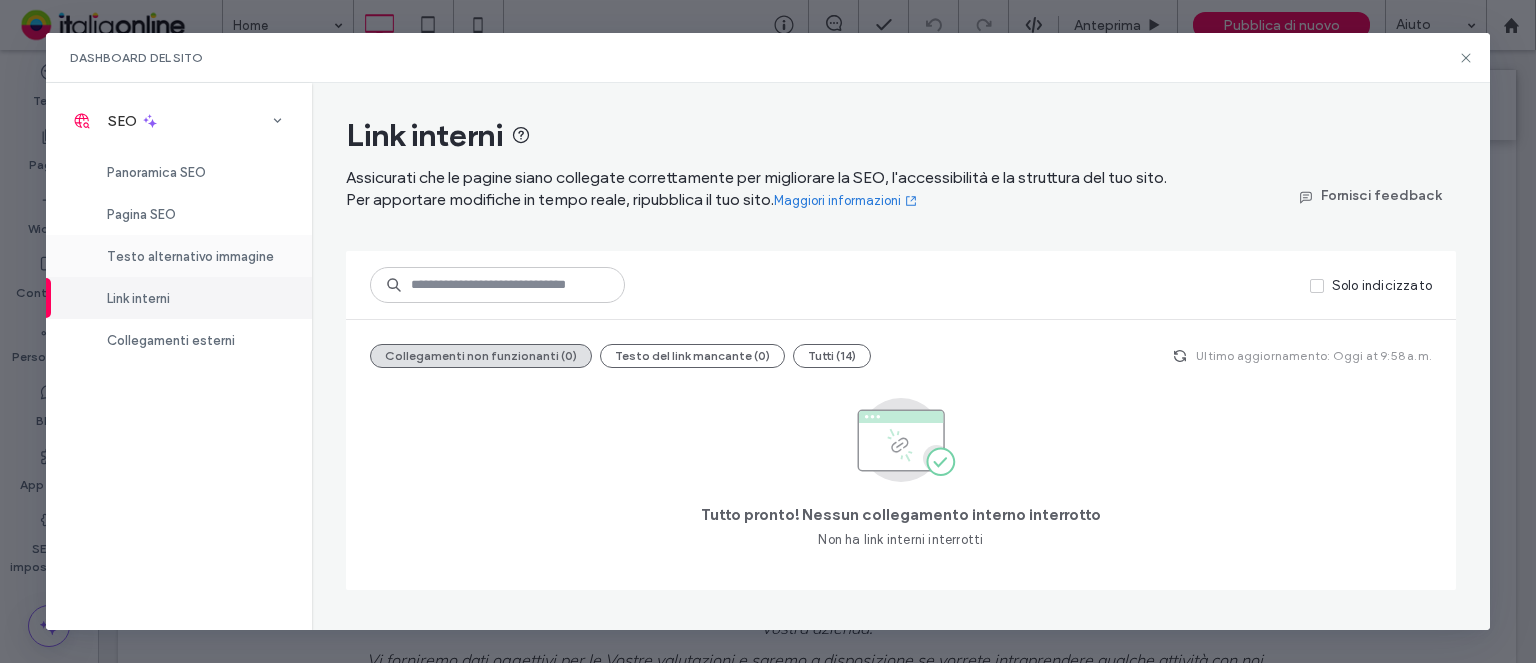 click on "Testo alternativo immagine" at bounding box center [190, 256] 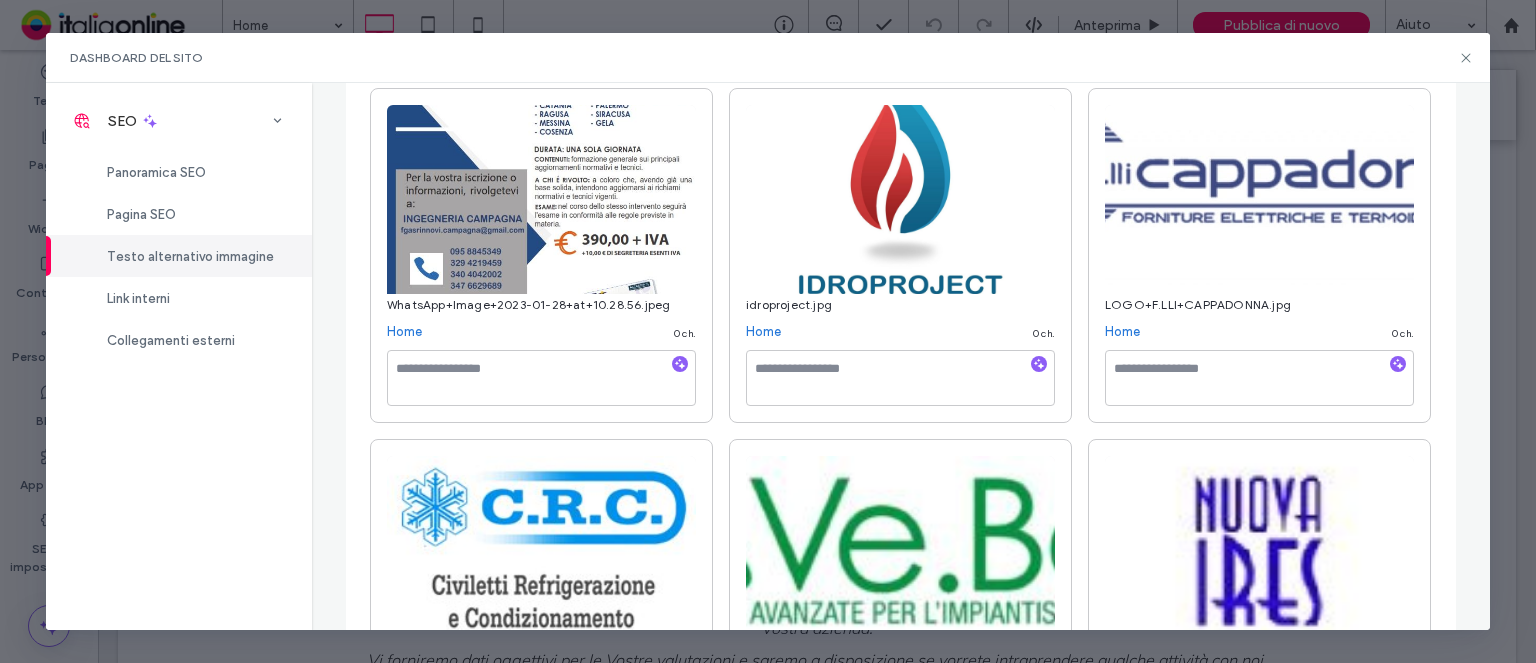 scroll, scrollTop: 306, scrollLeft: 0, axis: vertical 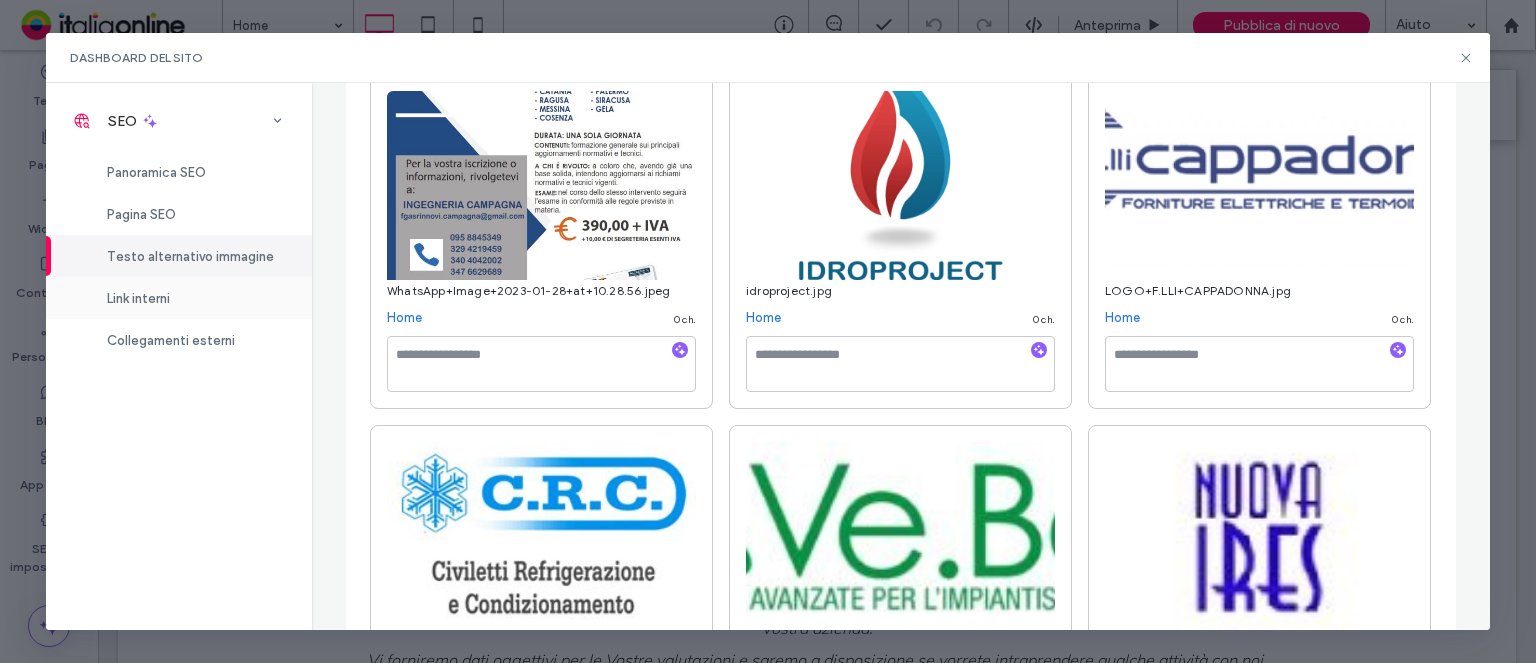 click on "Link interni" at bounding box center (138, 298) 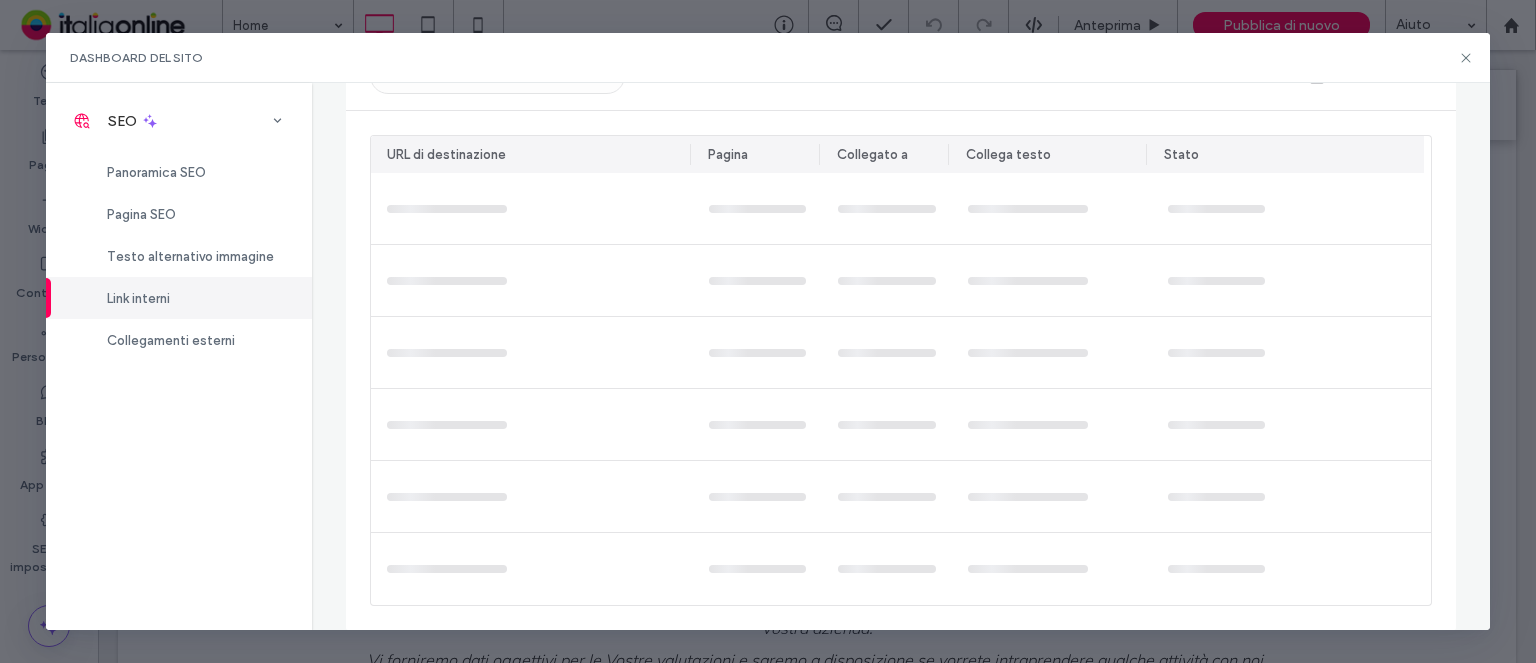 scroll, scrollTop: 0, scrollLeft: 0, axis: both 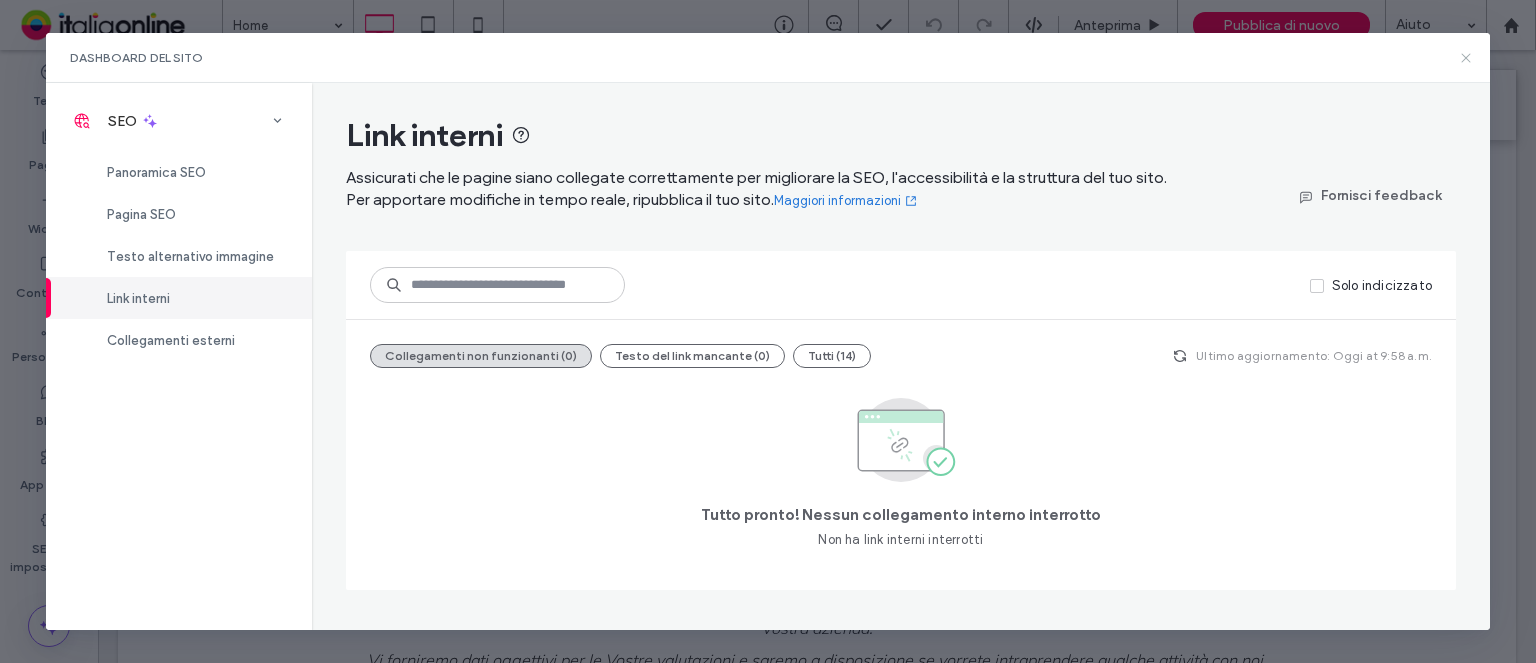 click 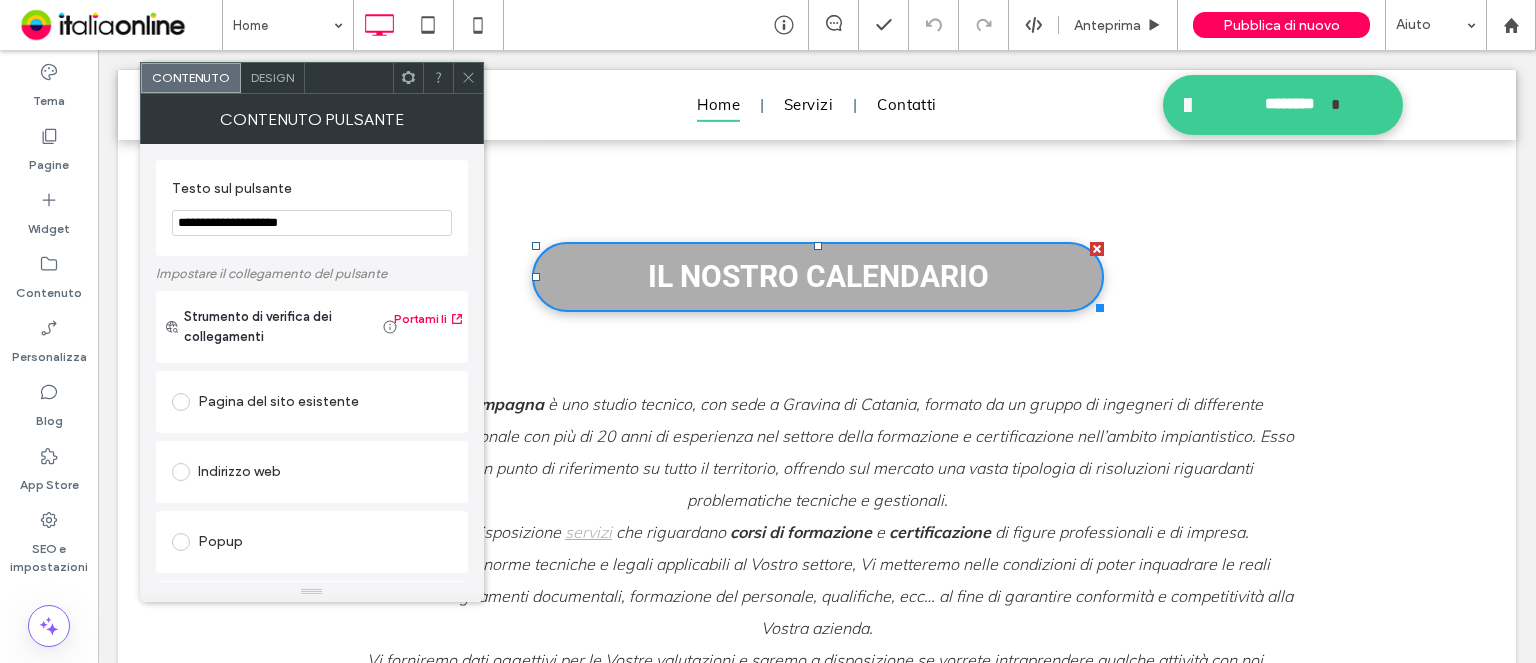 click on "IL NOSTRO CALENDARIO" at bounding box center [818, 276] 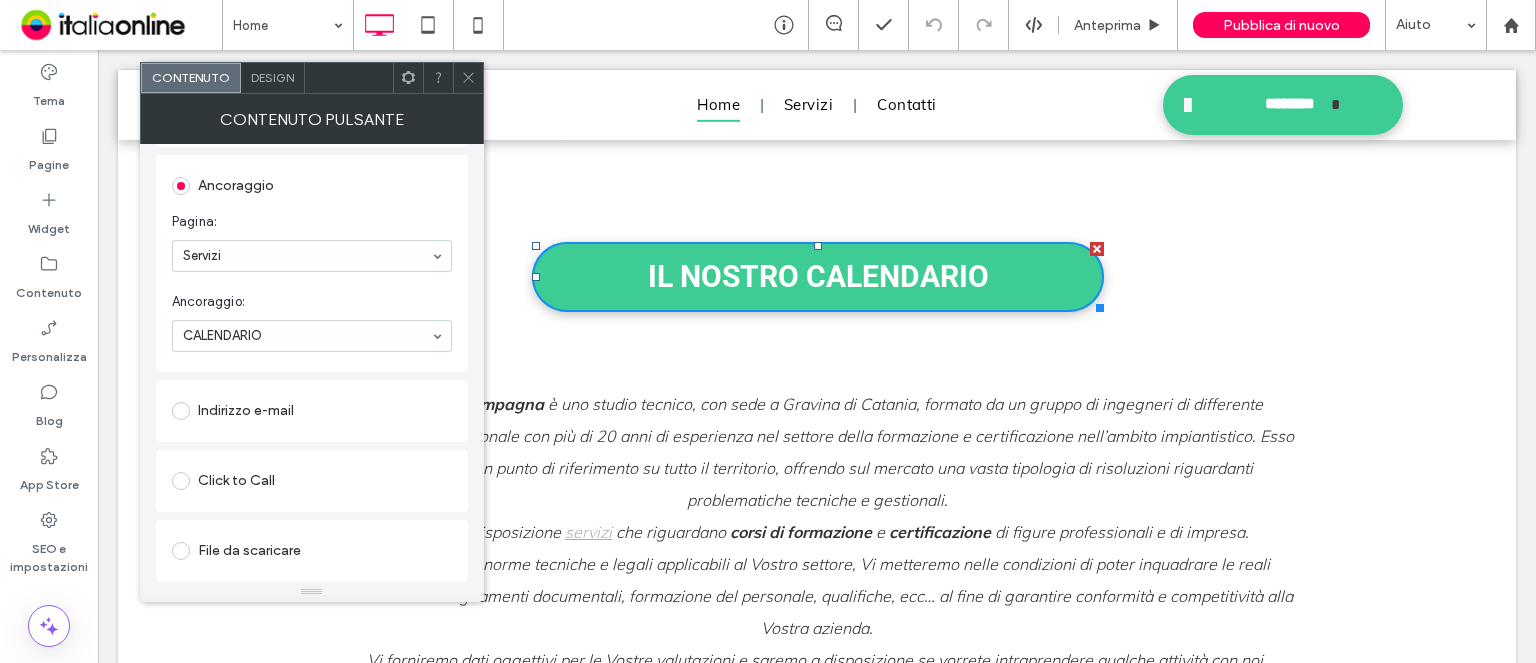 scroll, scrollTop: 427, scrollLeft: 0, axis: vertical 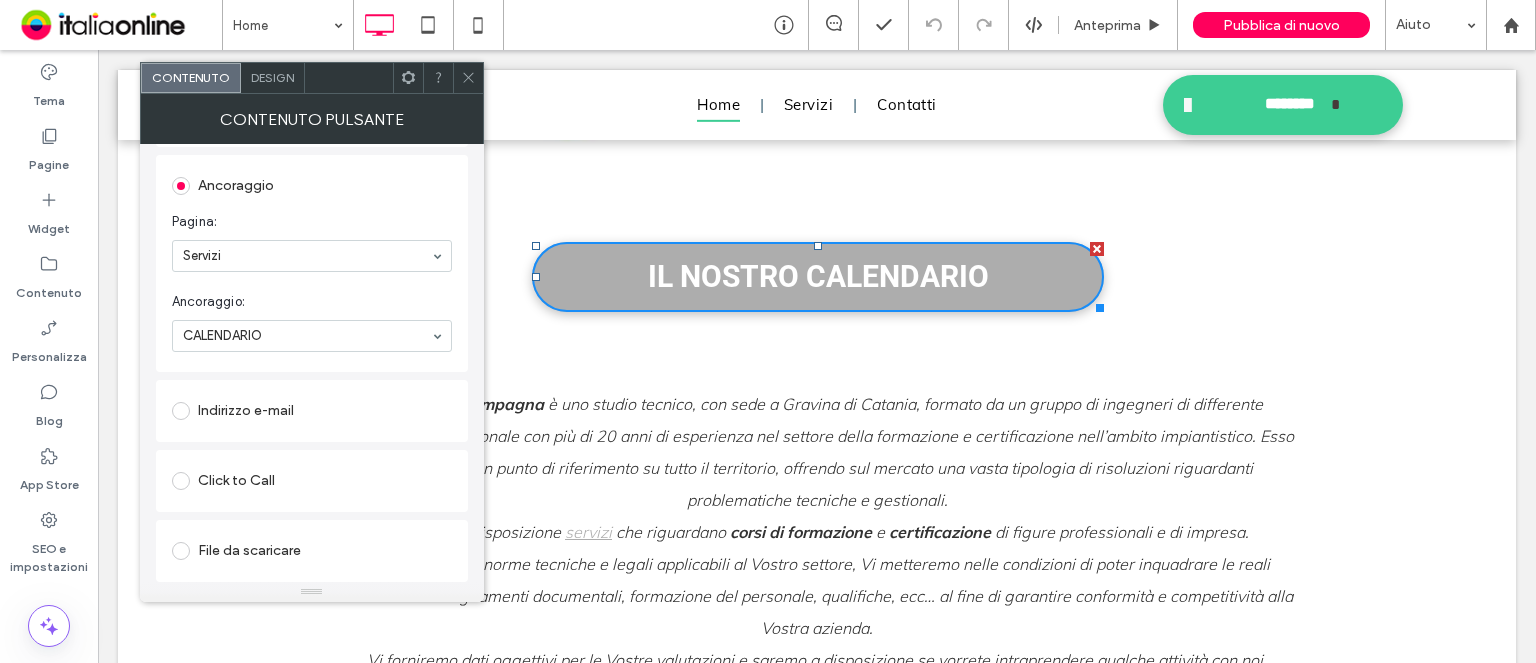 click on "IL NOSTRO CALENDARIO" at bounding box center (818, 277) 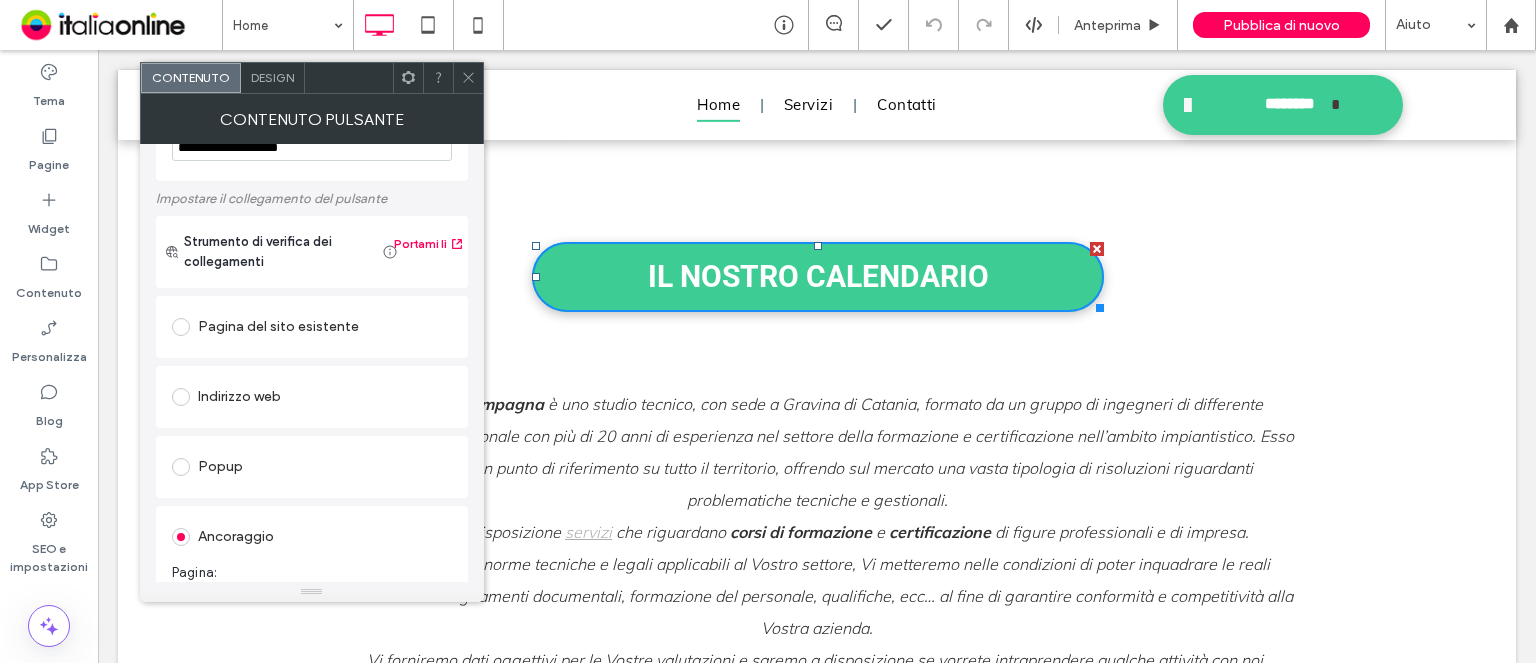 scroll, scrollTop: 61, scrollLeft: 0, axis: vertical 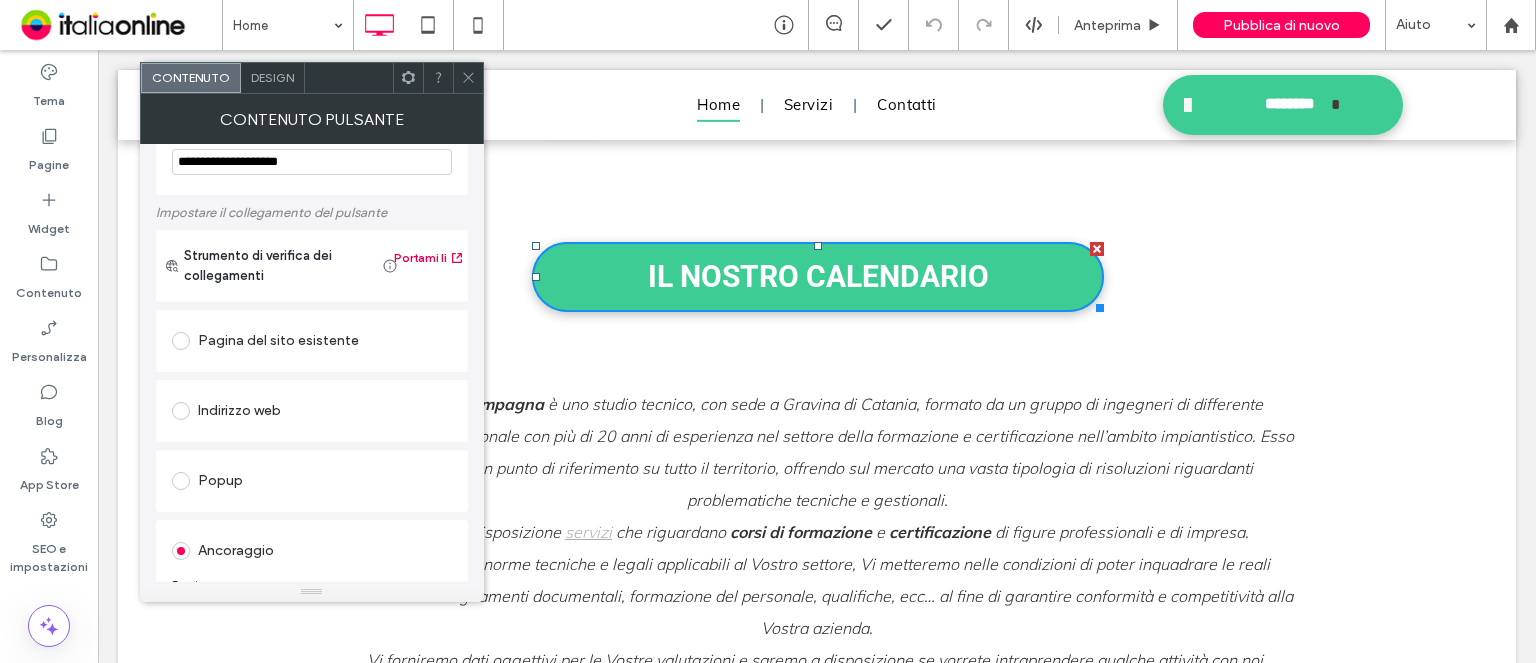click on "Portami lì" at bounding box center [428, 258] 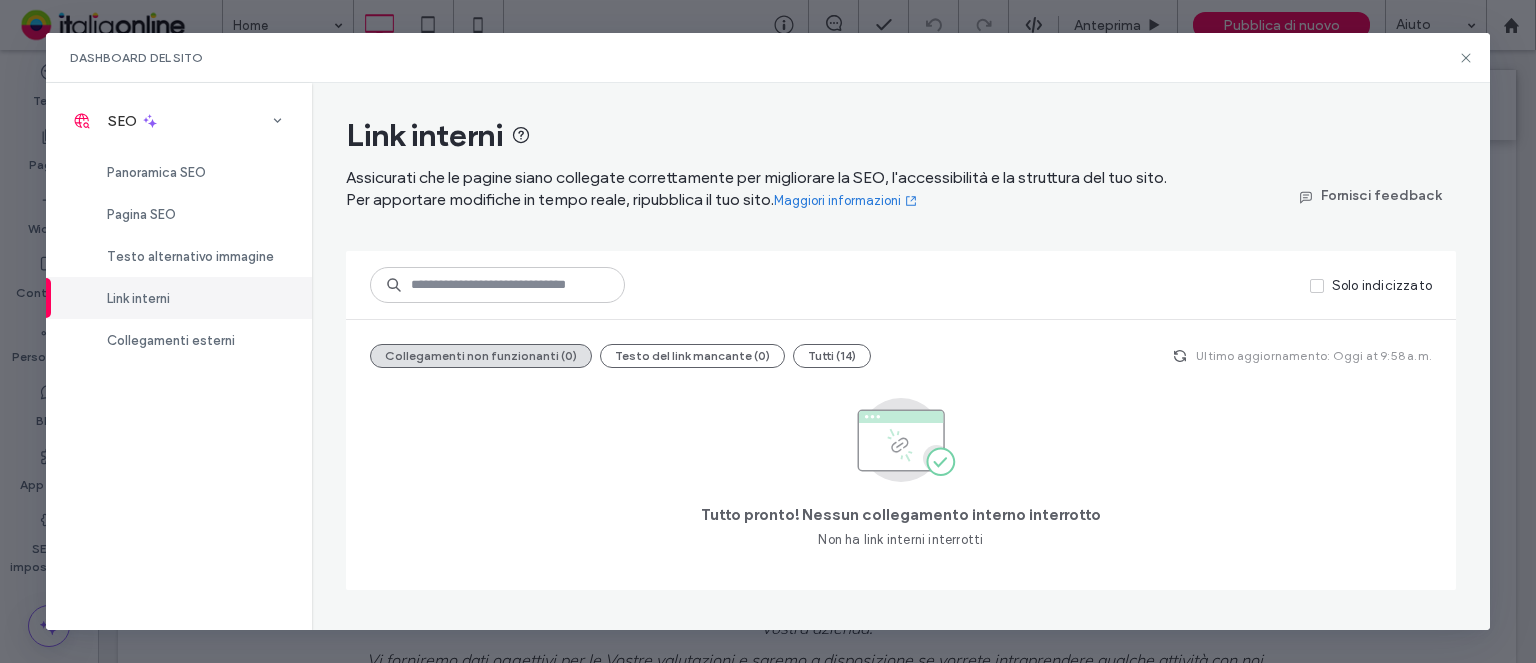 click on "Link interni" at bounding box center [179, 298] 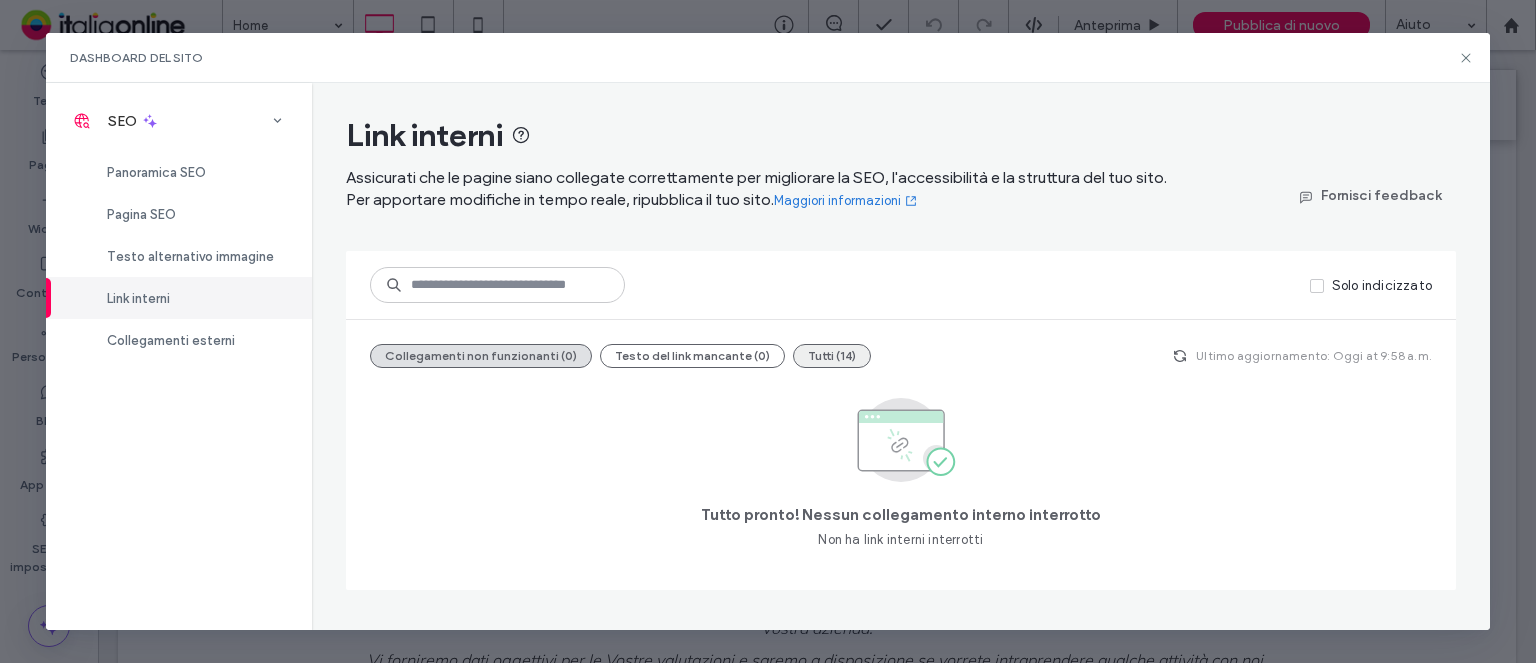 click on "Tutti (14)" at bounding box center [832, 356] 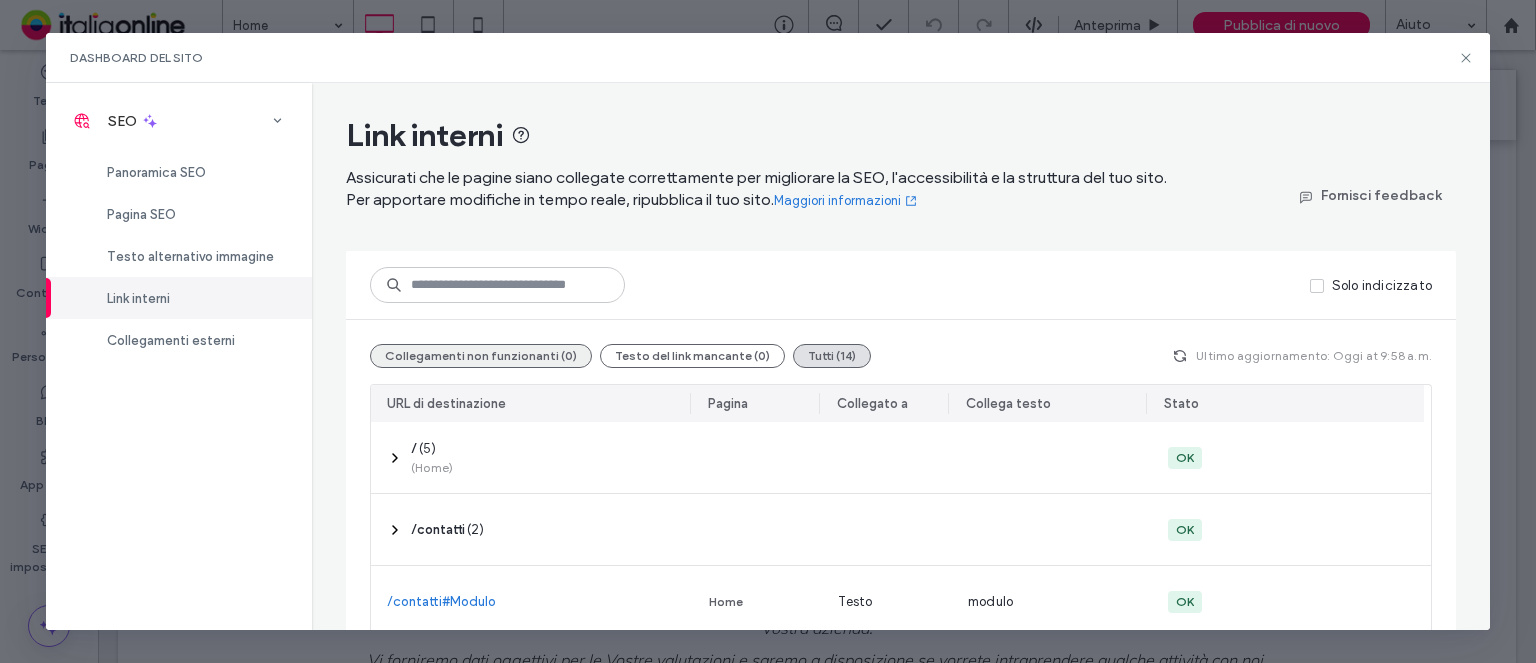 click on "Collegamenti non funzionanti (0)" at bounding box center [481, 356] 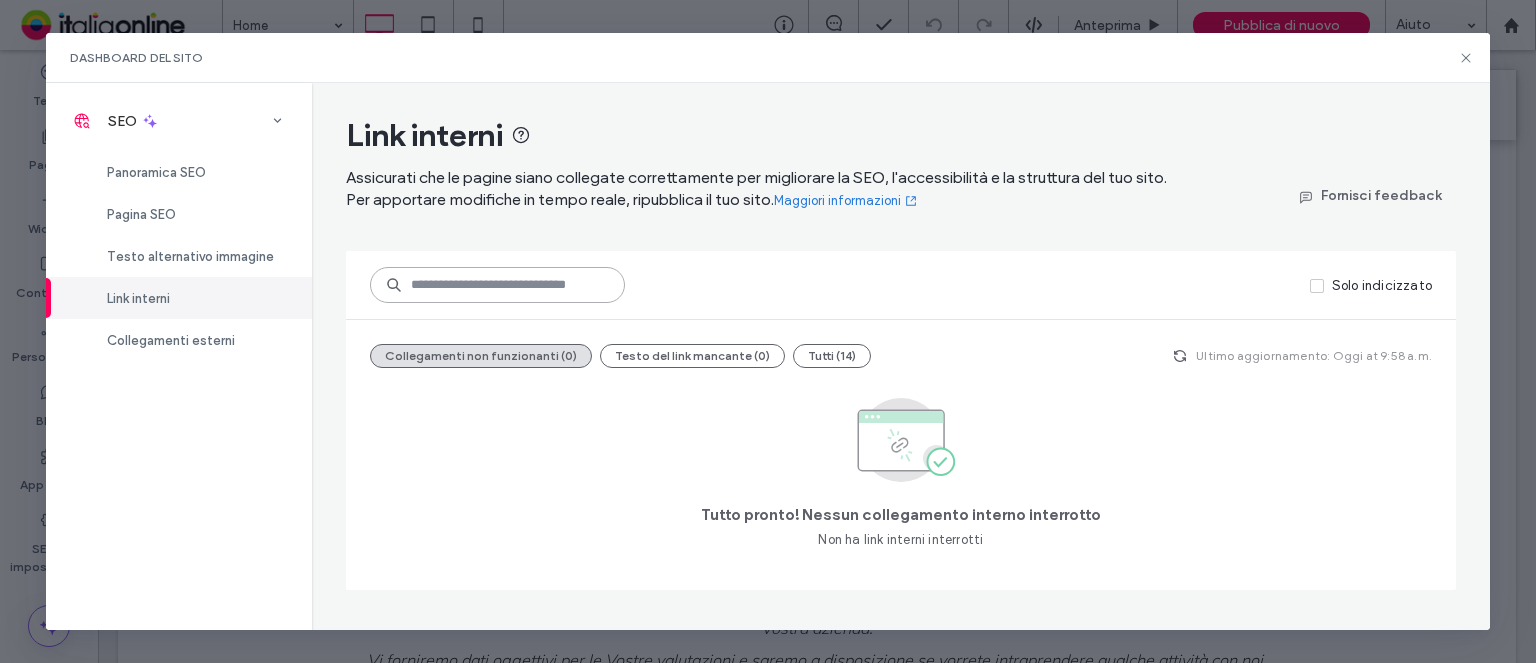 click at bounding box center (497, 285) 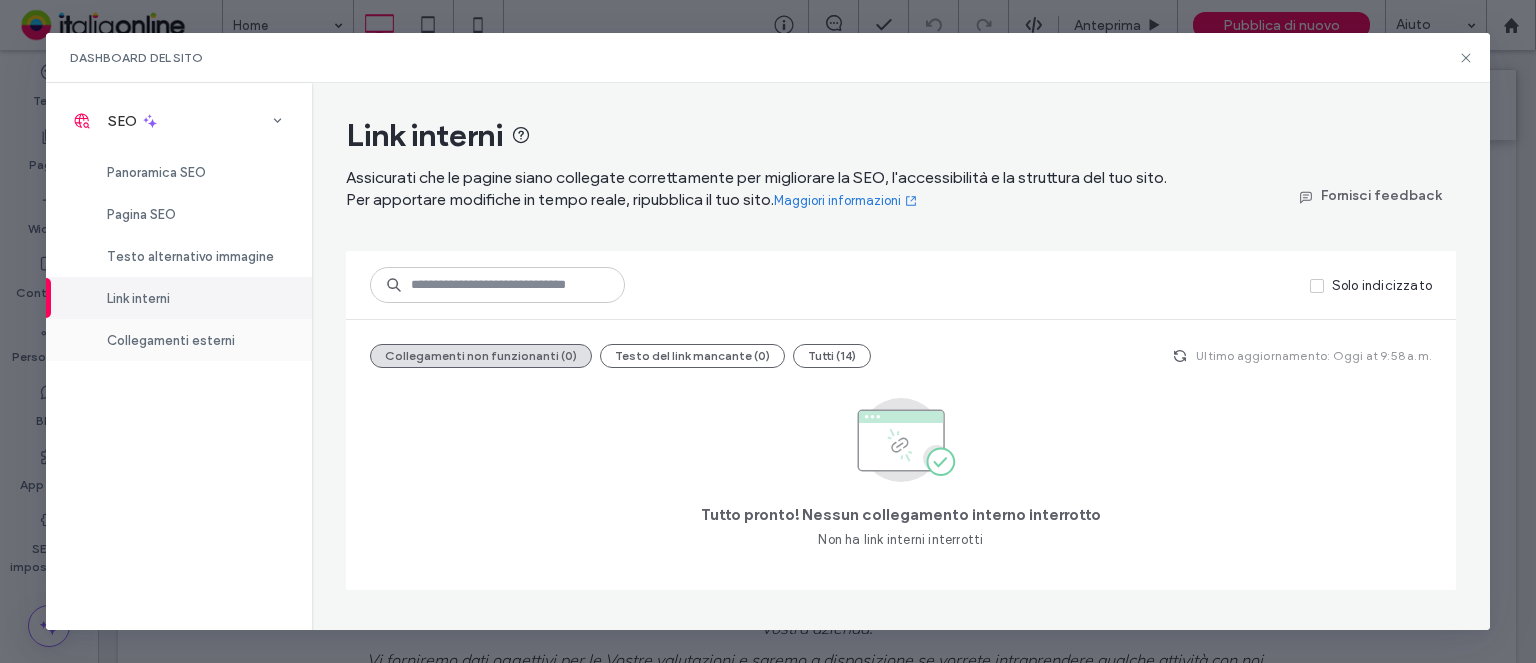 click on "Collegamenti esterni" at bounding box center [179, 340] 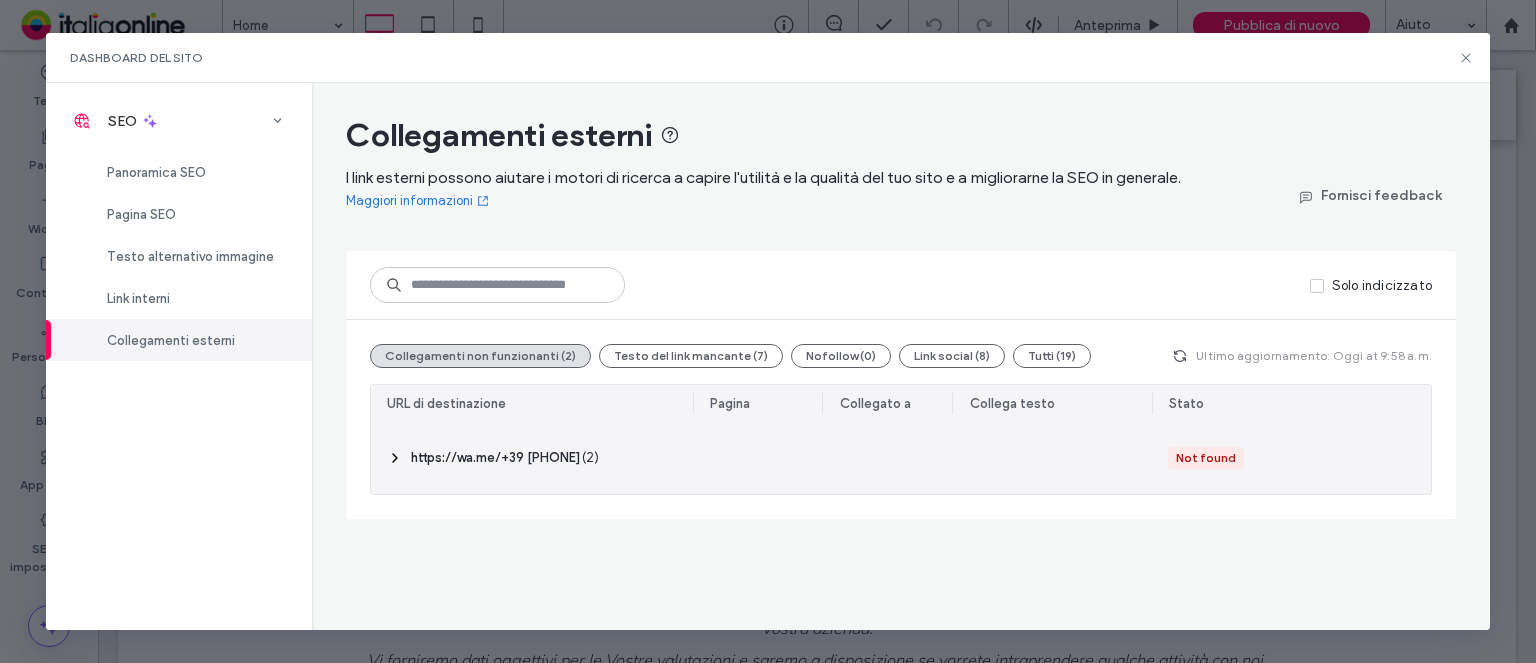 click on "‎ https://wa.me/+39 [PHONE] ‎" at bounding box center [495, 458] 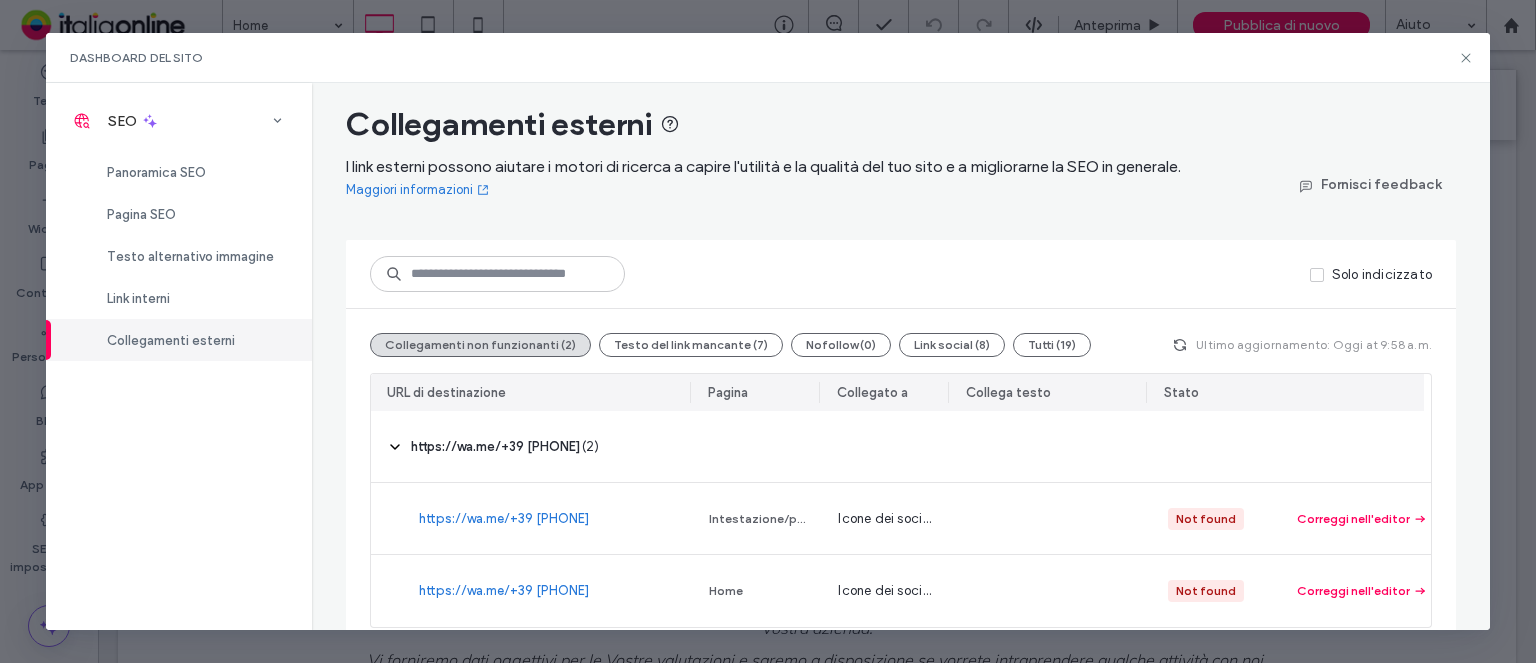 scroll, scrollTop: 0, scrollLeft: 0, axis: both 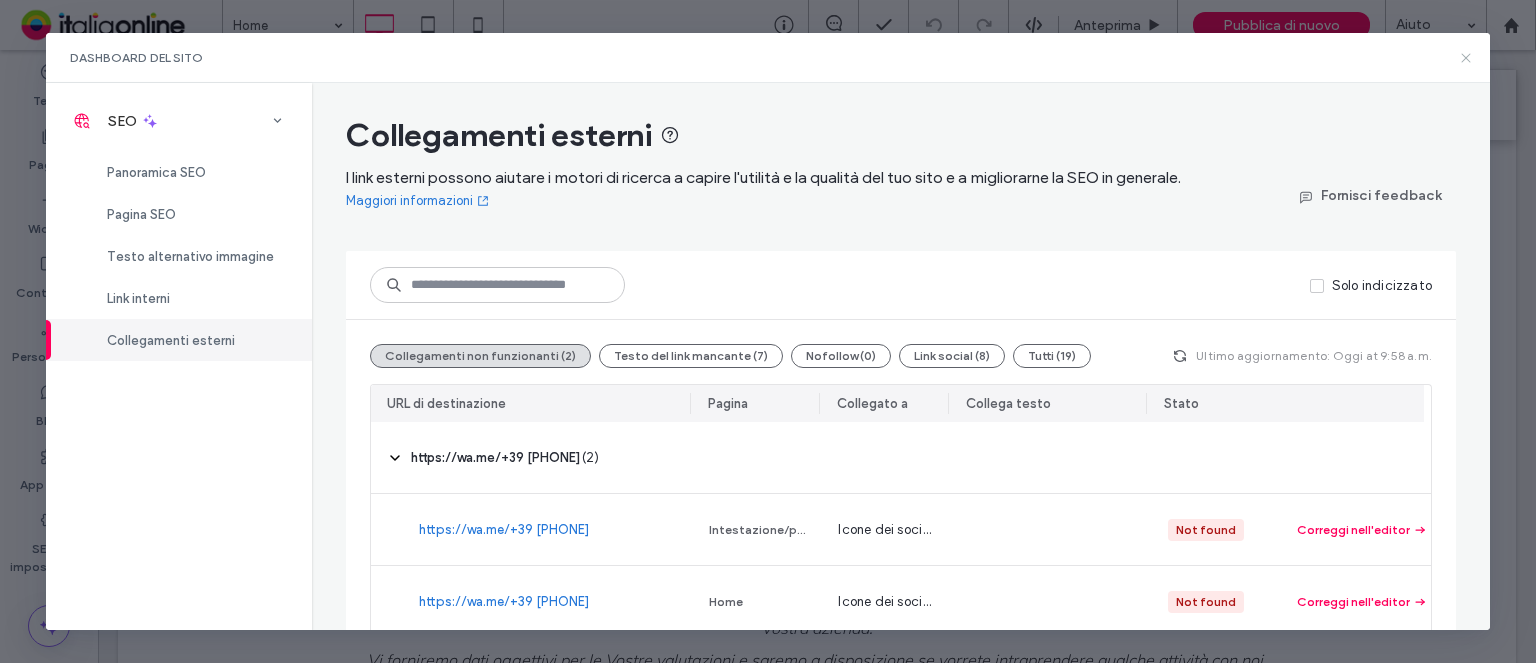 click 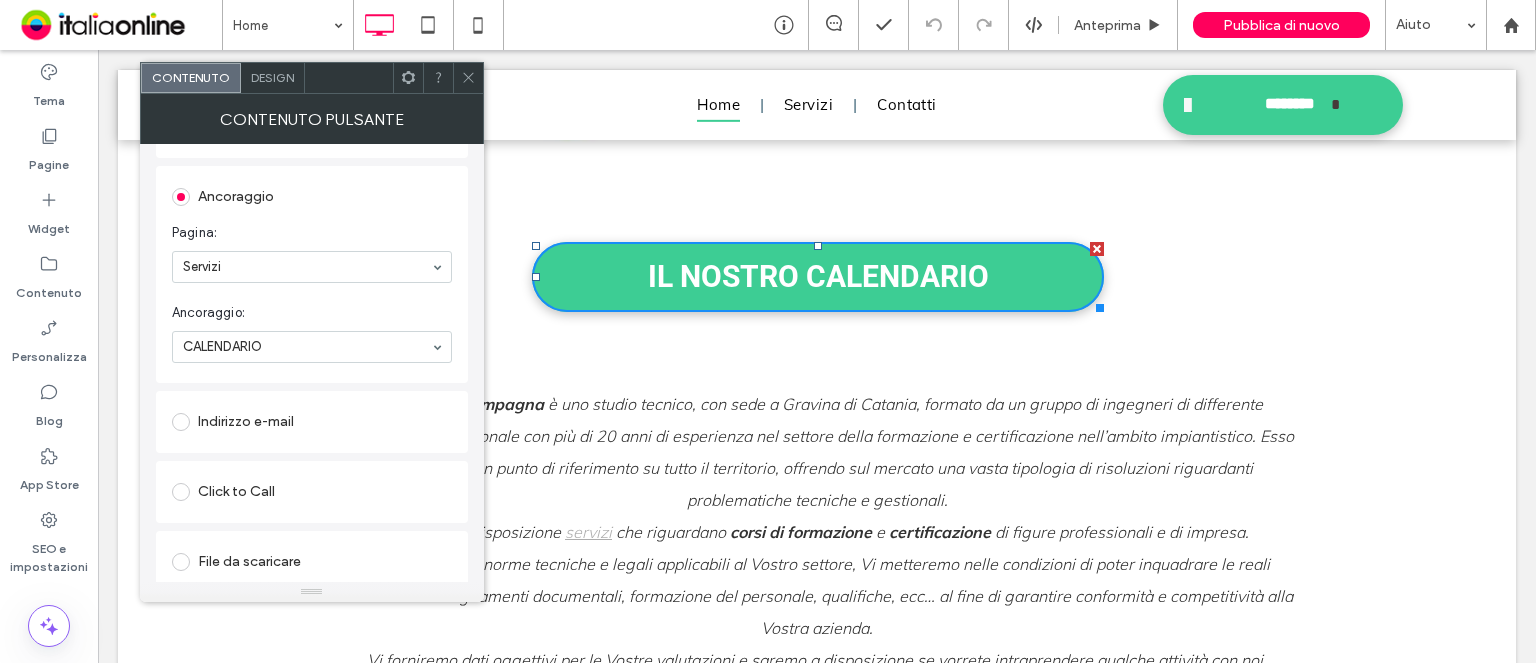scroll, scrollTop: 427, scrollLeft: 0, axis: vertical 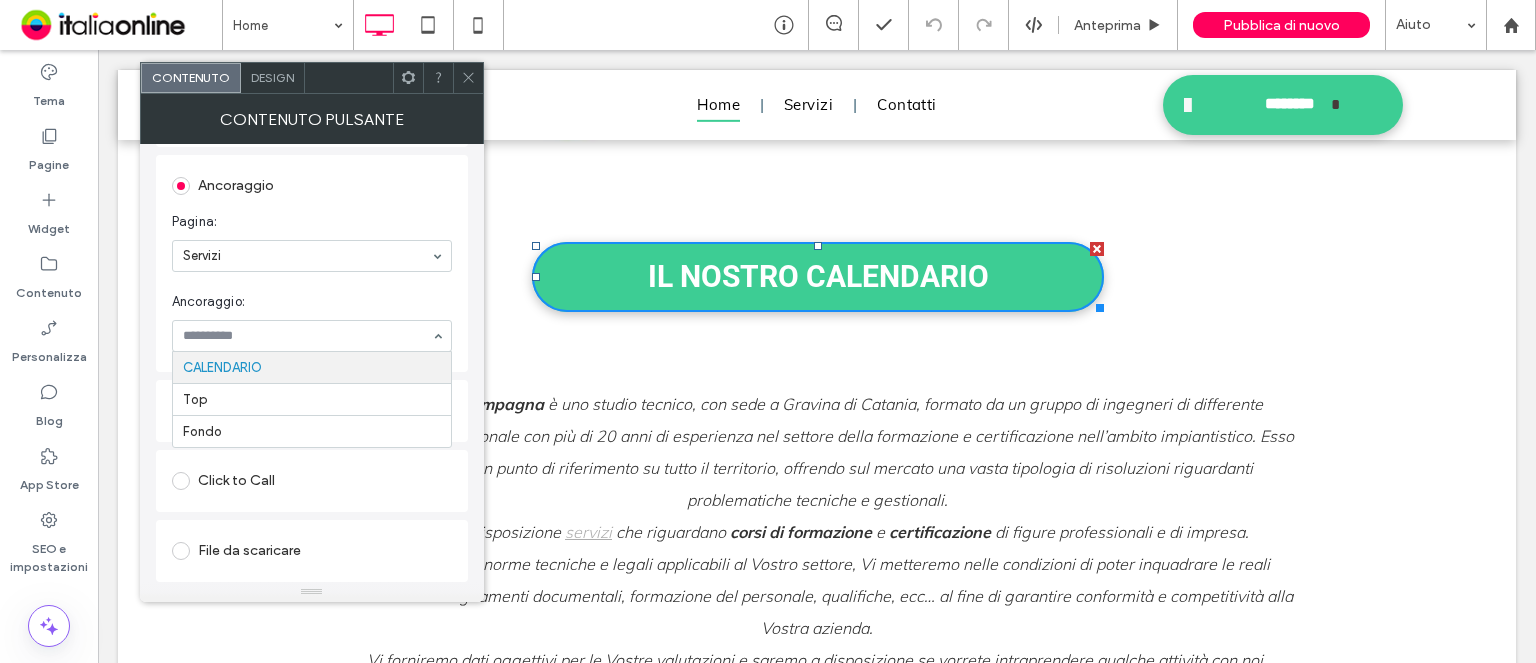 click at bounding box center (307, 336) 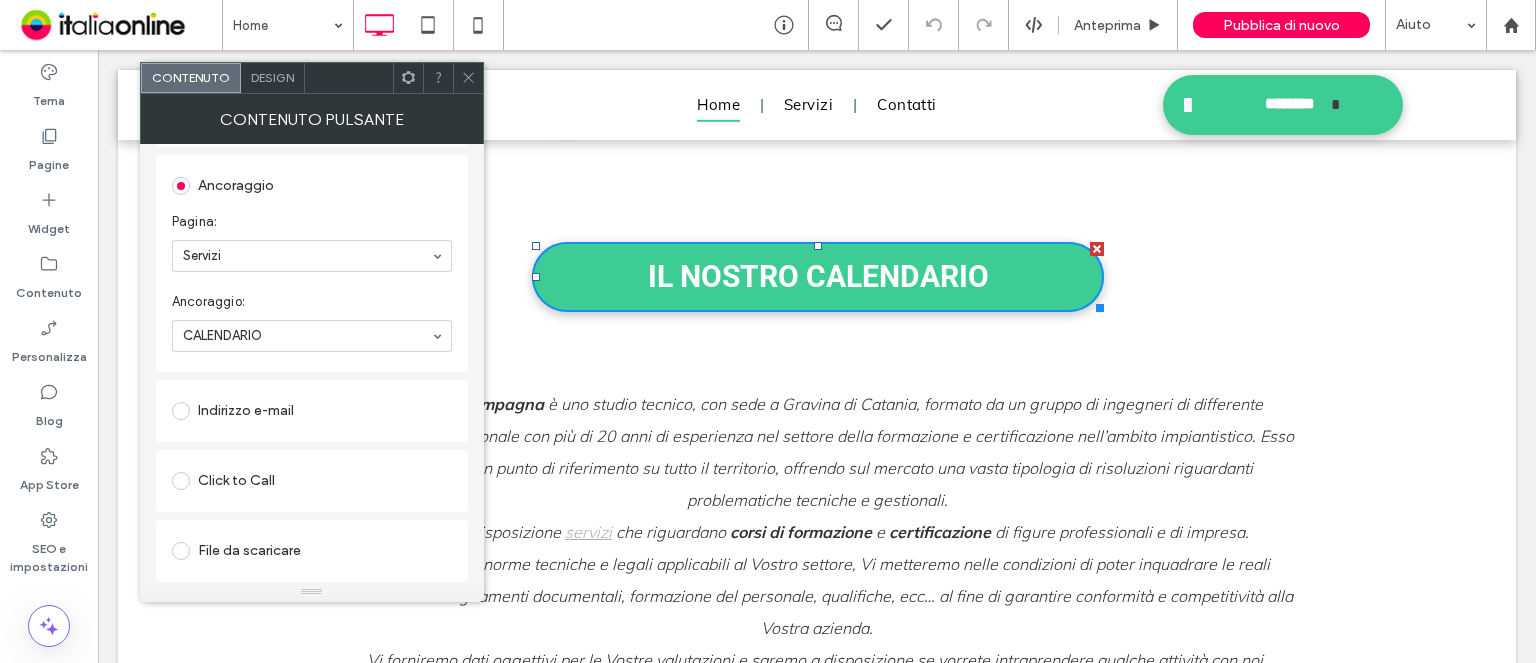 click on "File da scaricare" at bounding box center (312, 551) 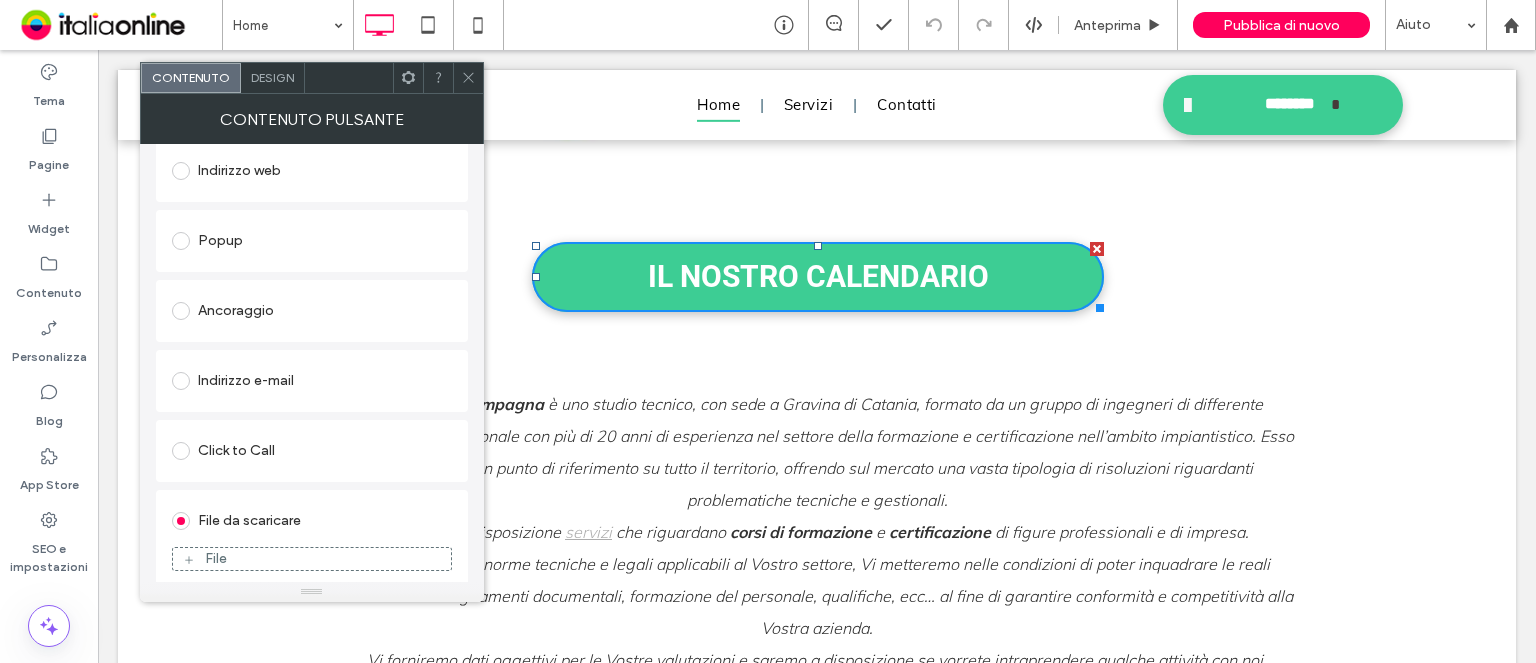 scroll, scrollTop: 312, scrollLeft: 0, axis: vertical 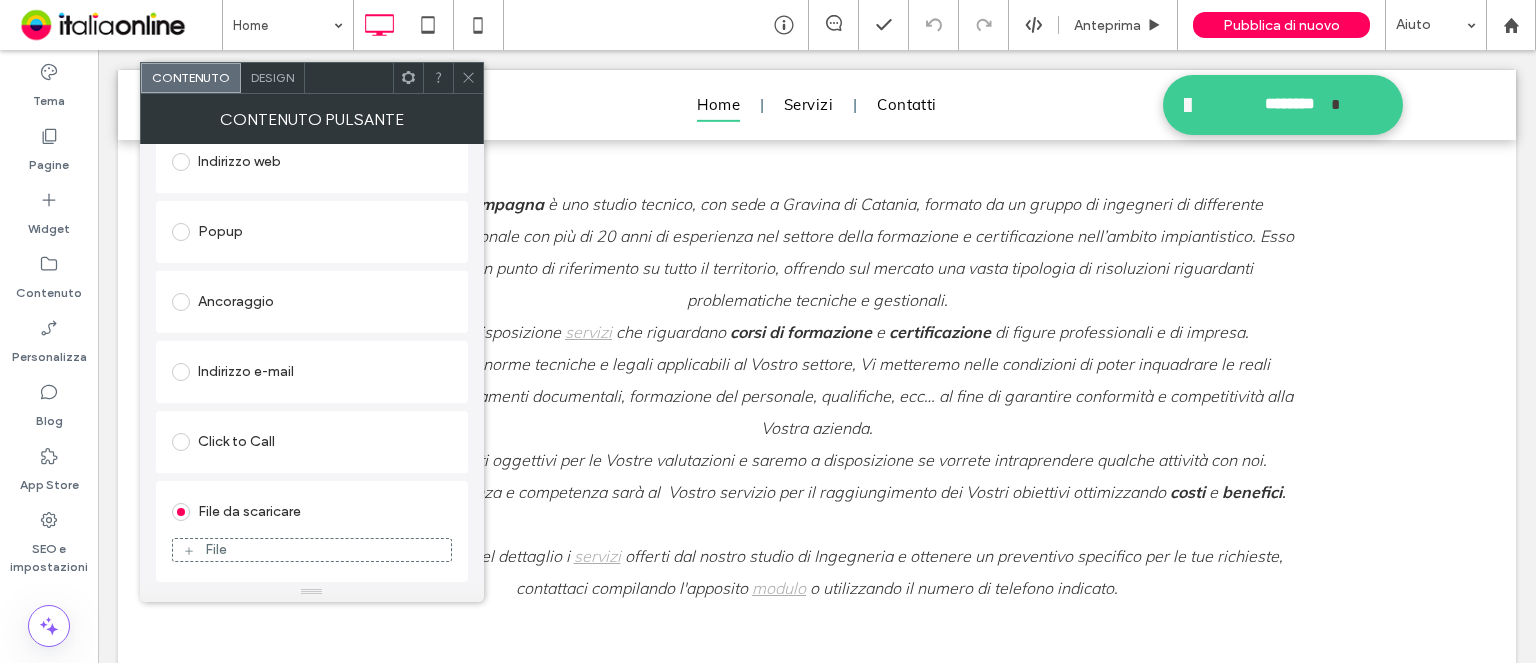 click on "File" at bounding box center [312, 550] 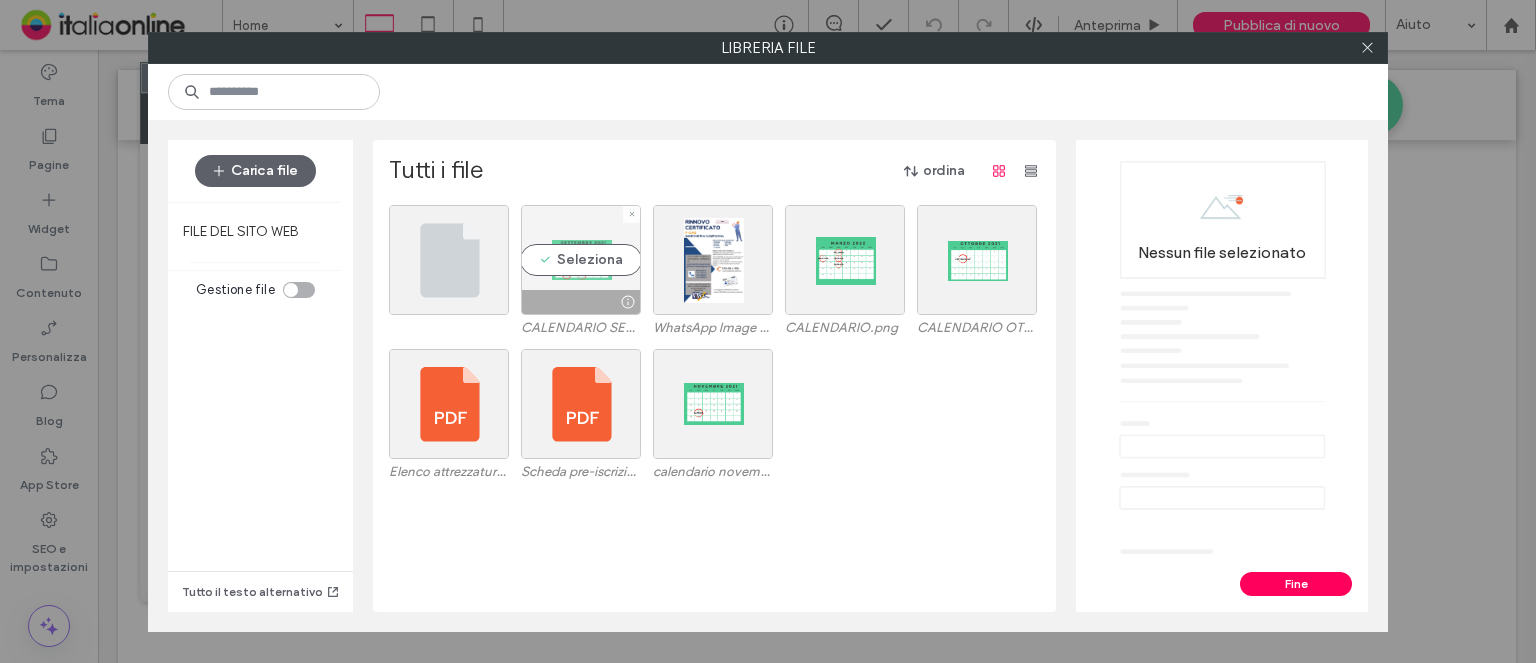click on "Seleziona" at bounding box center (581, 260) 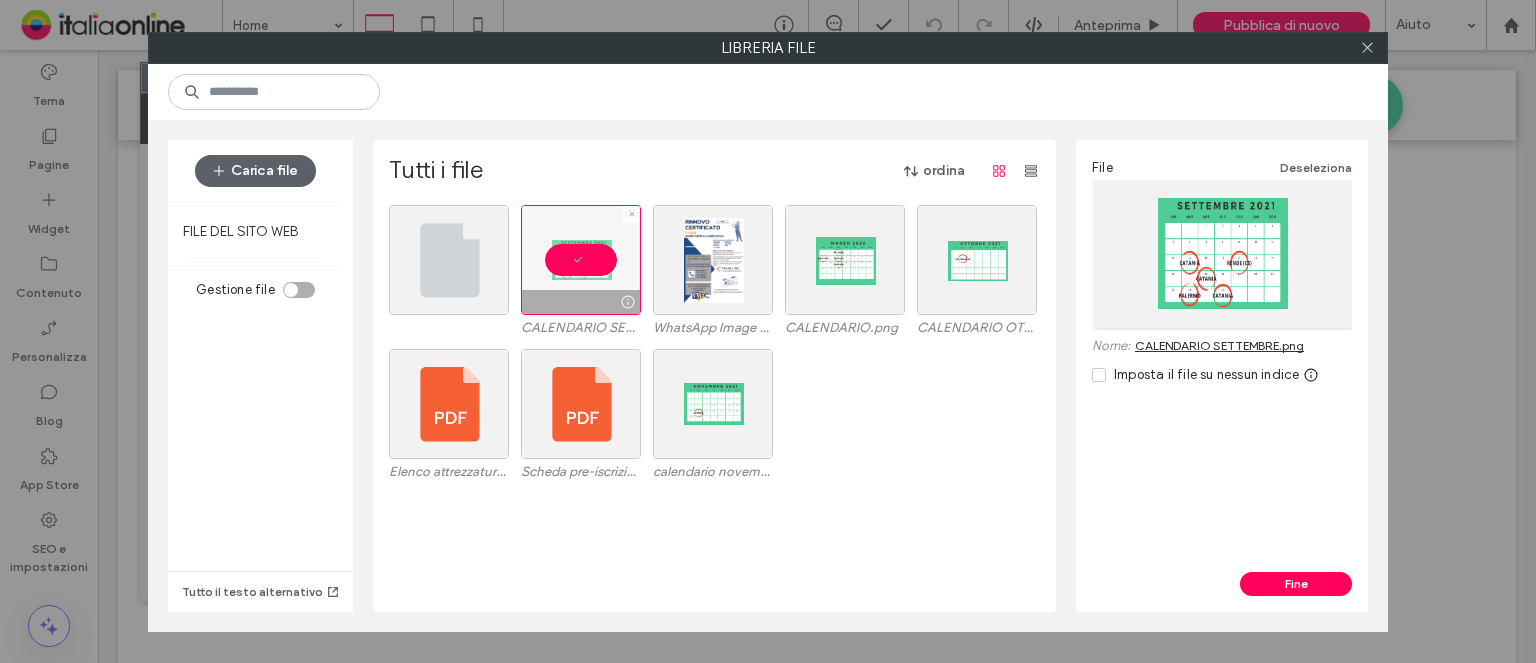 click at bounding box center [581, 260] 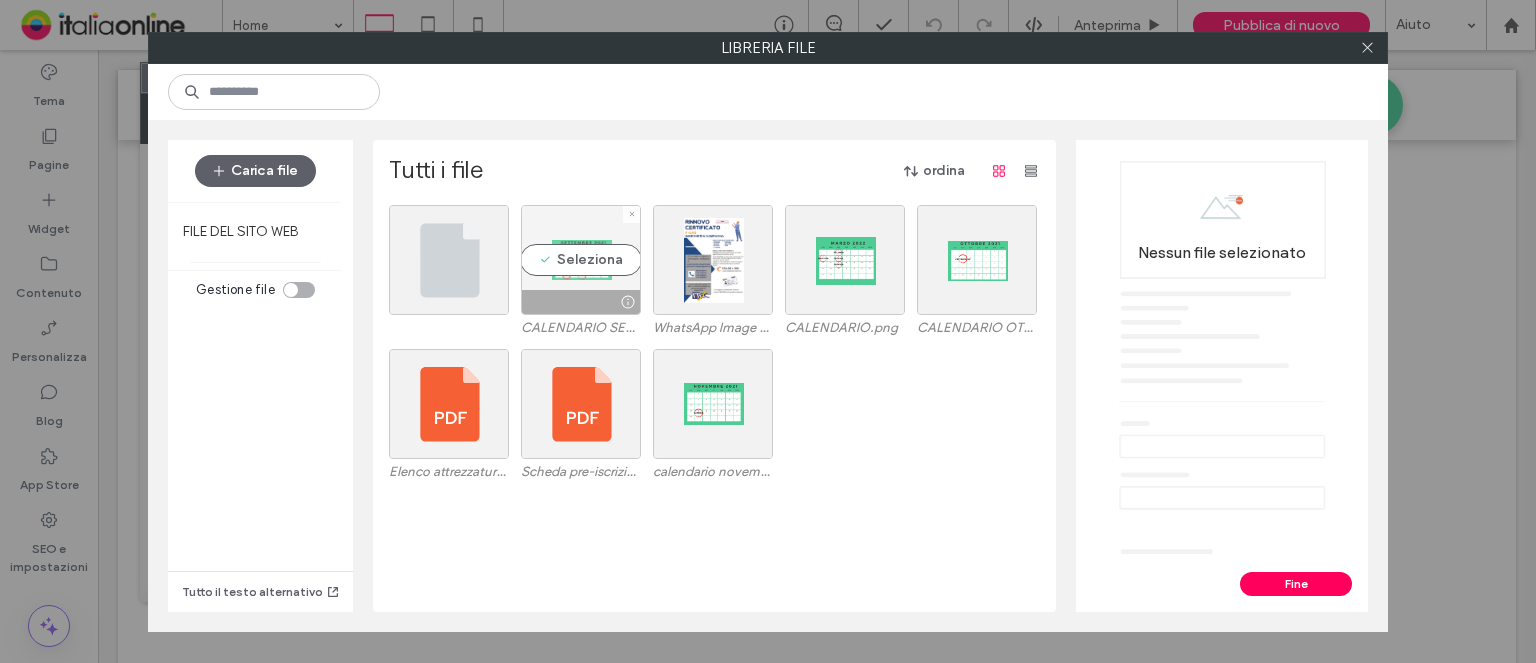click on "Seleziona" at bounding box center (581, 260) 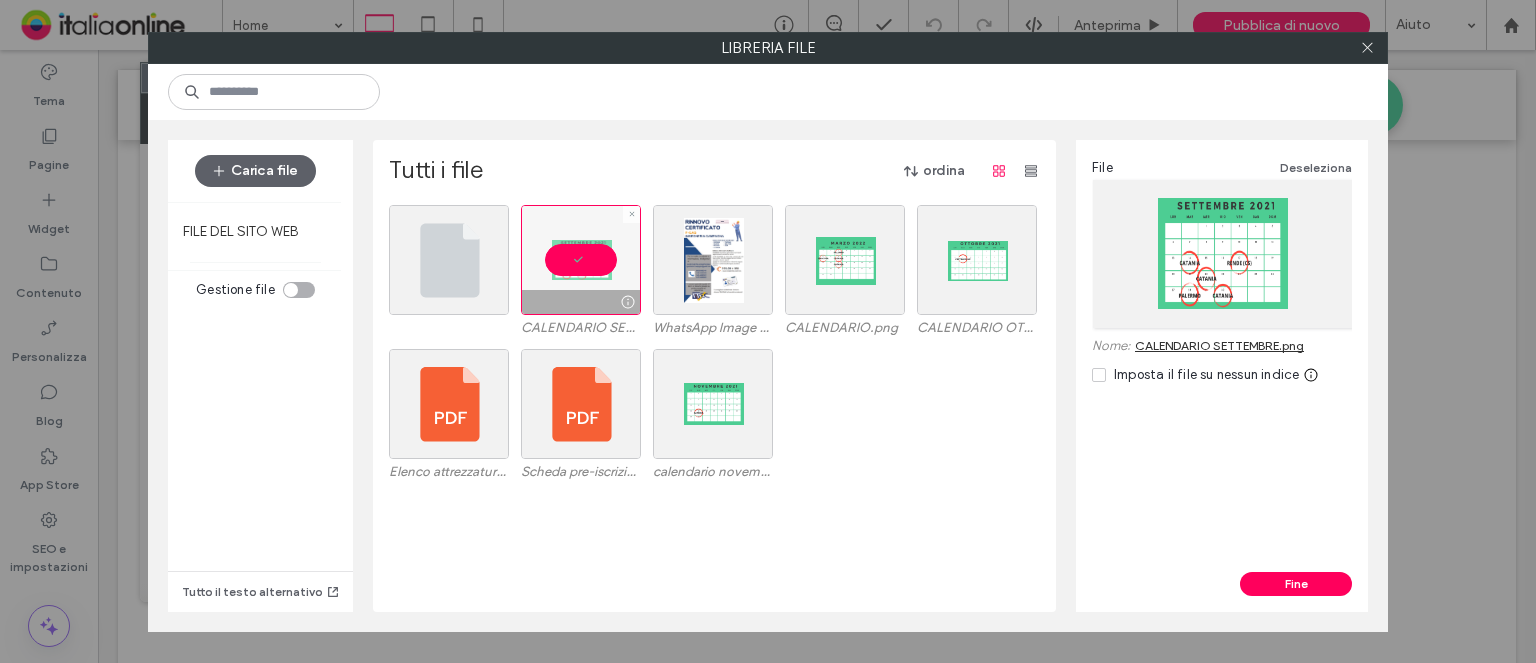 click at bounding box center (581, 260) 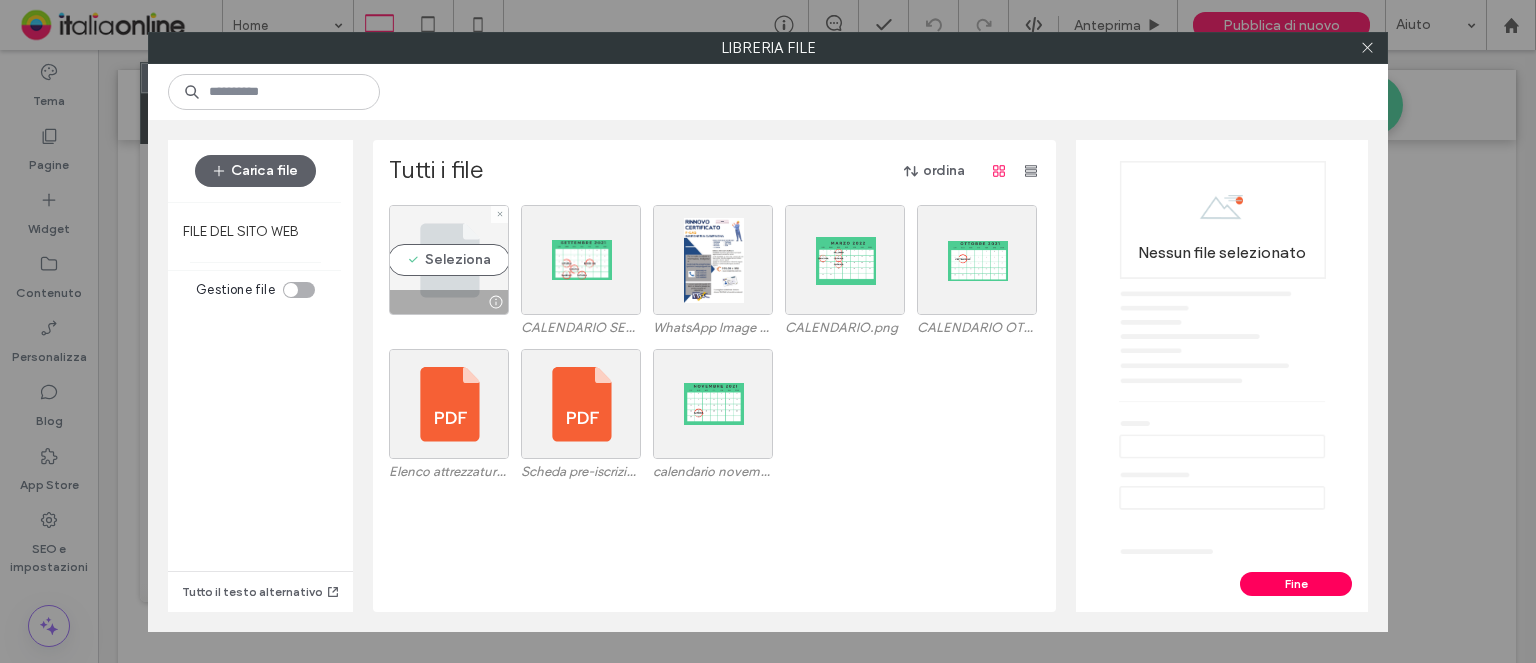 click on "Seleziona" at bounding box center [449, 260] 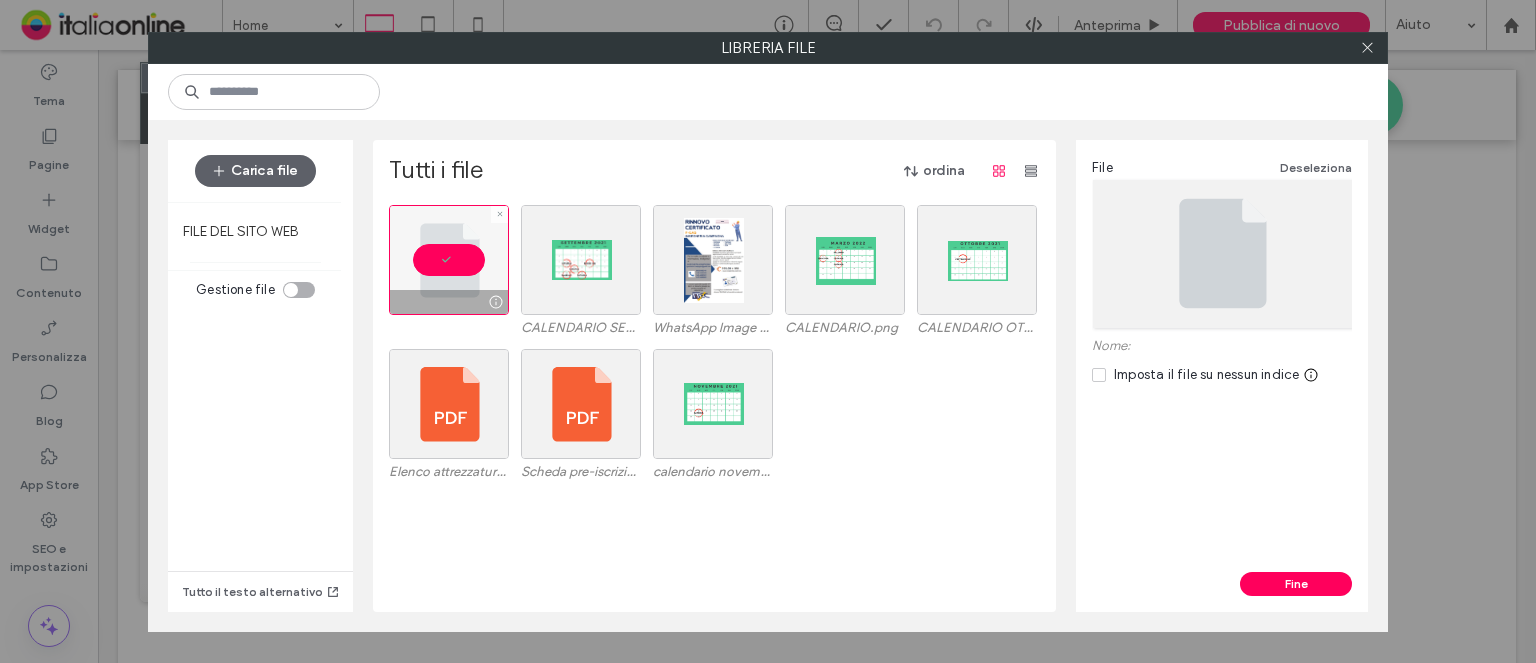 click at bounding box center (449, 260) 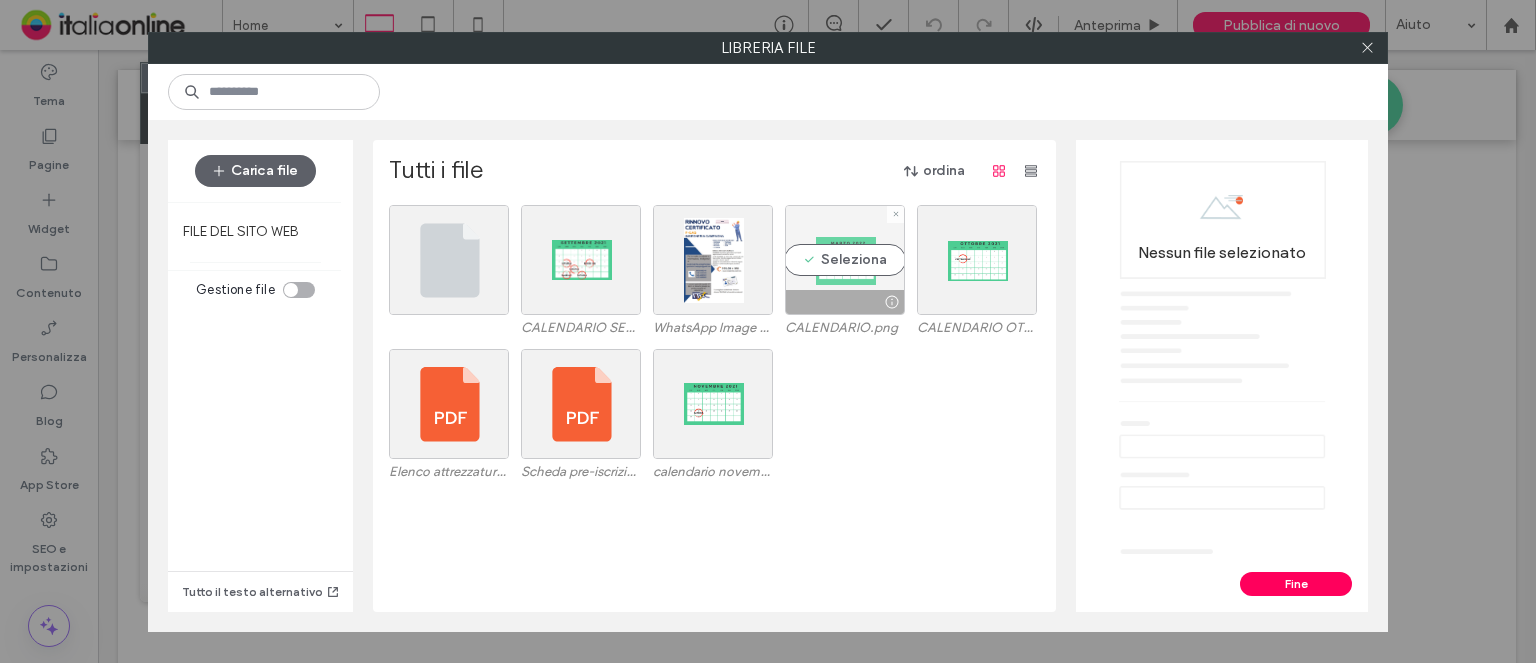 click on "Seleziona" at bounding box center (845, 260) 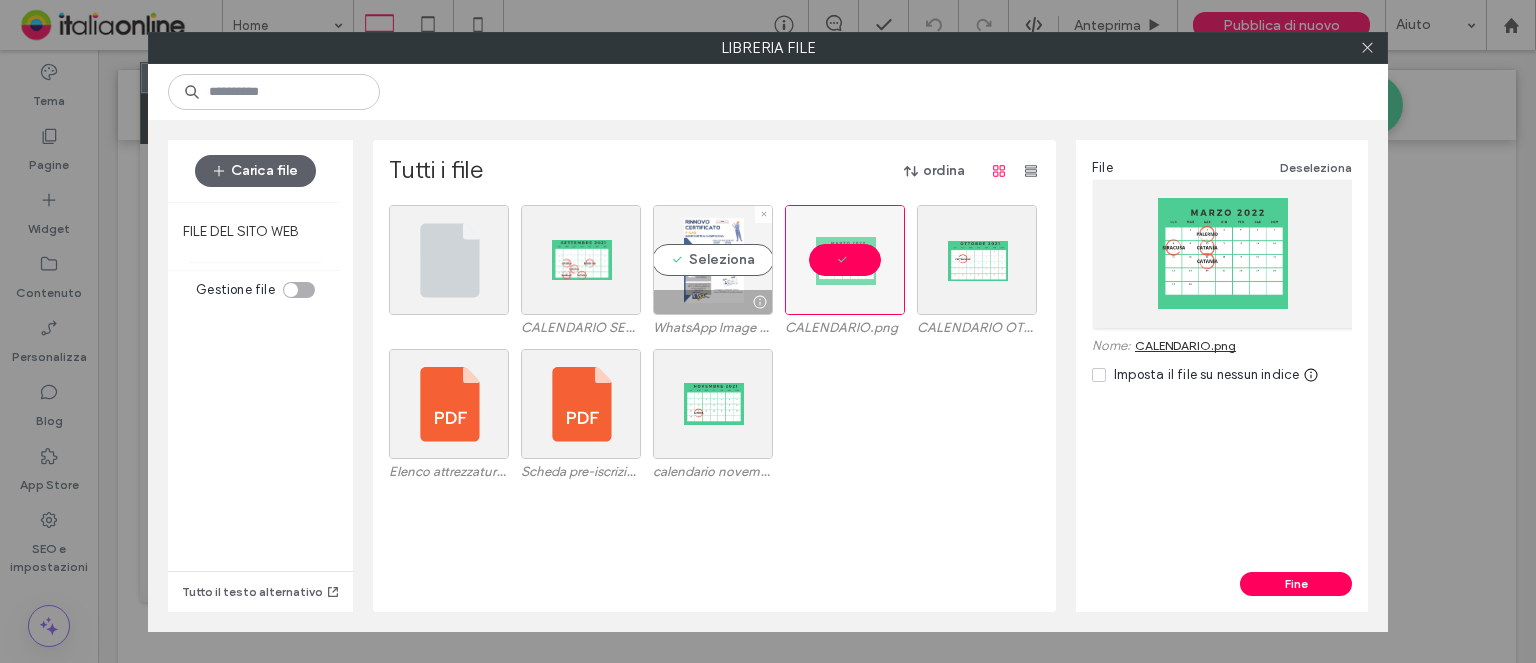 click on "Seleziona" at bounding box center (713, 260) 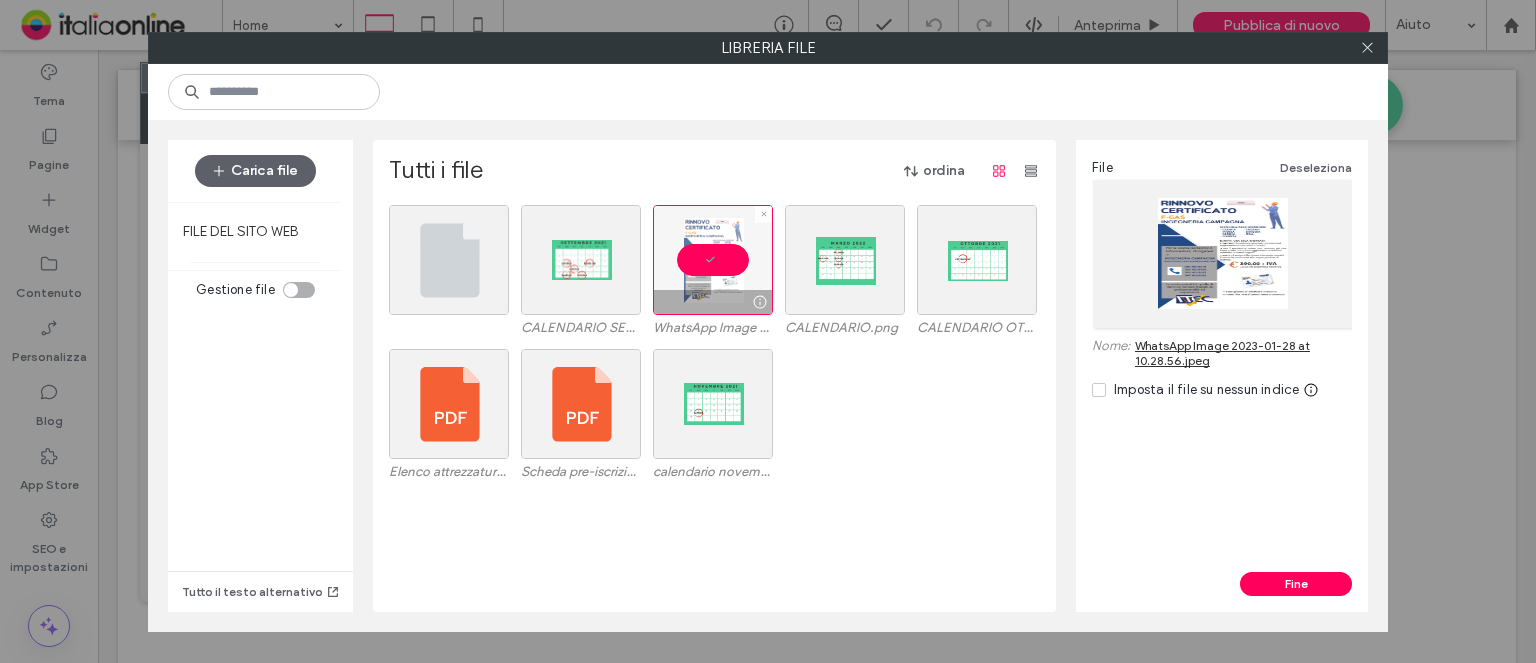 click at bounding box center [713, 260] 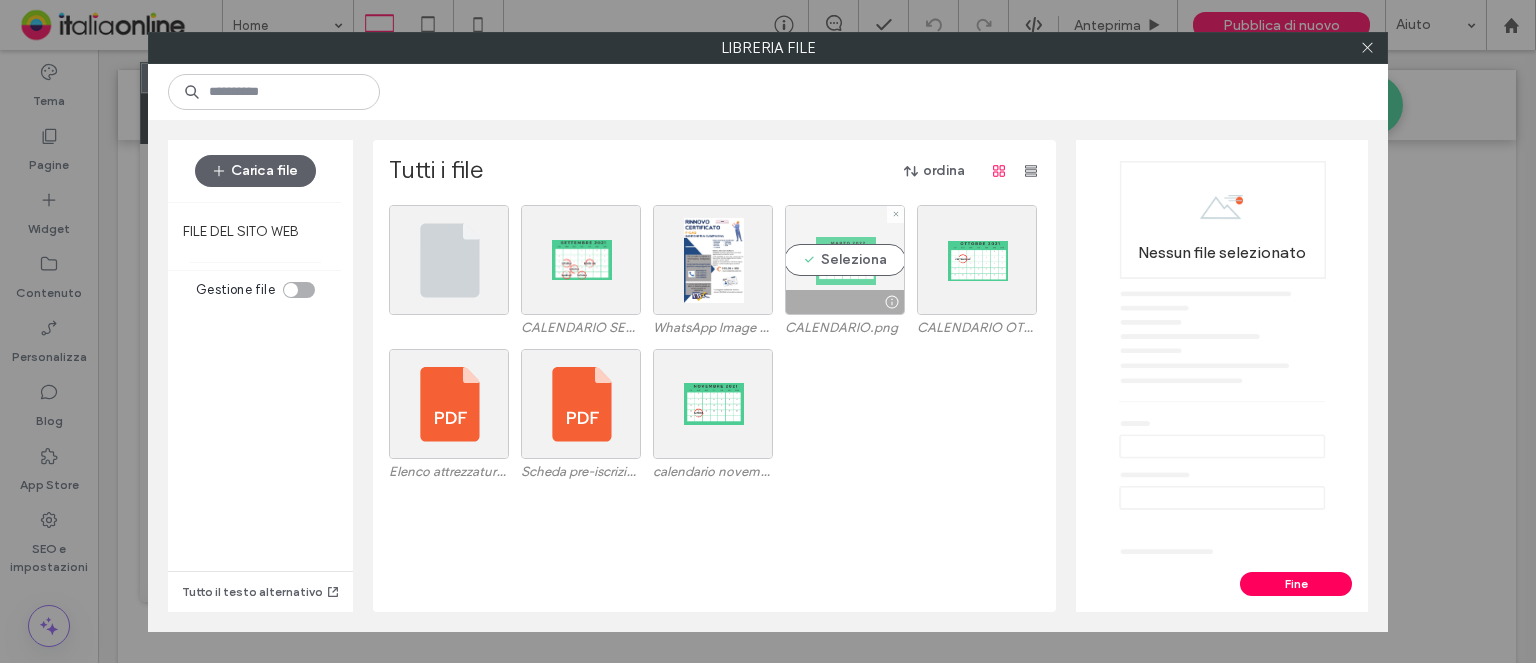 click on "Seleziona" at bounding box center [845, 260] 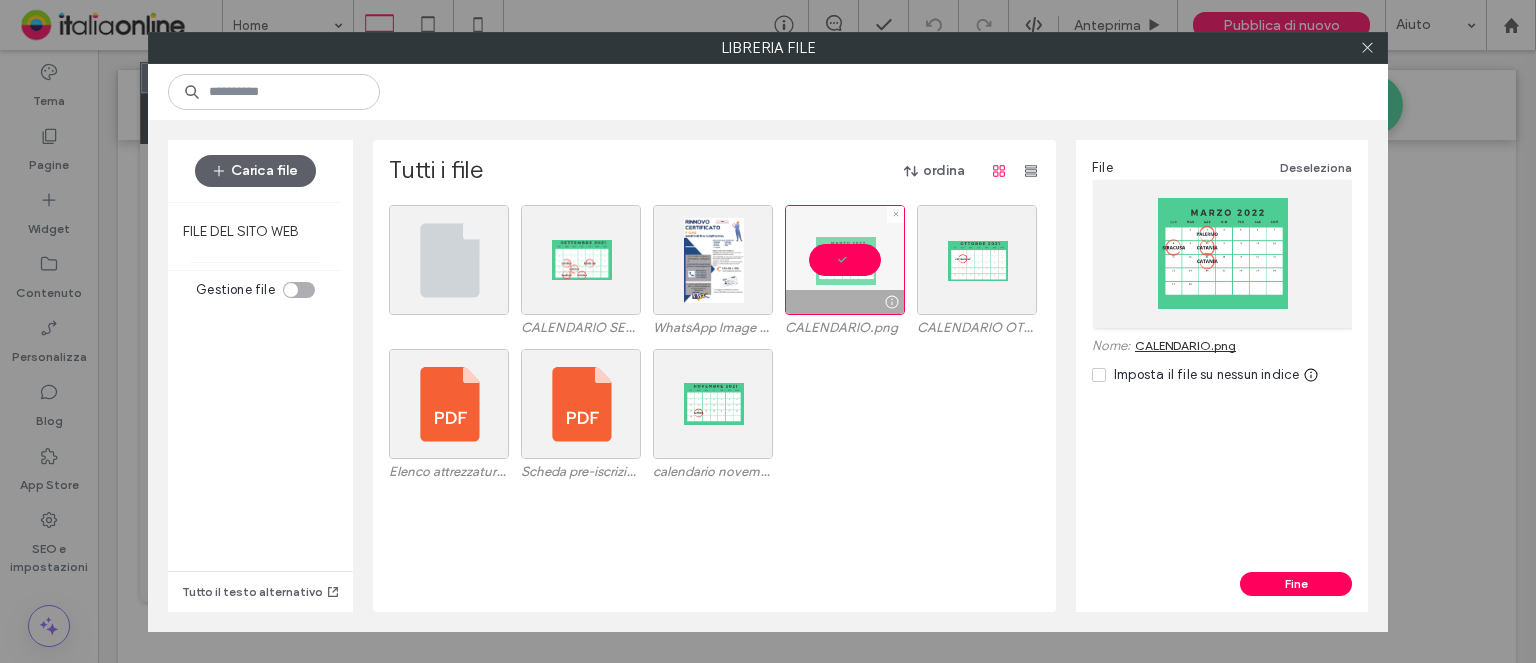 click at bounding box center [845, 260] 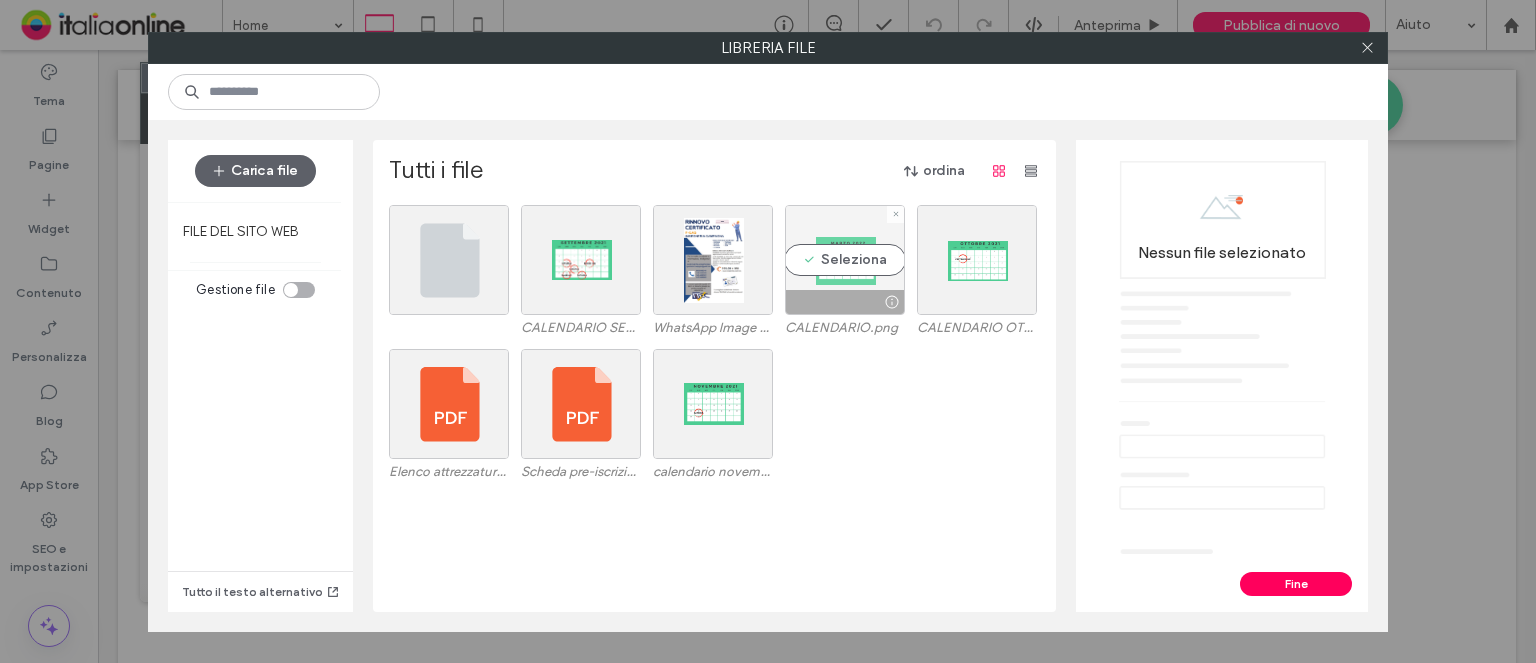 click on "Seleziona" at bounding box center [845, 260] 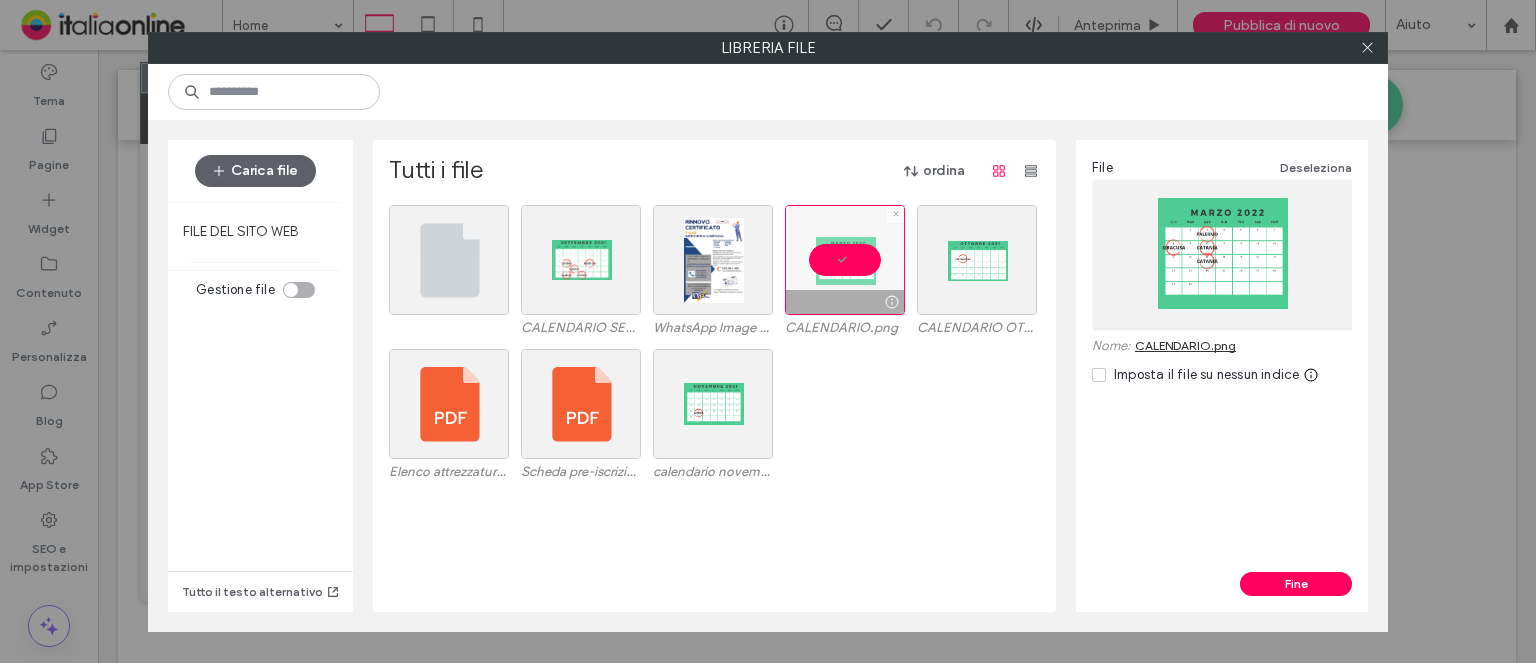 click at bounding box center [845, 260] 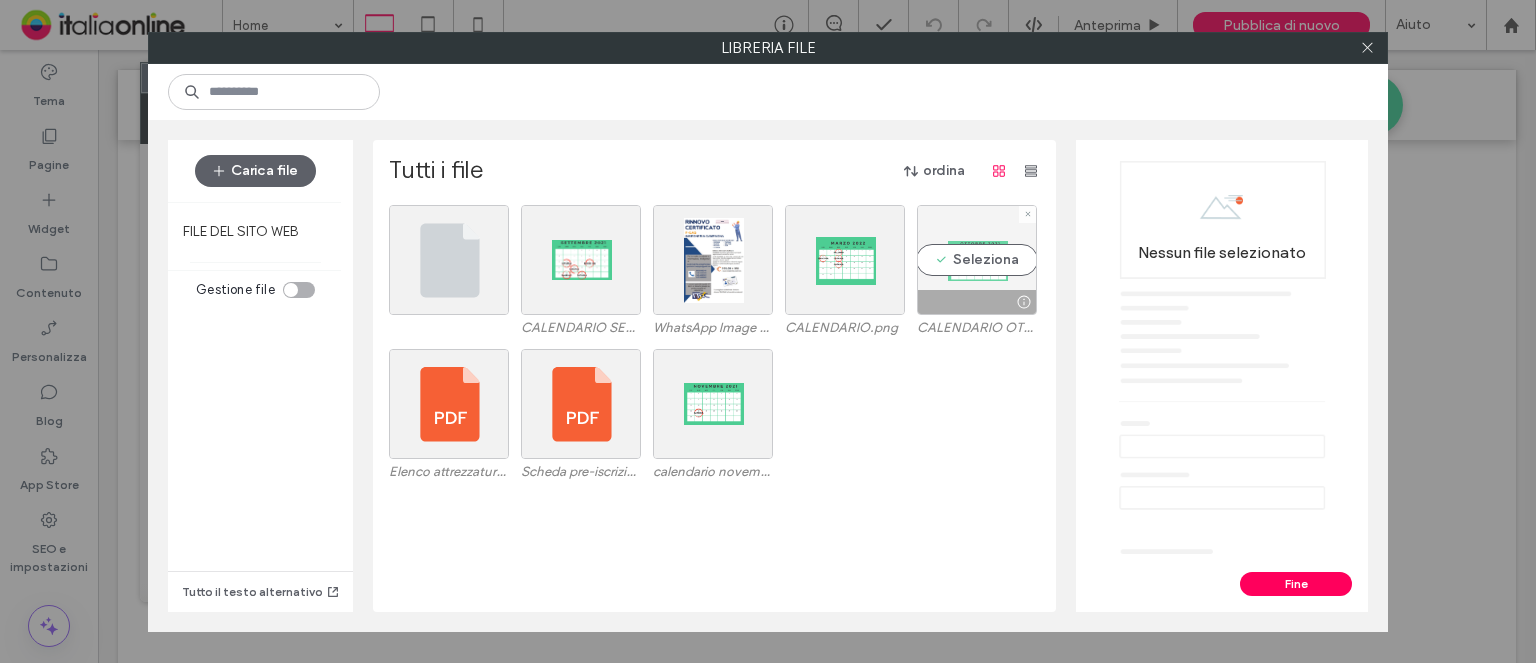 click on "Seleziona" at bounding box center [977, 260] 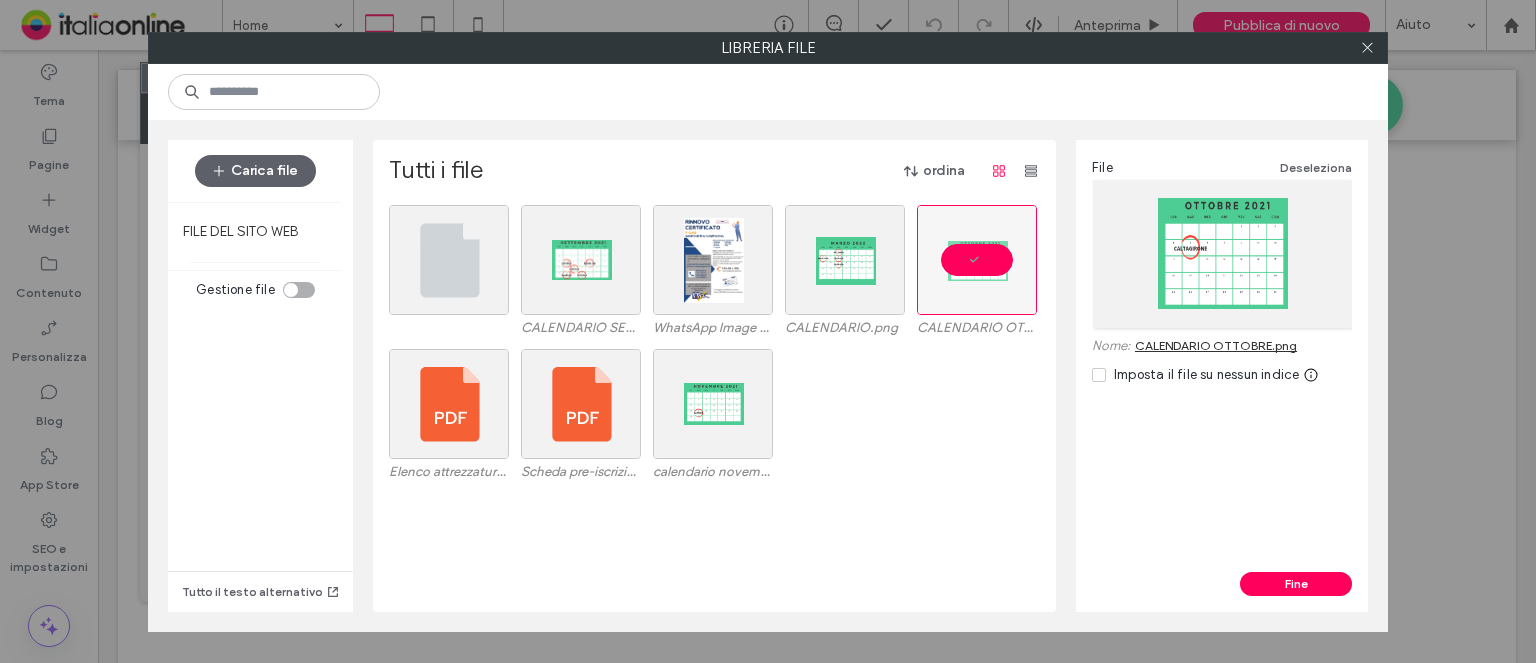 click on "CALENDARIO OTTOBRE.png" at bounding box center (1216, 345) 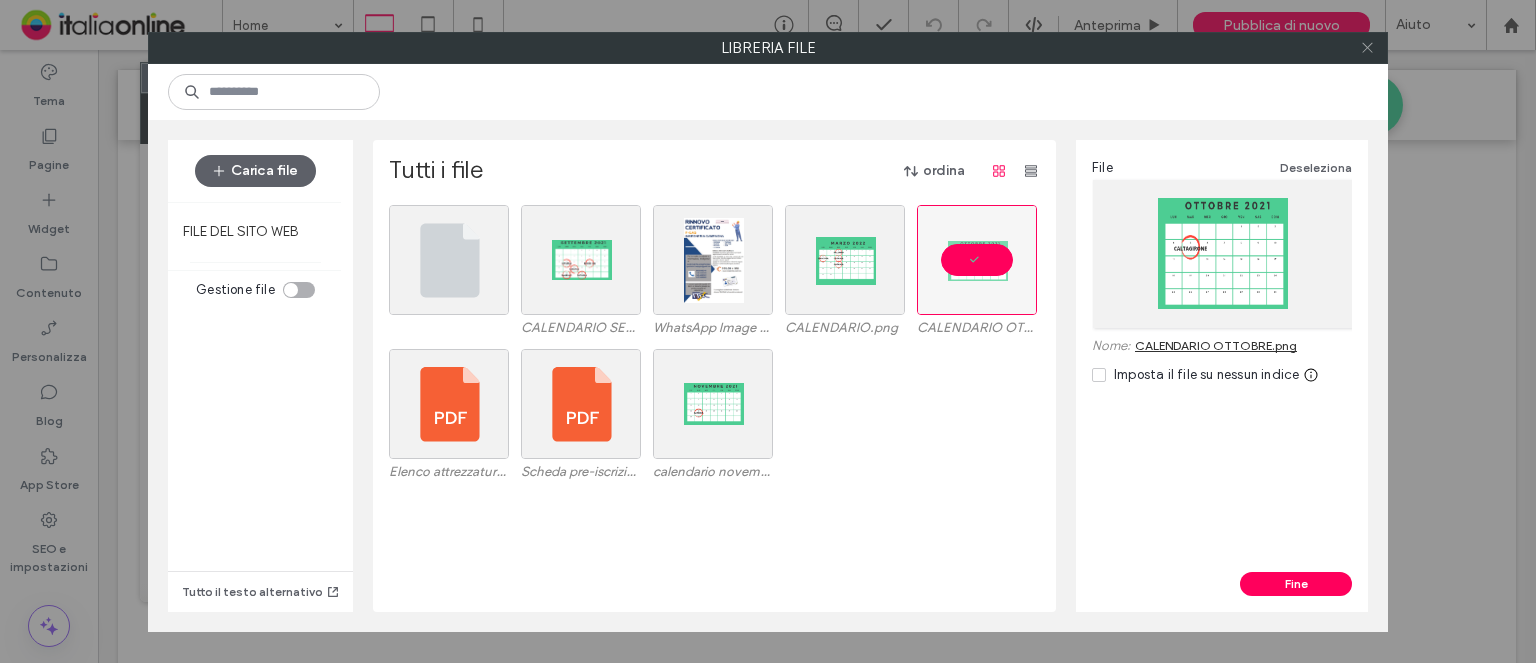 click 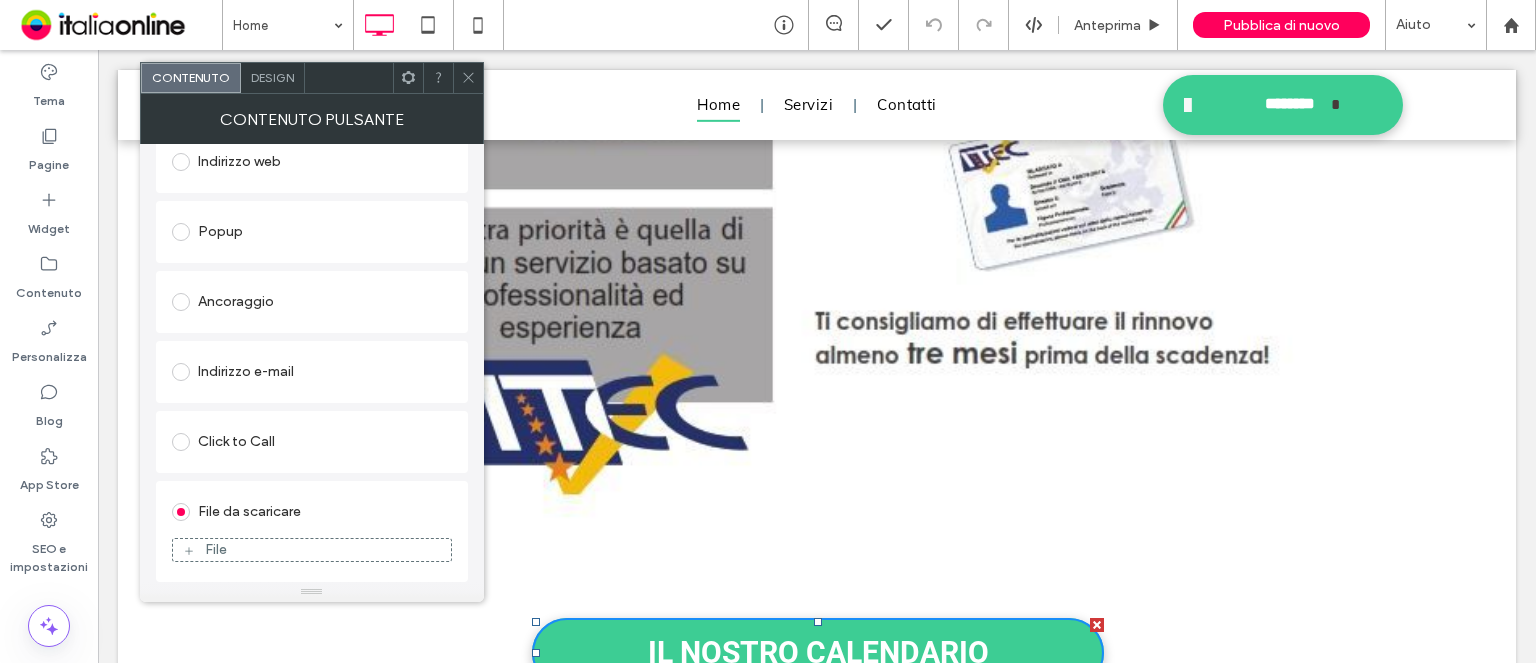 scroll, scrollTop: 2051, scrollLeft: 0, axis: vertical 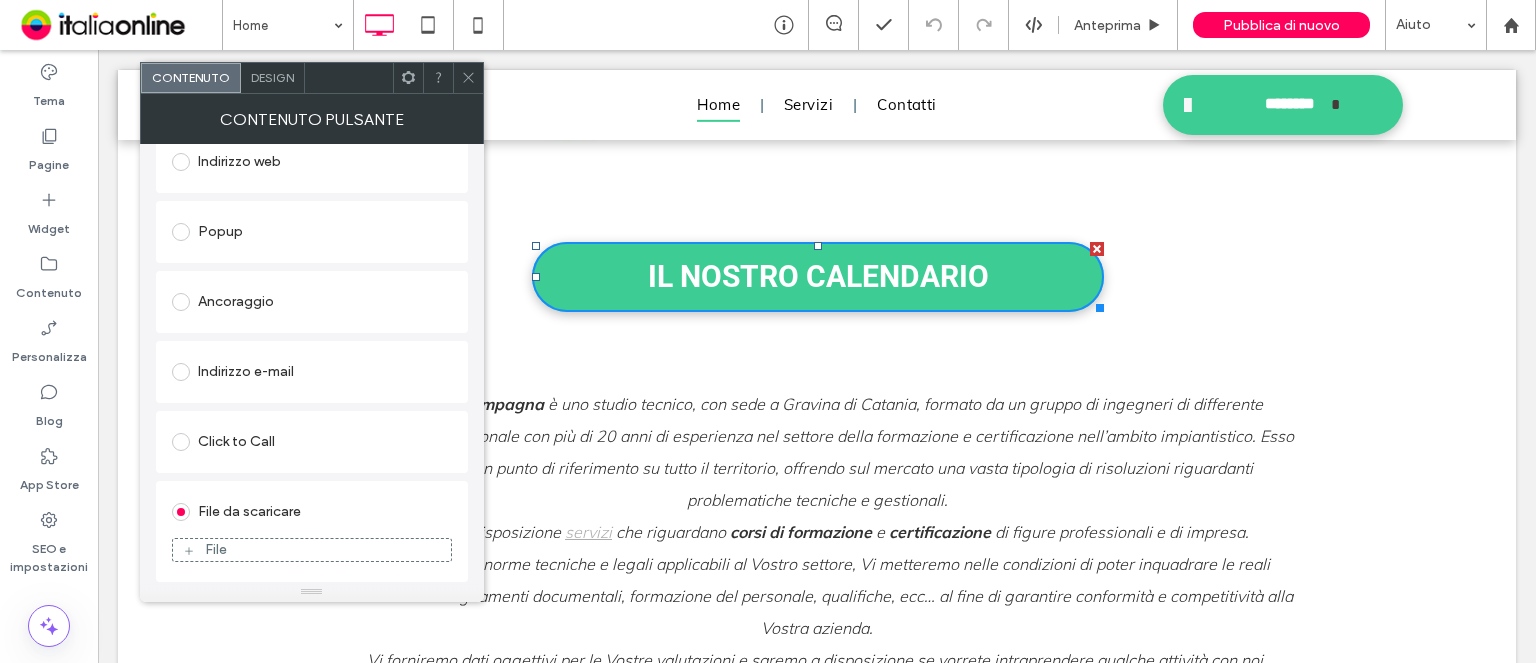 click on "Ancoraggio" at bounding box center (312, 302) 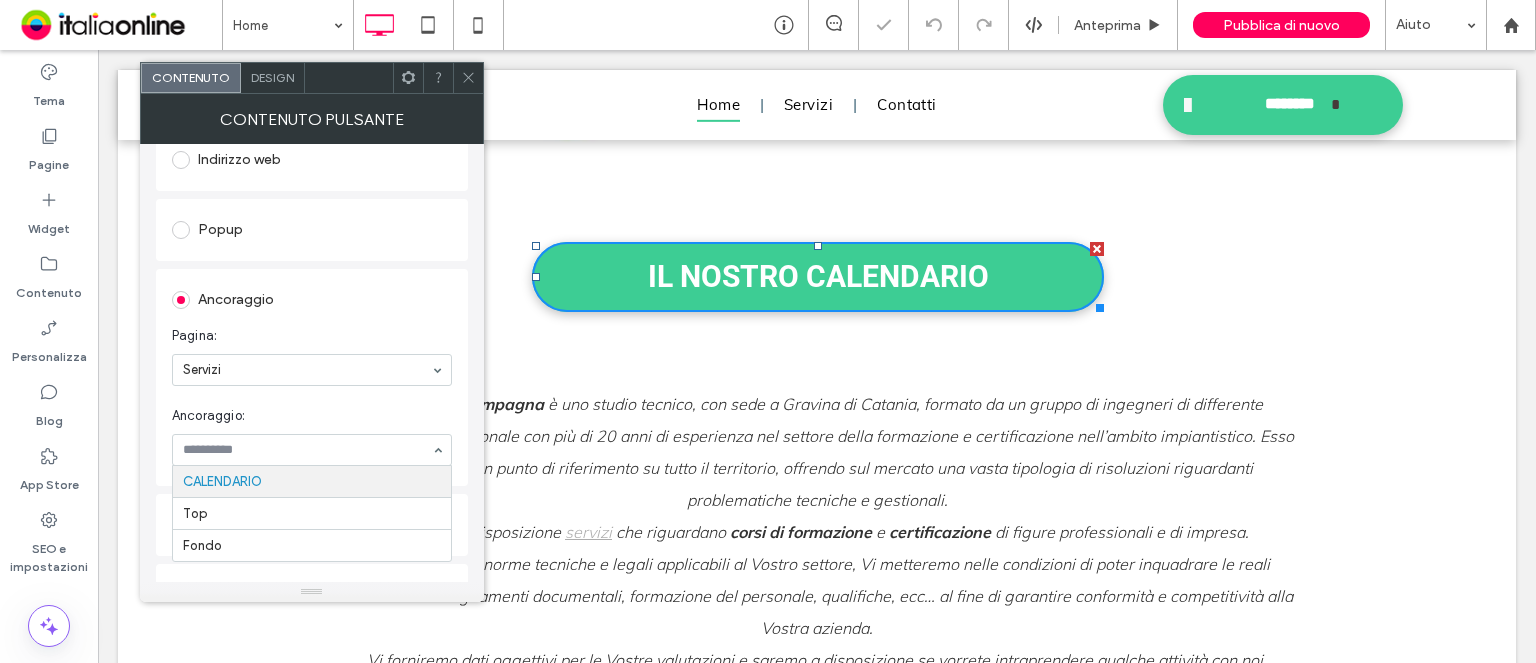 click at bounding box center [307, 450] 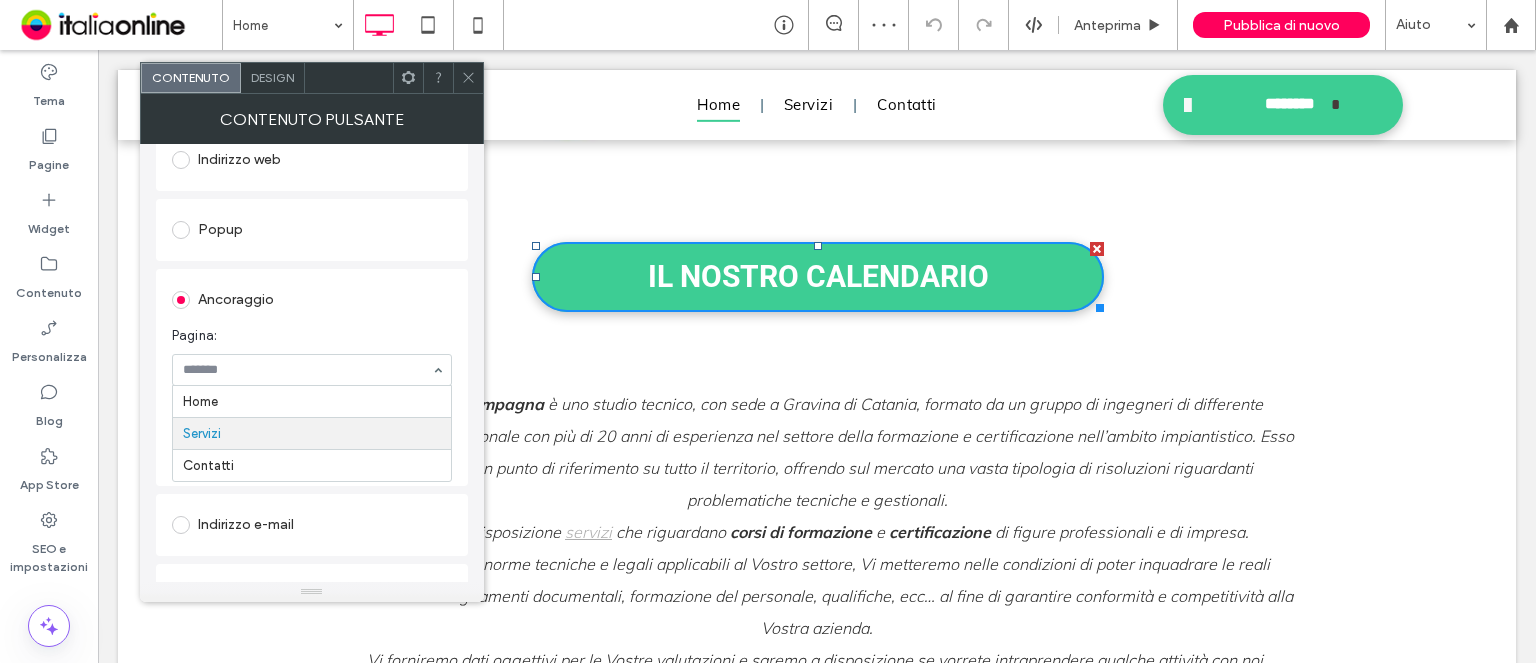 click at bounding box center (307, 370) 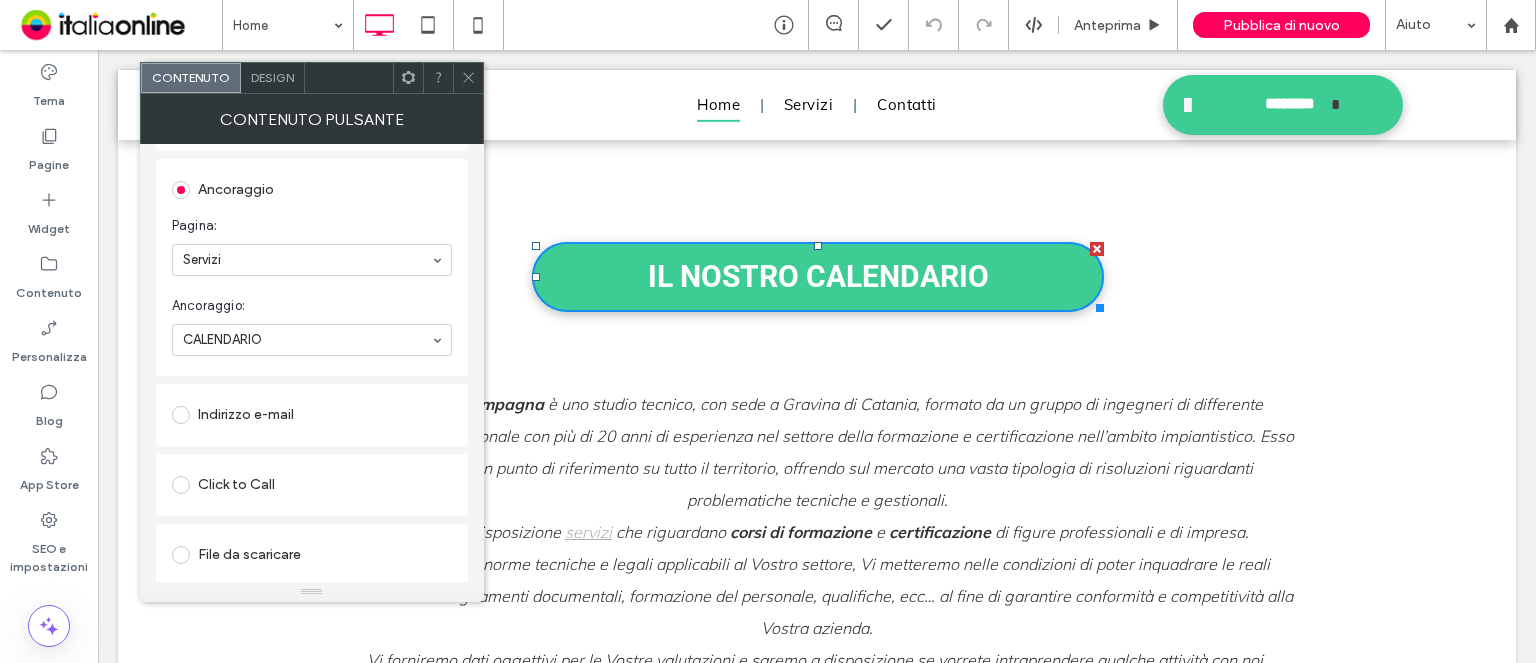 scroll, scrollTop: 427, scrollLeft: 0, axis: vertical 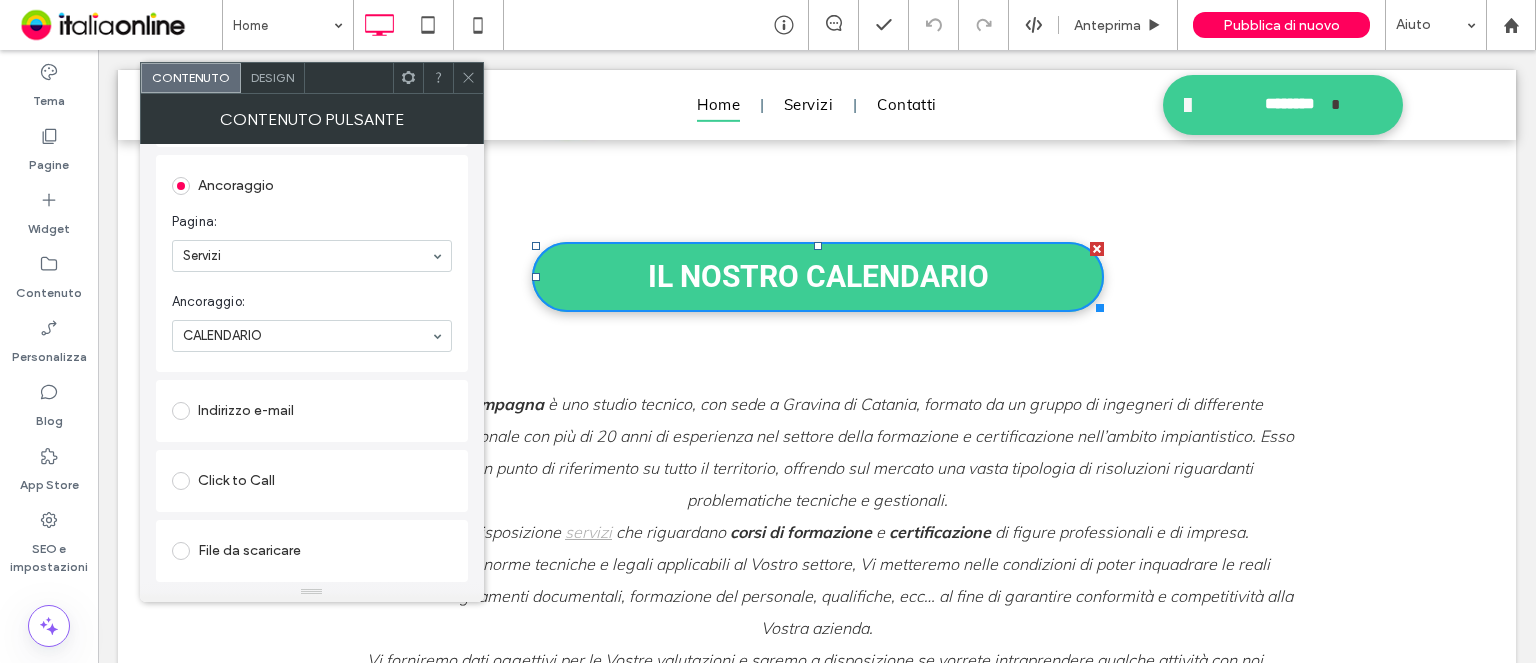 click on "File da scaricare" at bounding box center [312, 551] 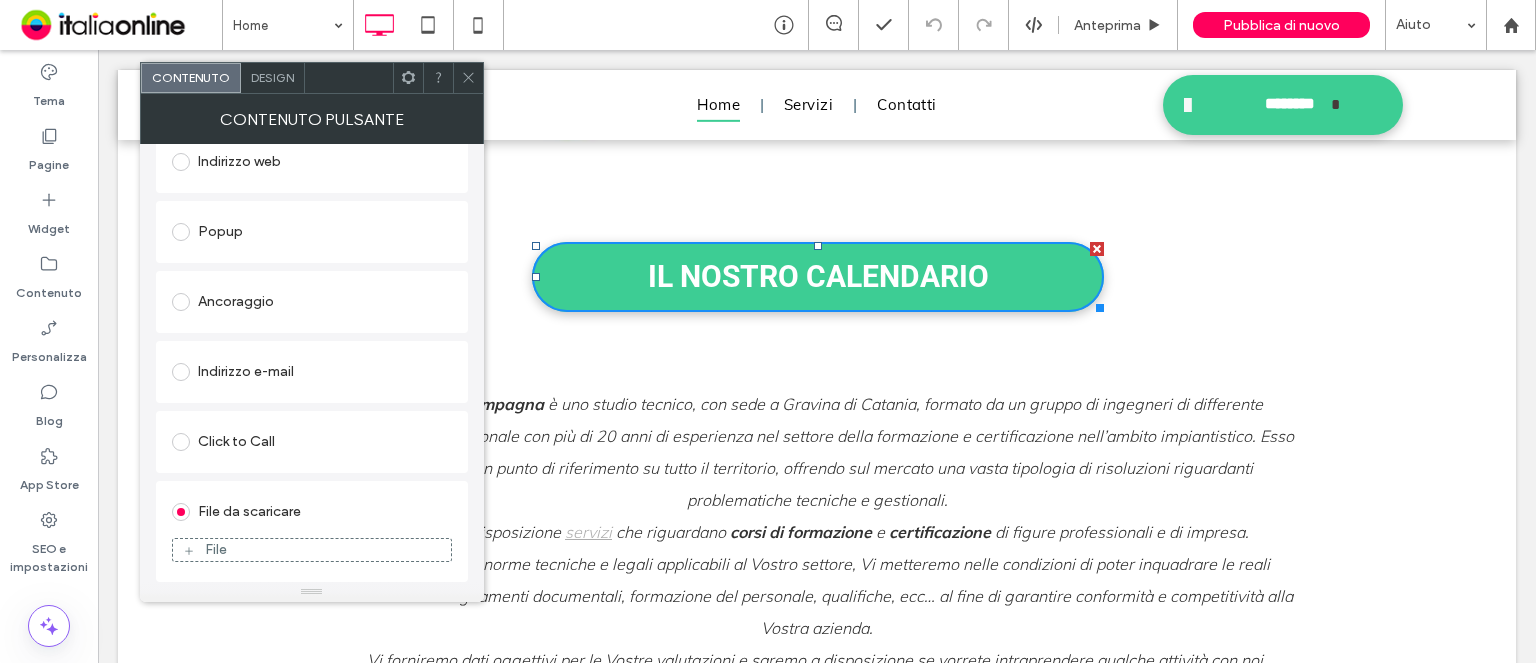 scroll, scrollTop: 312, scrollLeft: 0, axis: vertical 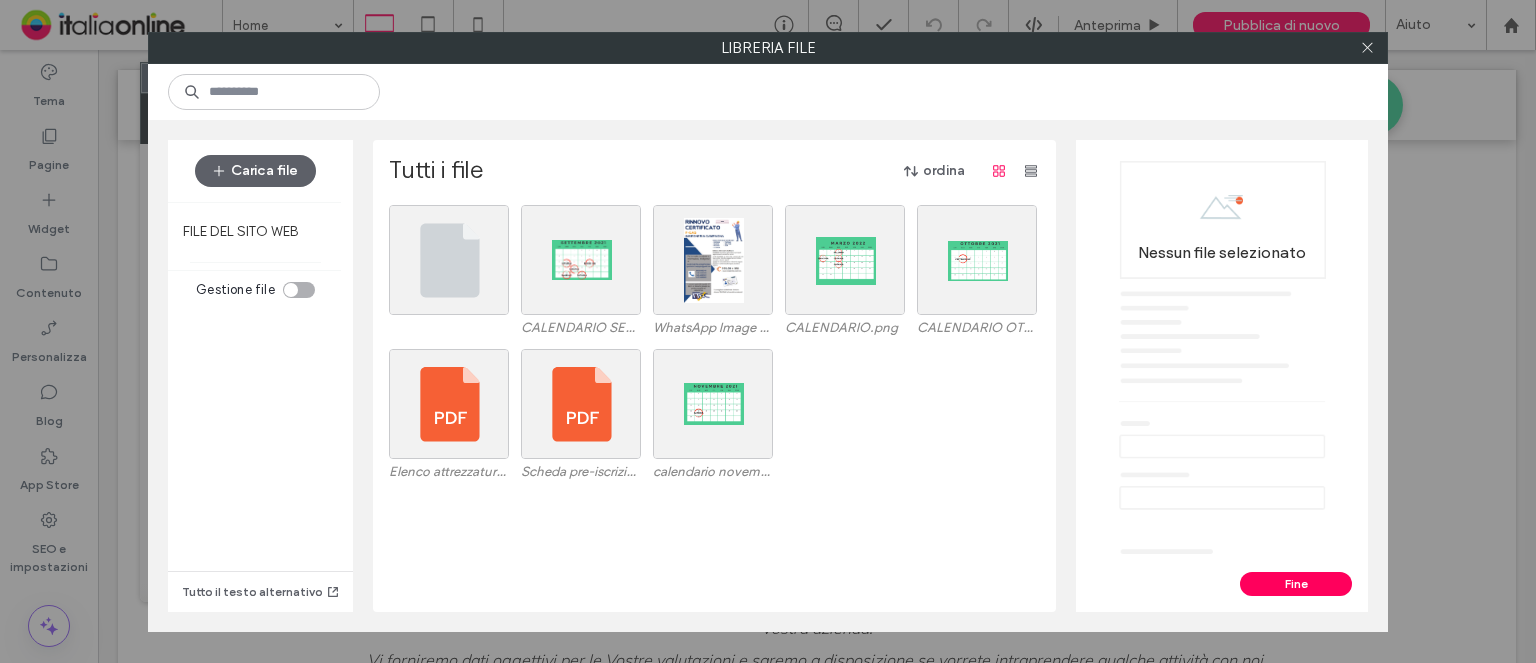 click at bounding box center [291, 290] 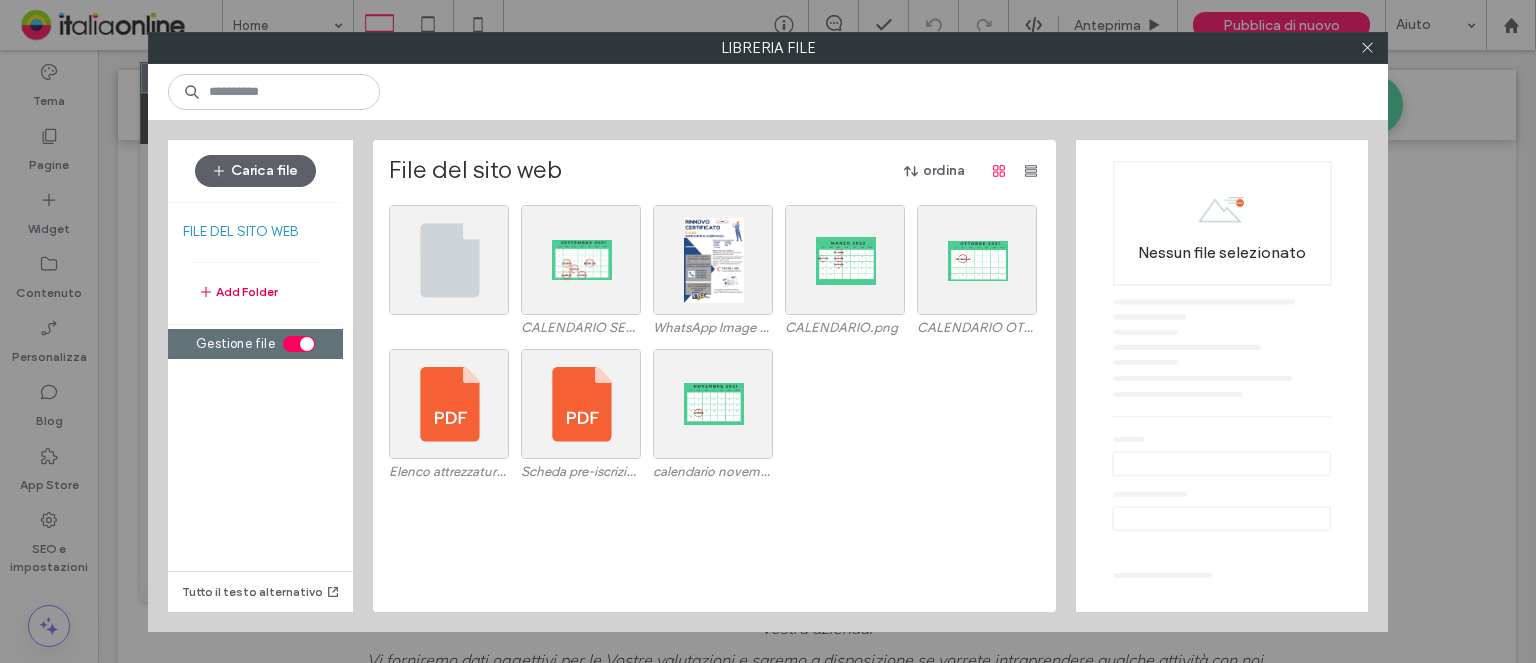 click on "Add Folder" at bounding box center [238, 292] 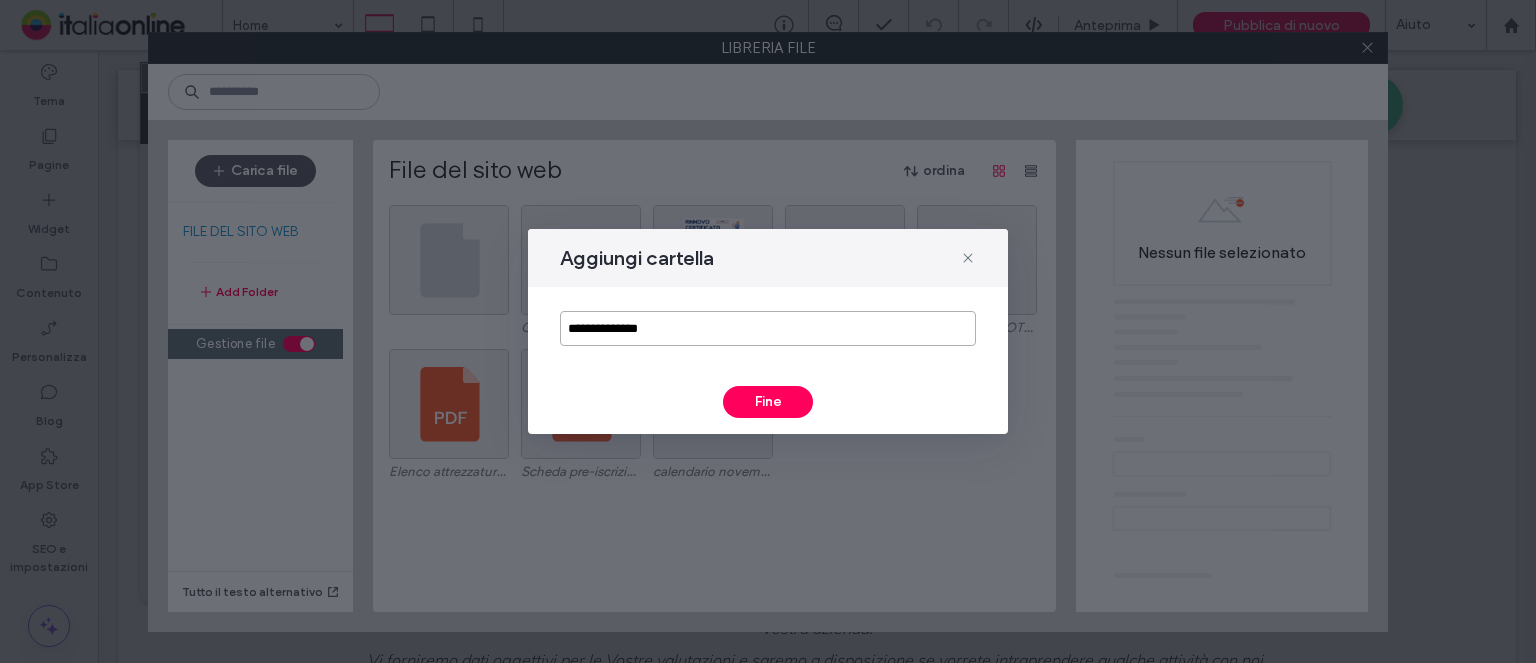 click on "**********" at bounding box center (768, 328) 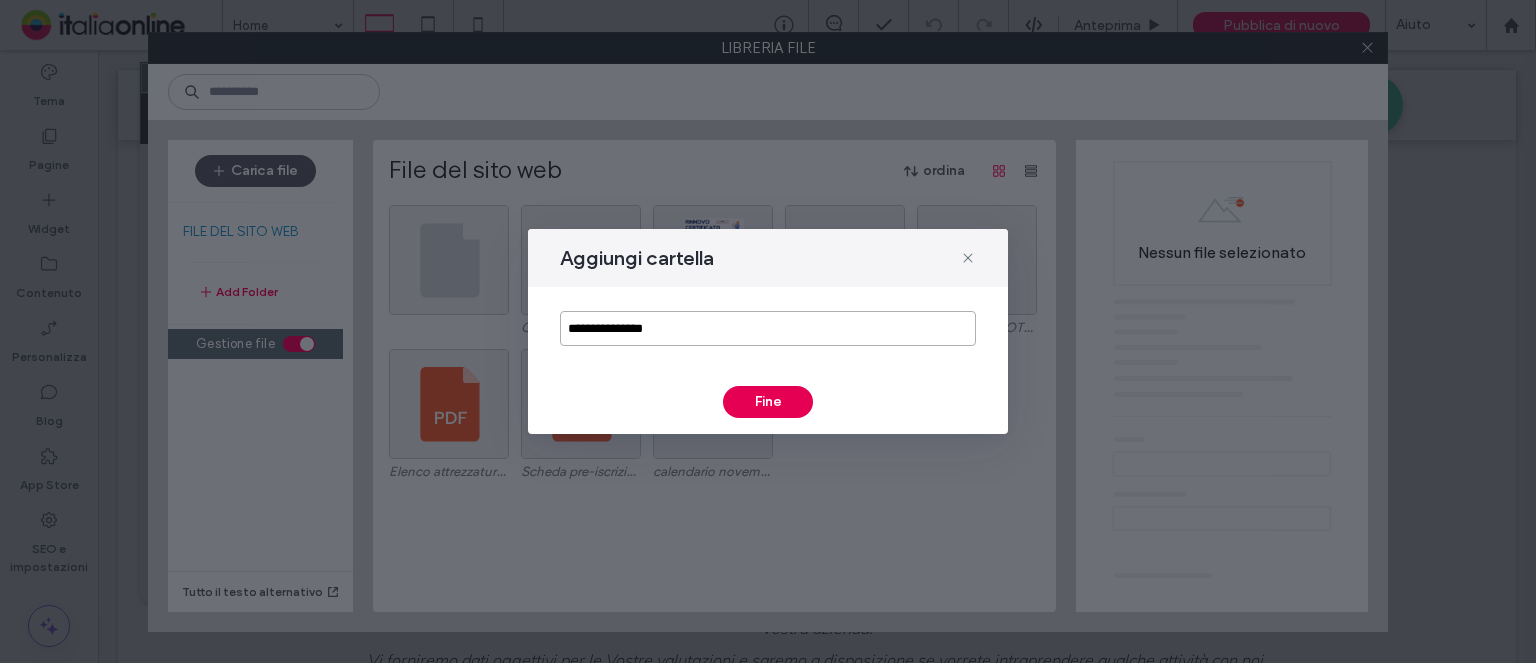 type on "**********" 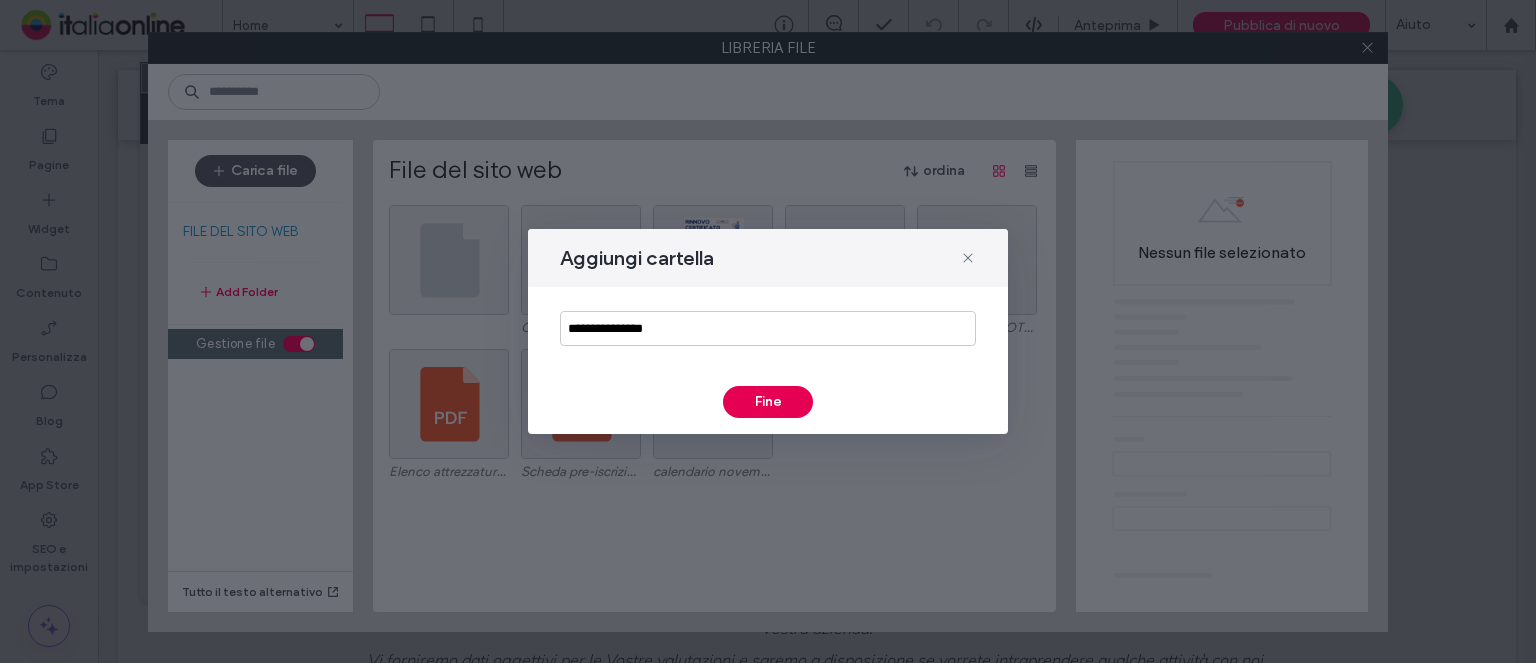 click on "Fine" at bounding box center (768, 402) 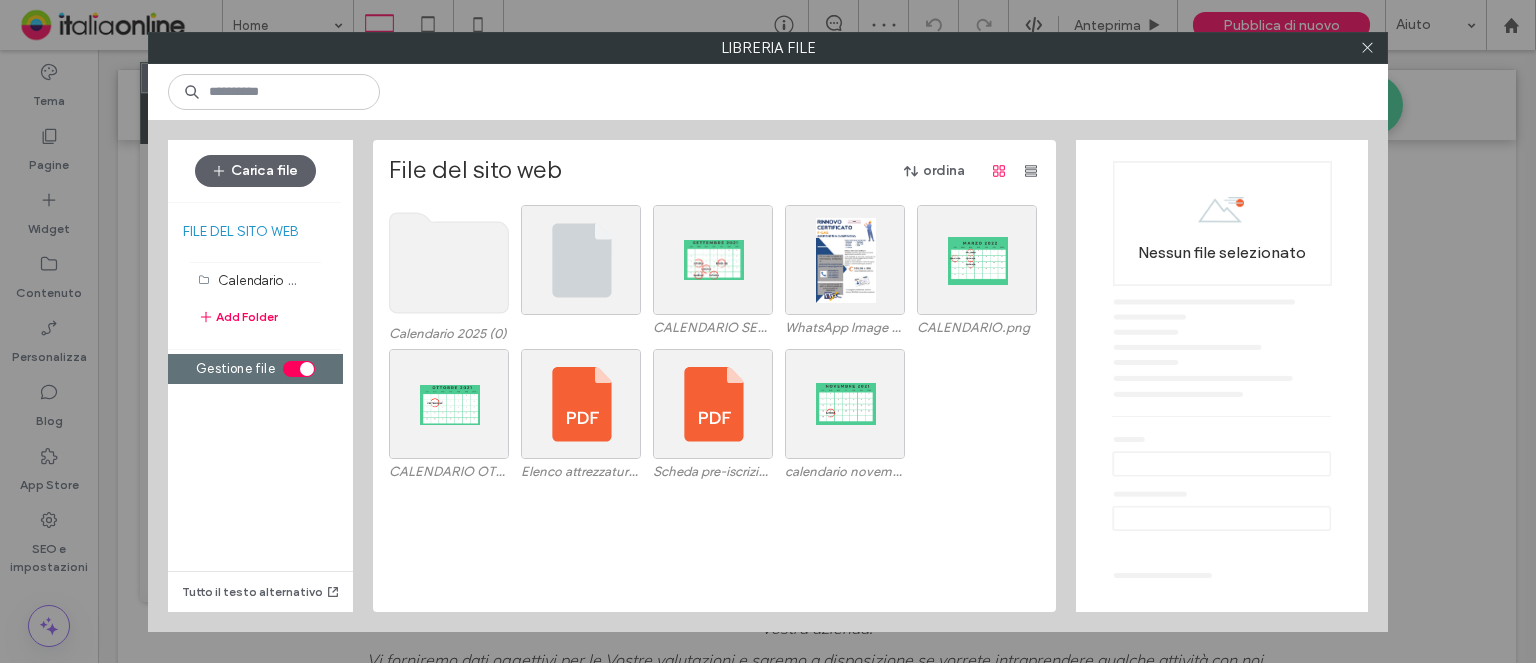 click 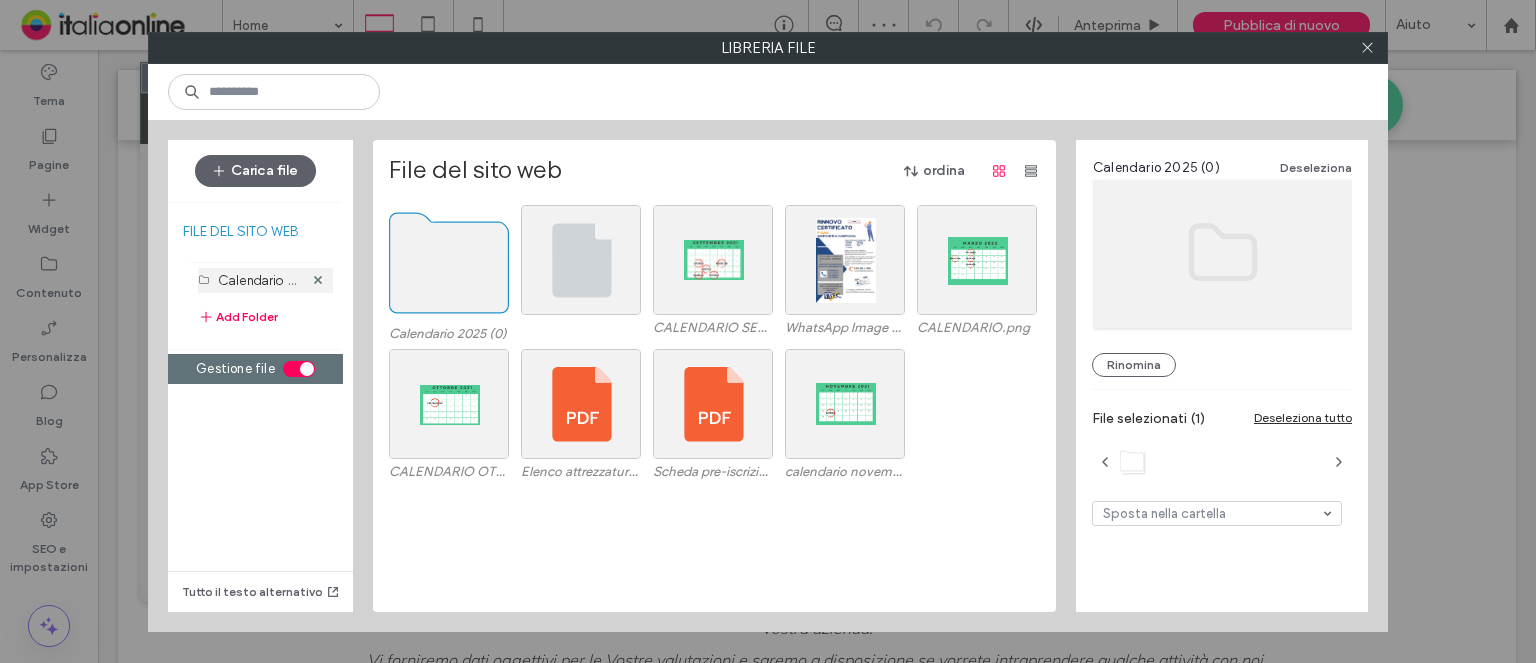 click on "Calendario 2025 (0)" at bounding box center (260, 280) 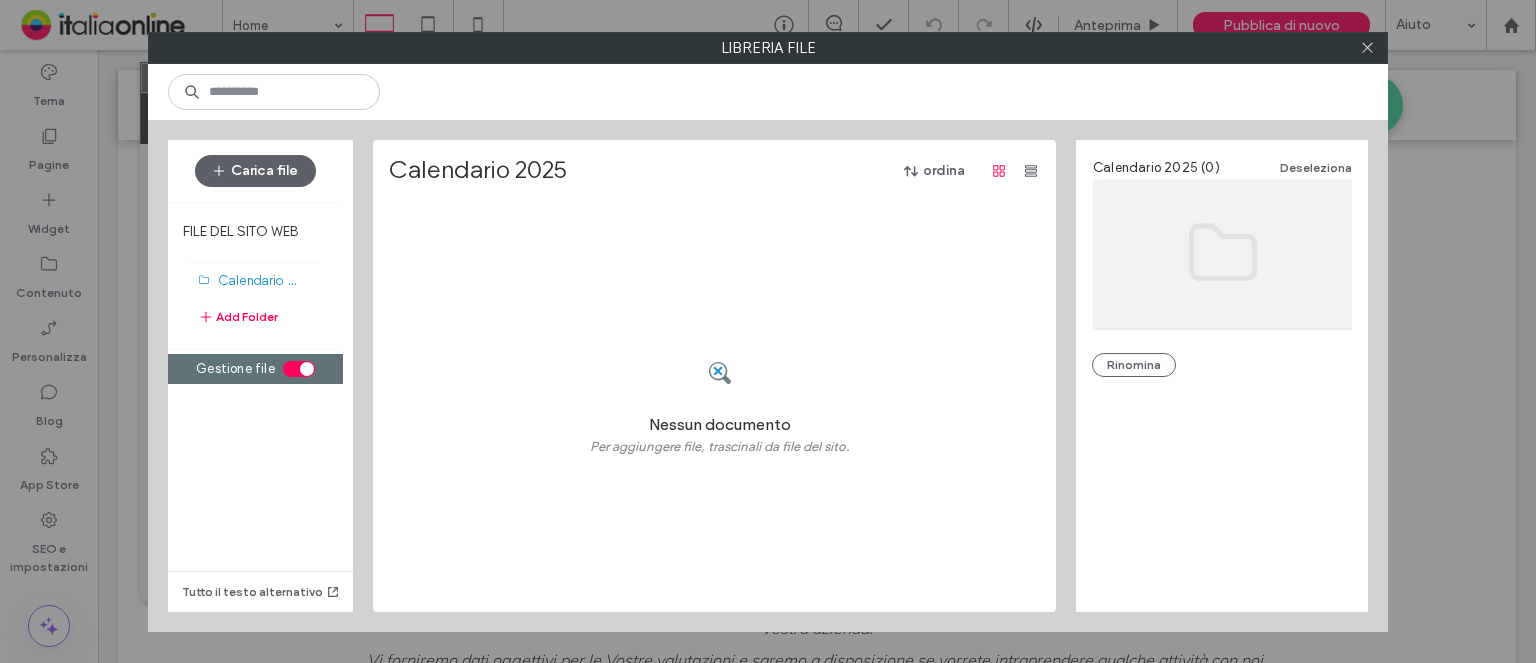 drag, startPoint x: 804, startPoint y: 354, endPoint x: 832, endPoint y: 363, distance: 29.410883 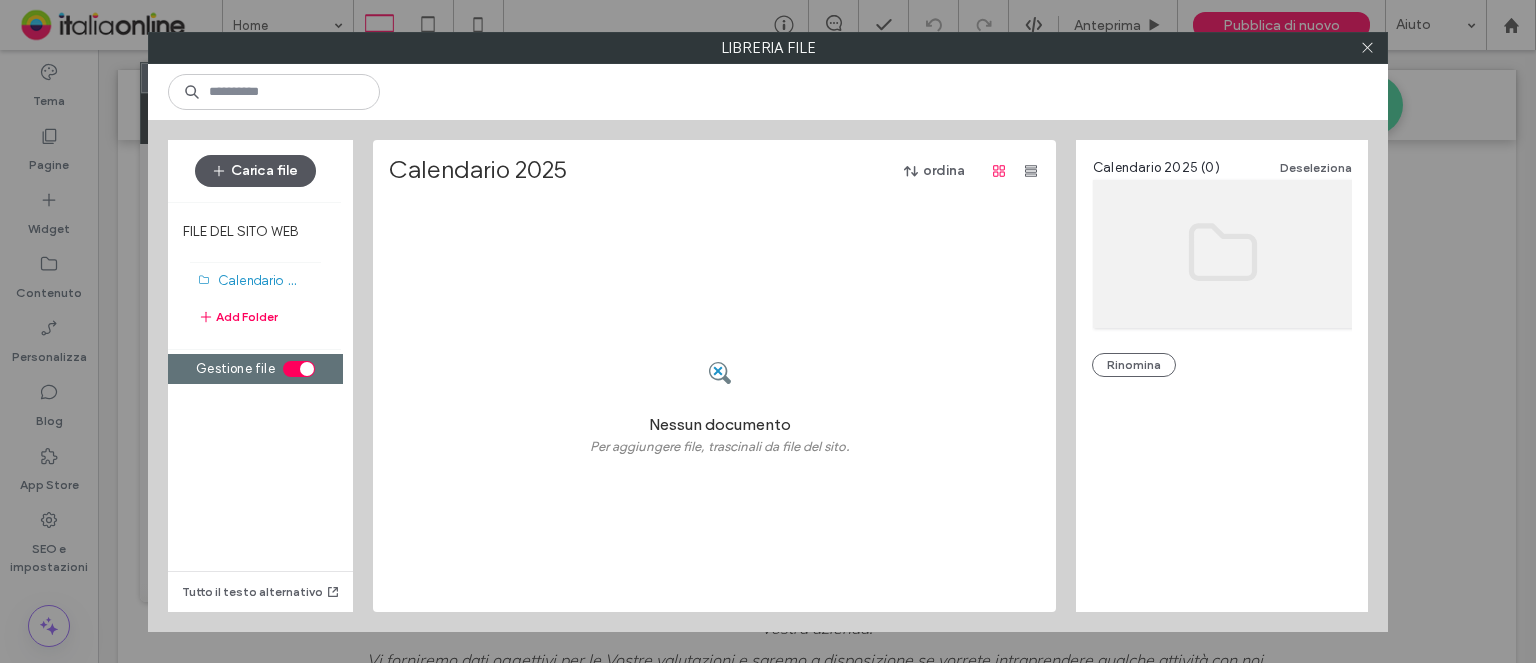 click on "Carica file" at bounding box center [255, 171] 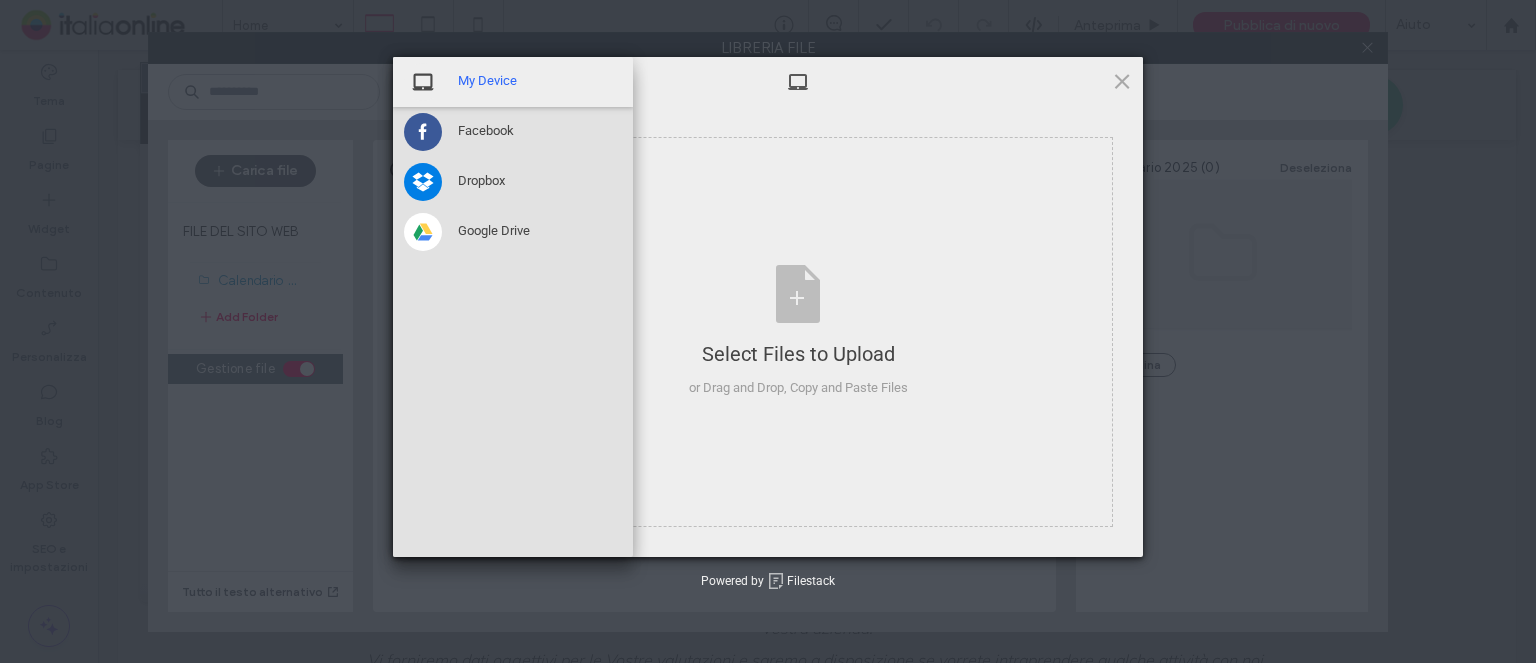 click at bounding box center [423, 82] 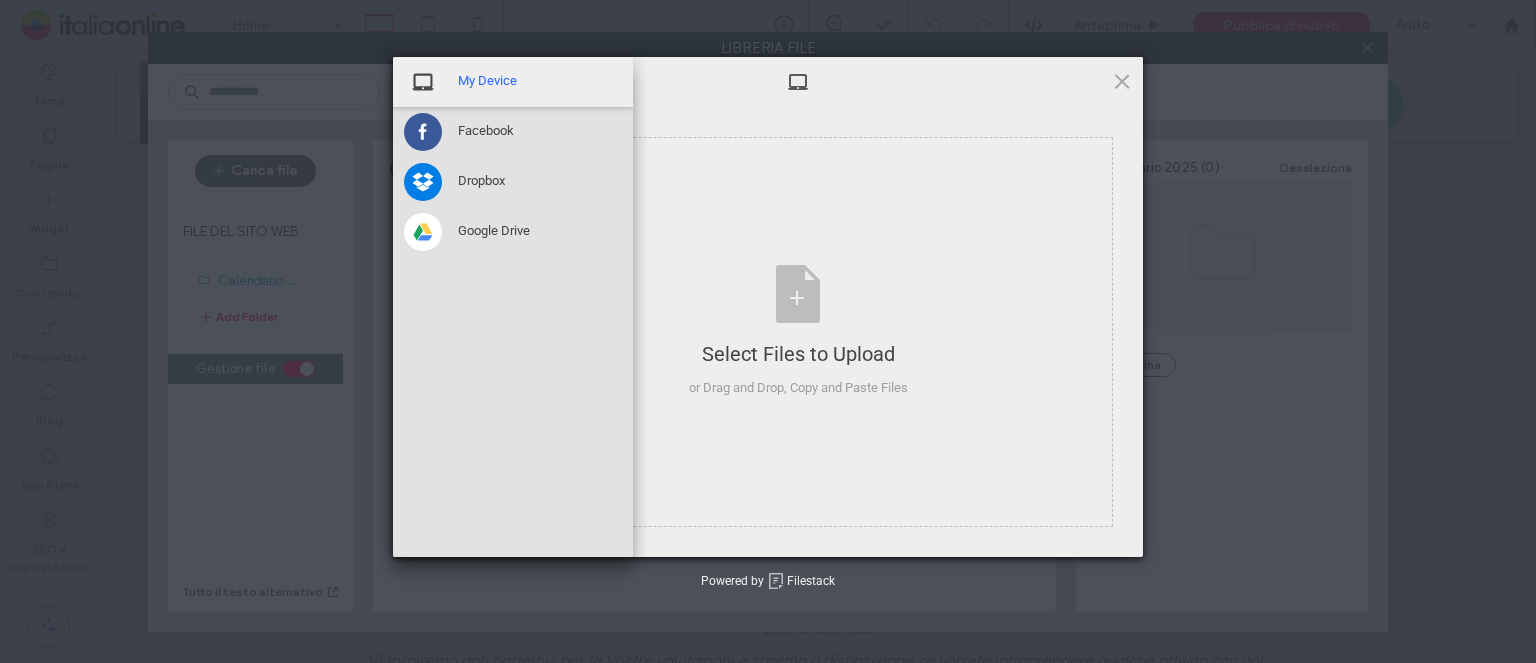click on "My Device" at bounding box center (487, 81) 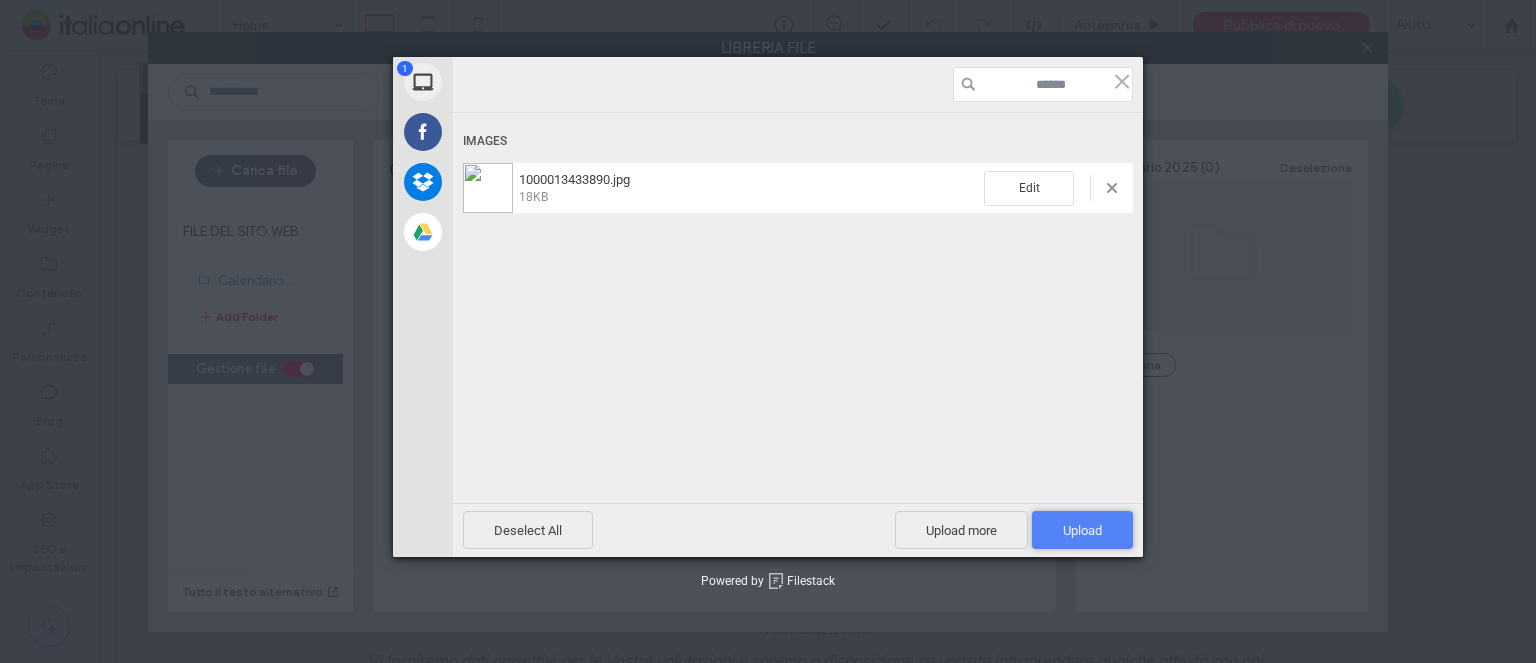 click on "Upload
1" at bounding box center [1082, 530] 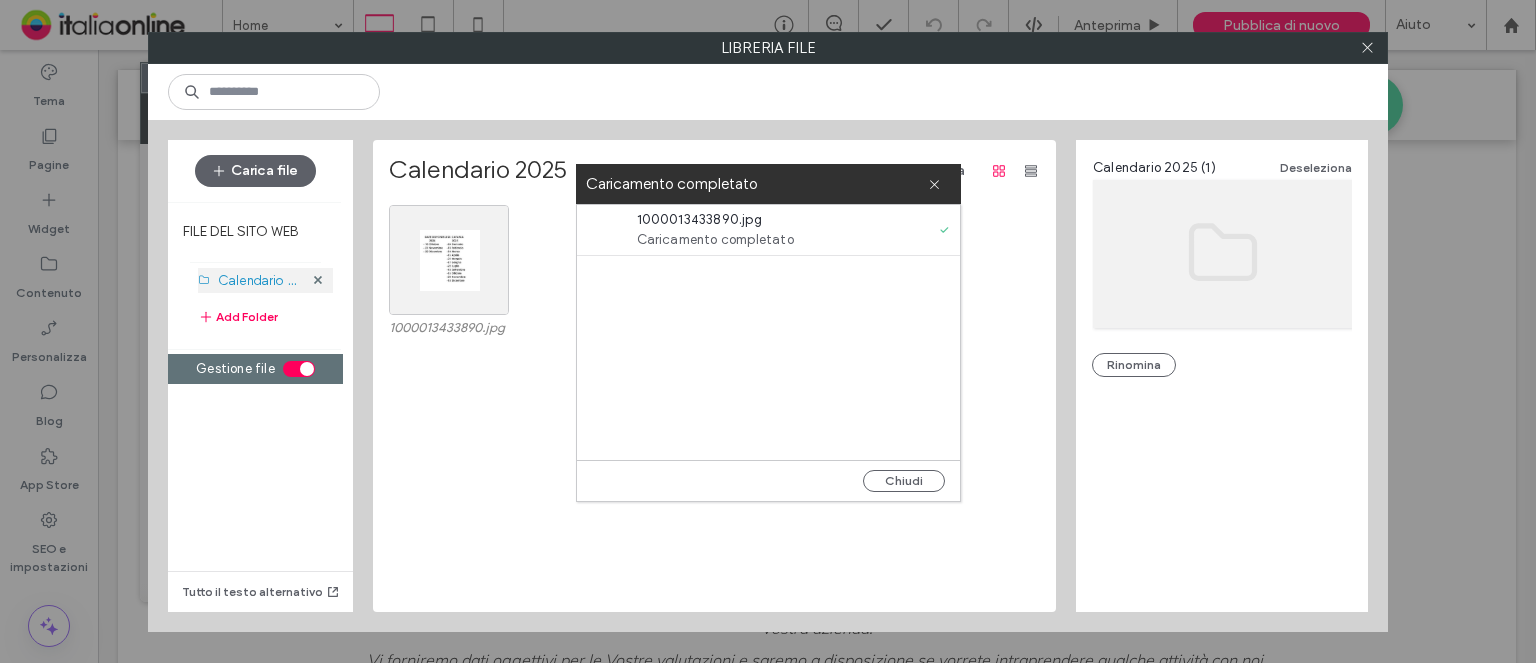 click on "Calendario 2025 (1)" at bounding box center (276, 279) 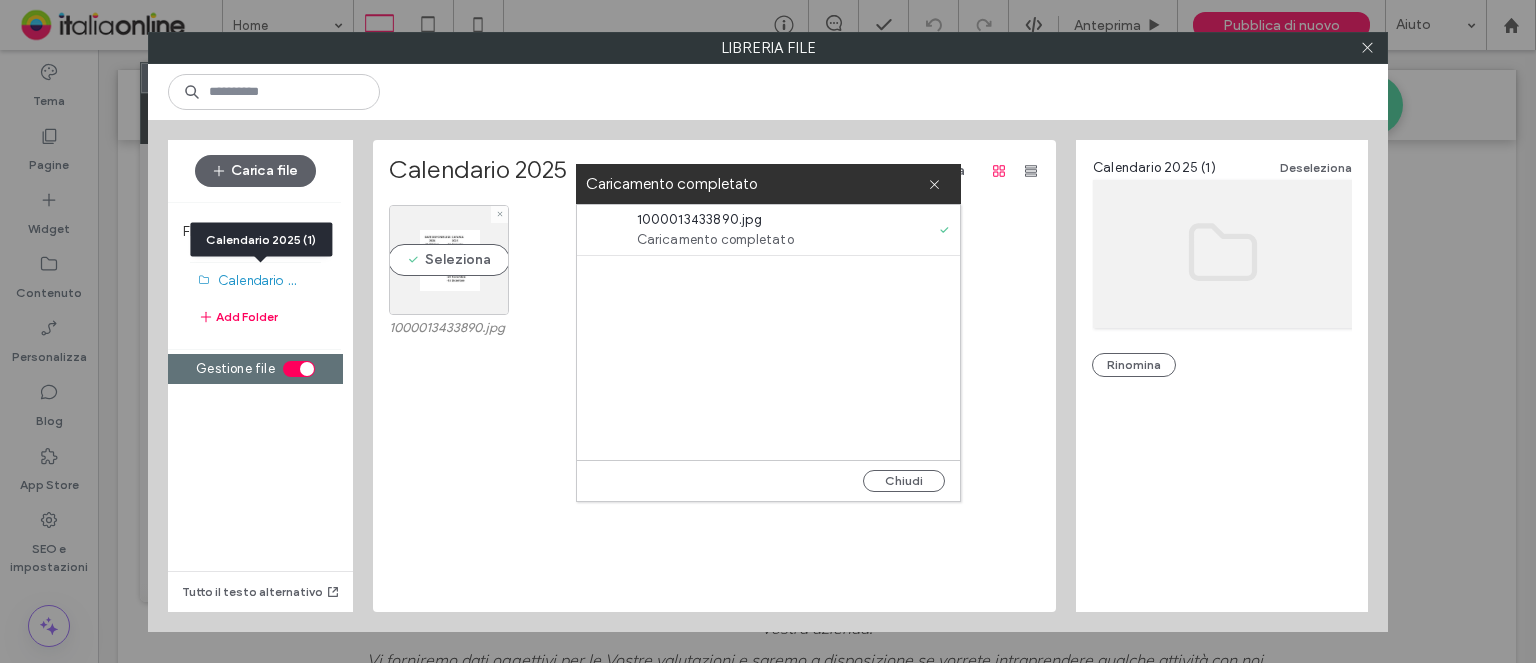click on "Seleziona 1000013433890.jpg" at bounding box center (720, 277) 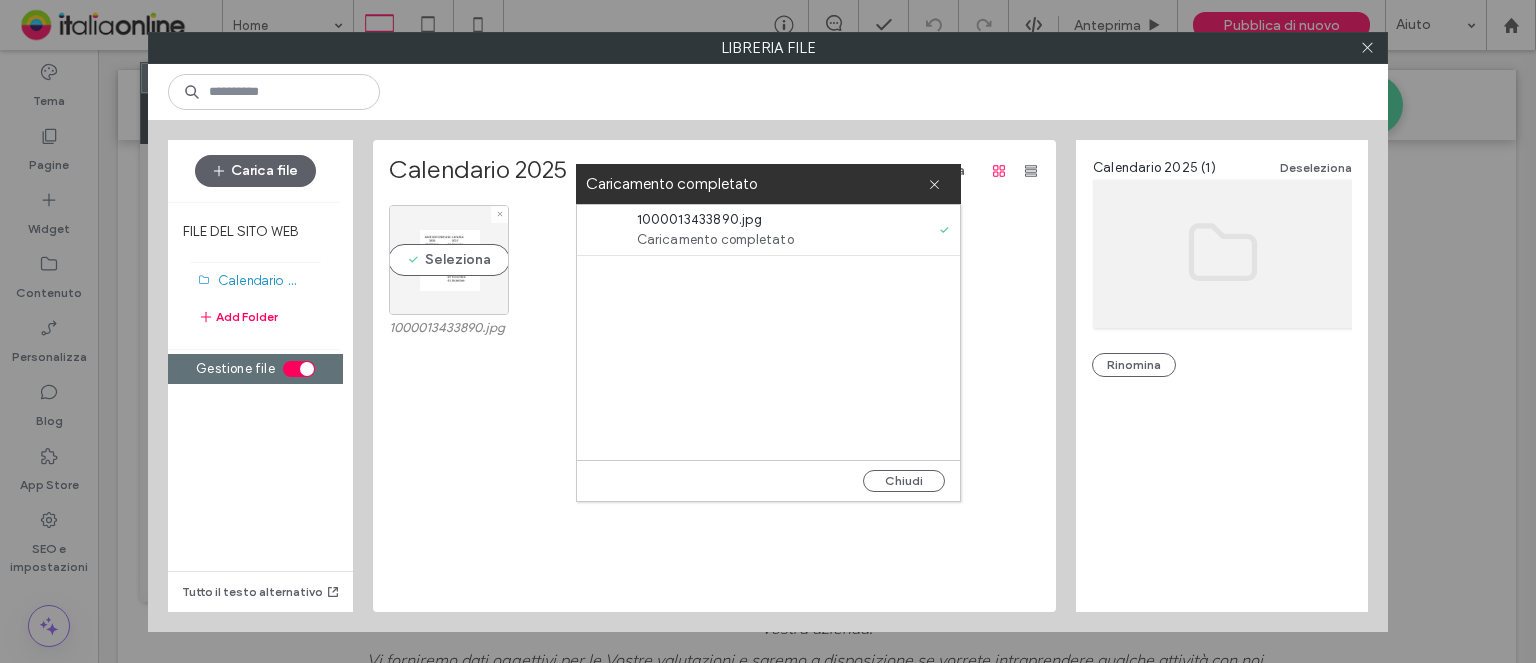 click on "Seleziona" at bounding box center [449, 260] 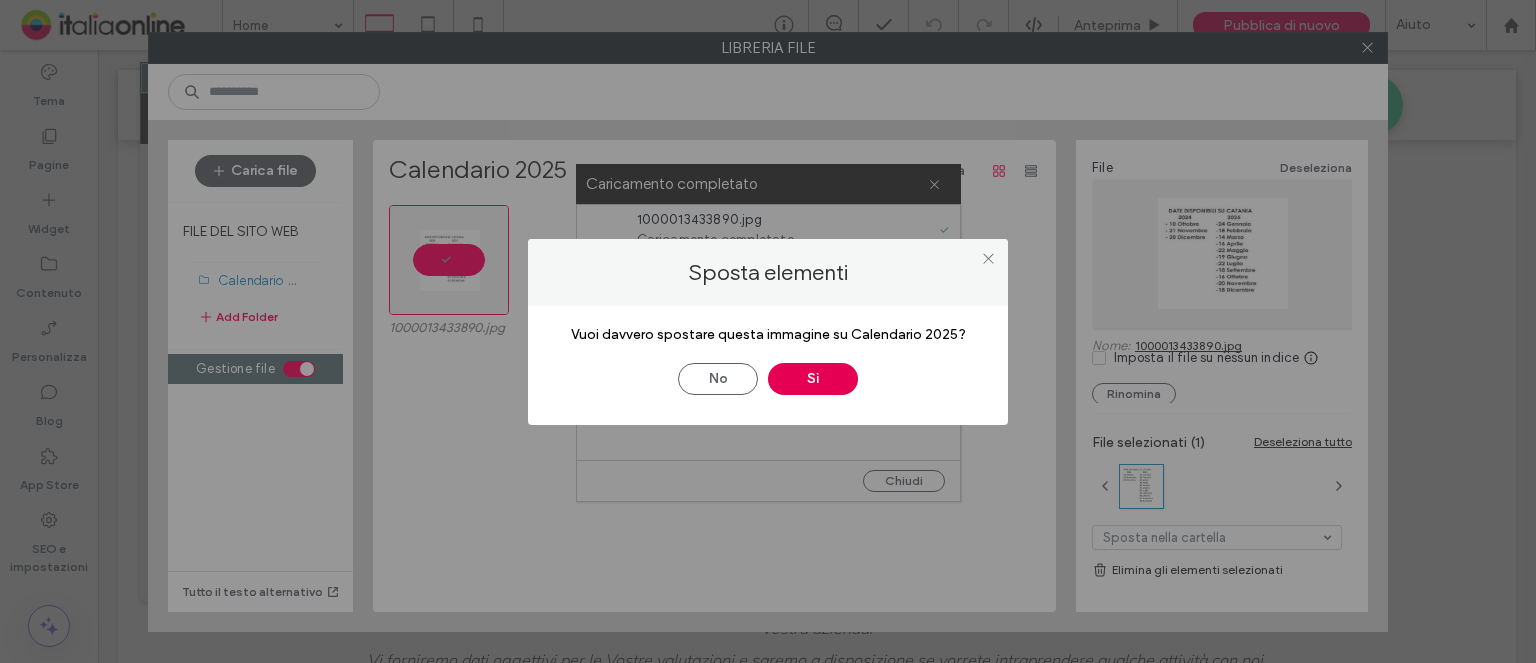 click on "Sì" at bounding box center [813, 379] 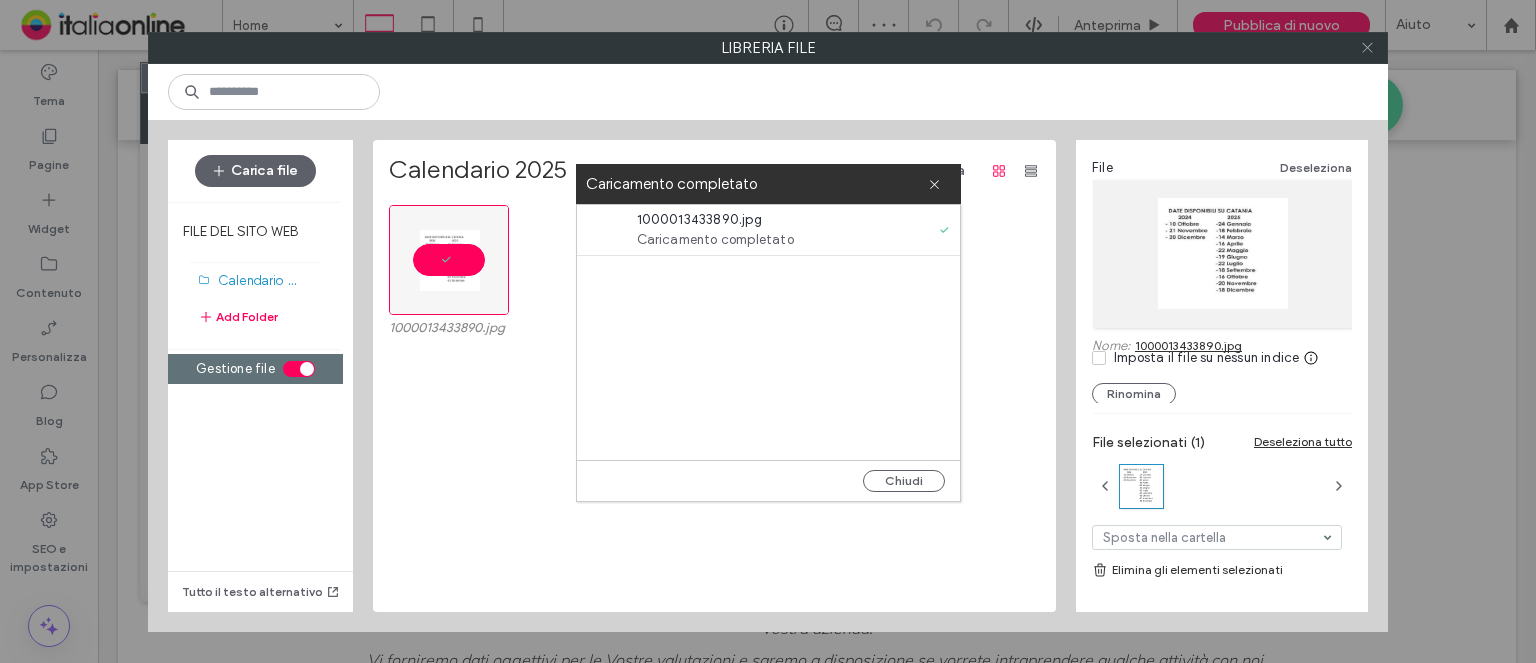 click 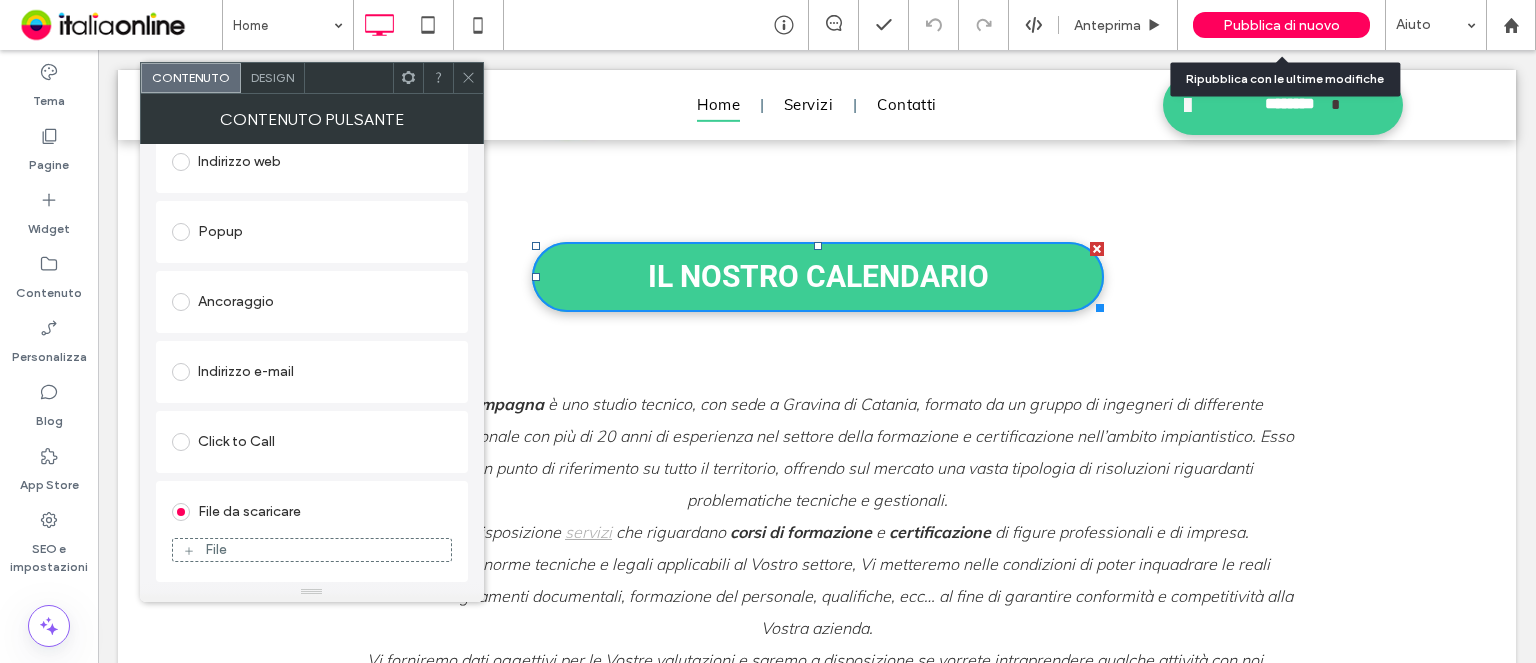 click on "Pubblica di nuovo" at bounding box center [1281, 25] 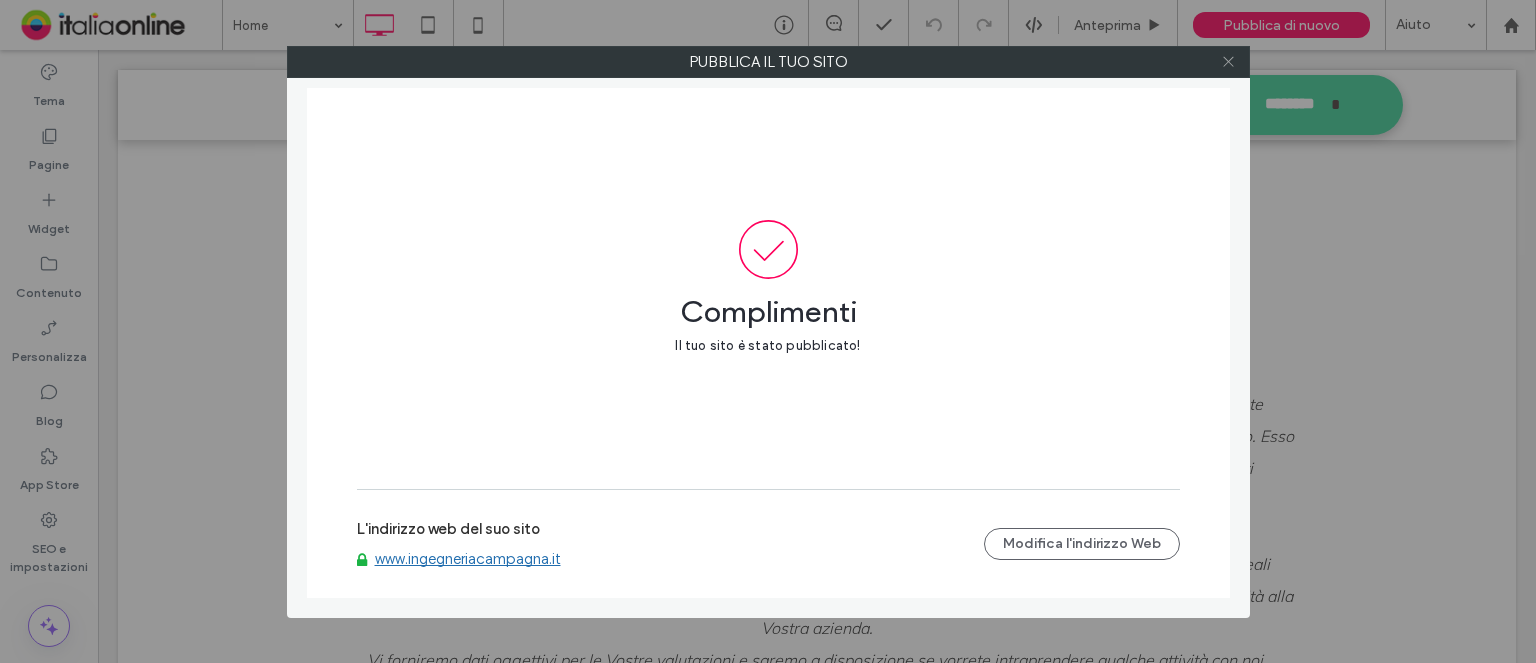 click 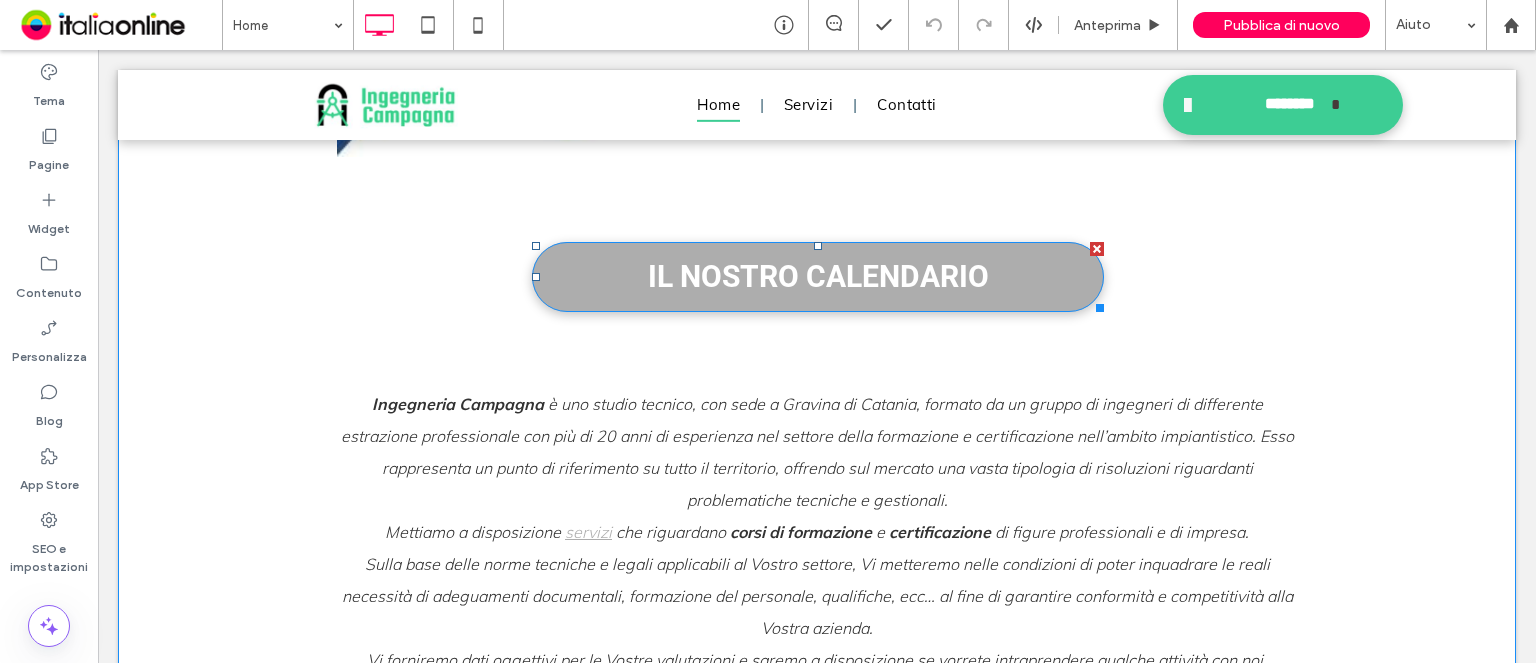 click on "IL NOSTRO CALENDARIO" at bounding box center (818, 276) 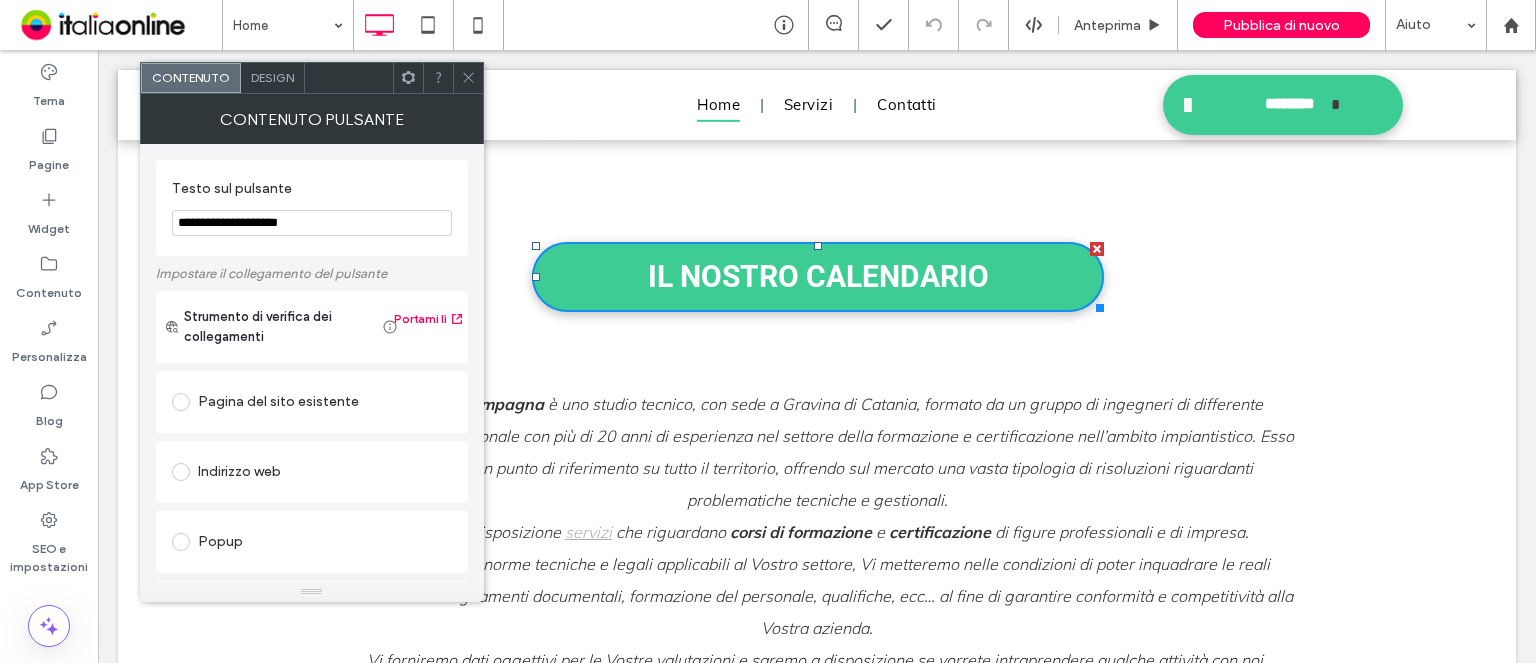 click on "Pagina del sito esistente" at bounding box center [312, 402] 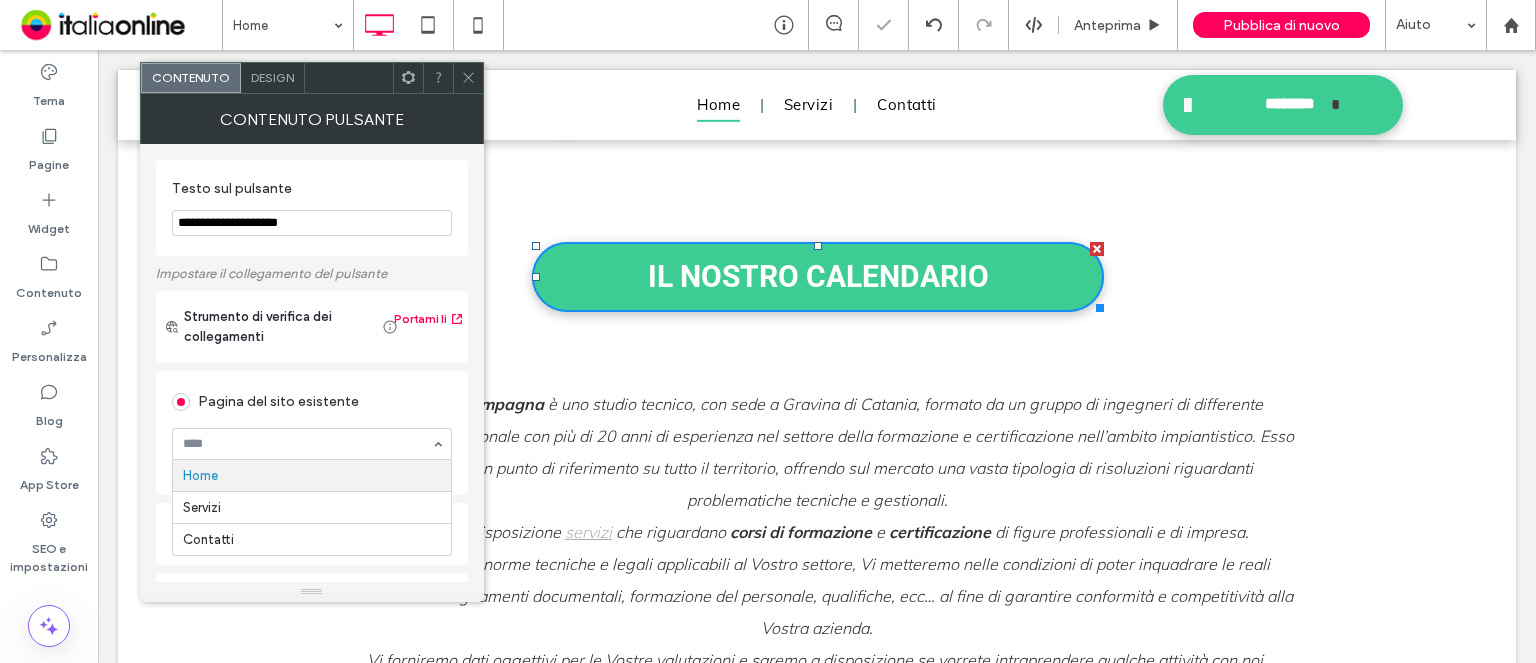 click at bounding box center [307, 444] 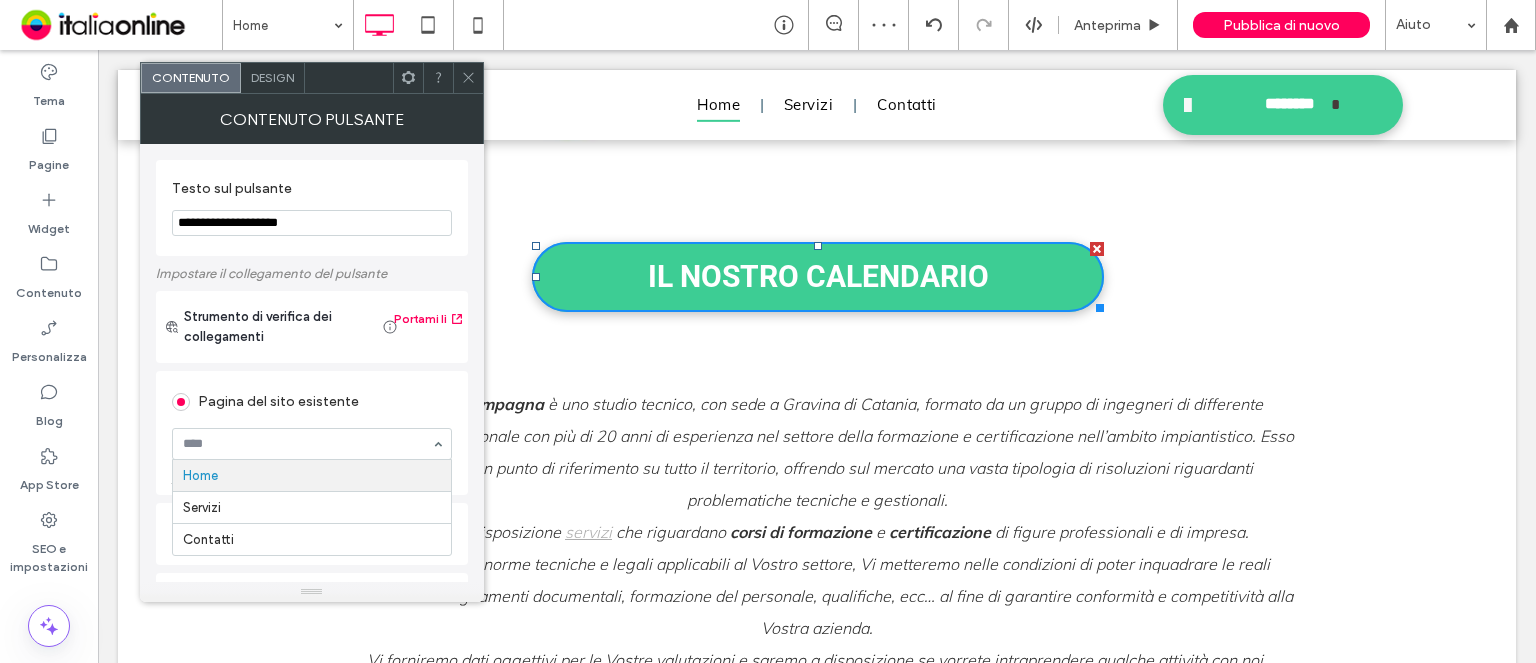 click on "Pagina del sito esistente" at bounding box center [312, 402] 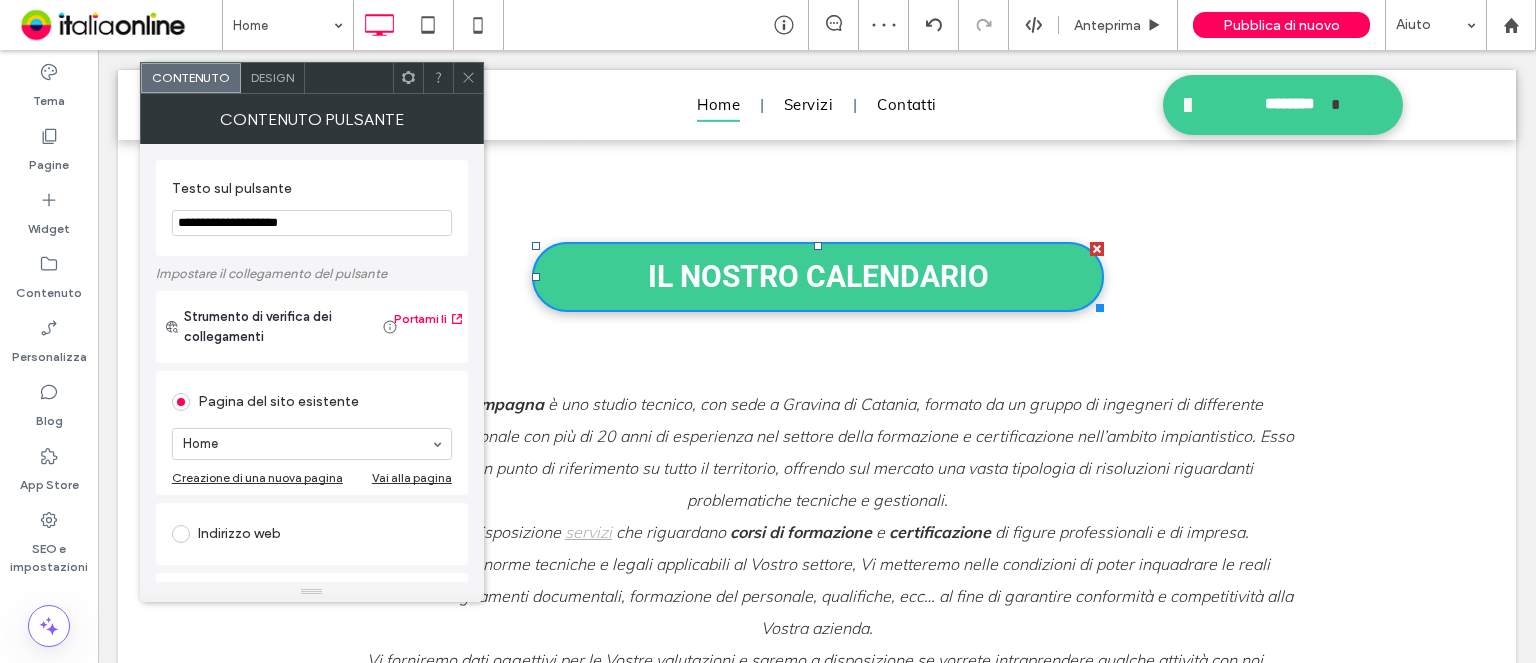 click on "Vai alla pagina" at bounding box center [412, 477] 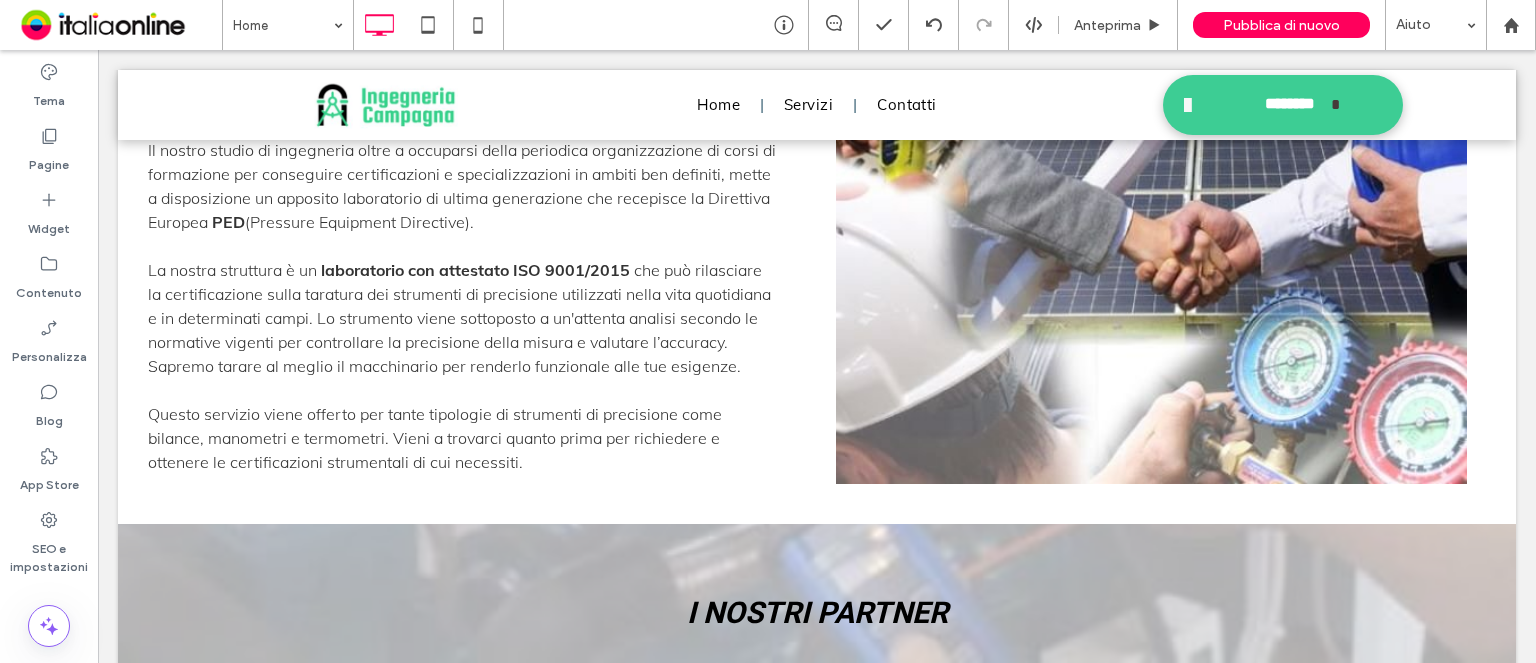 scroll, scrollTop: 4299, scrollLeft: 0, axis: vertical 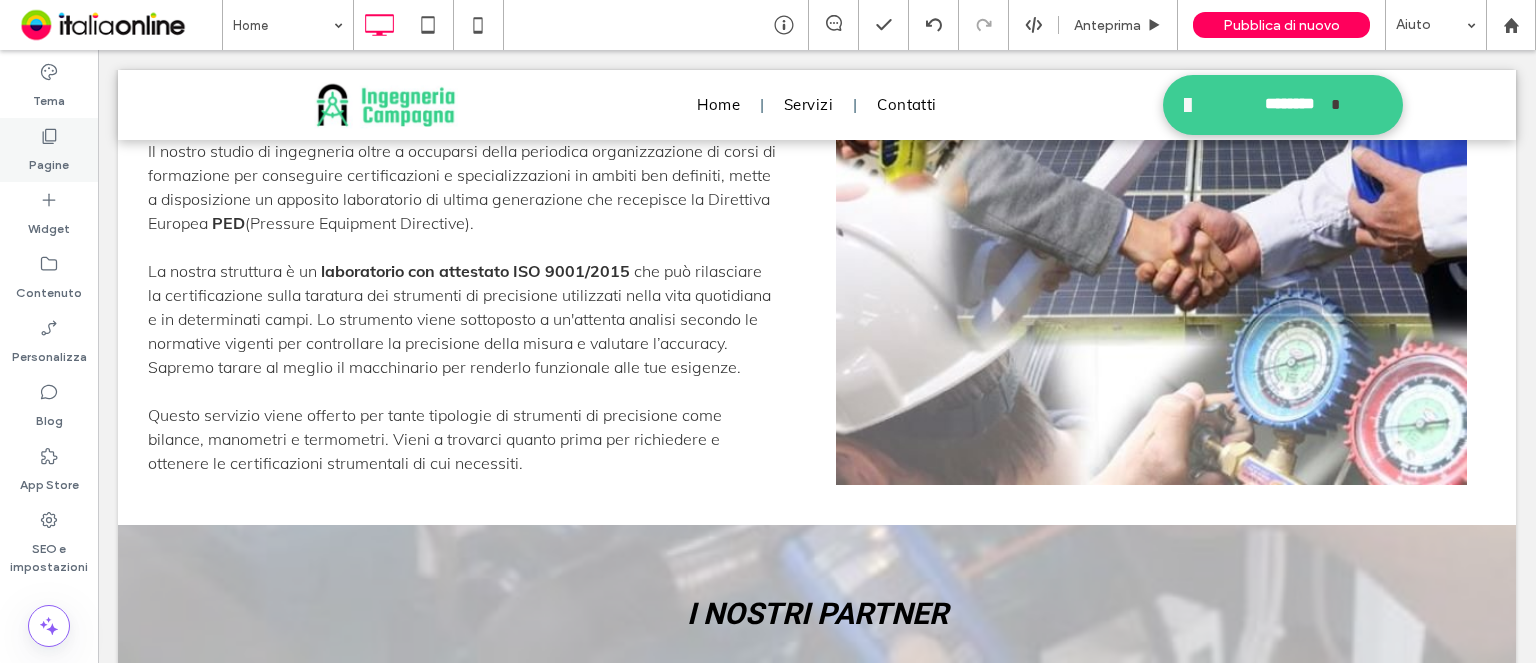 click on "Pagine" at bounding box center (49, 160) 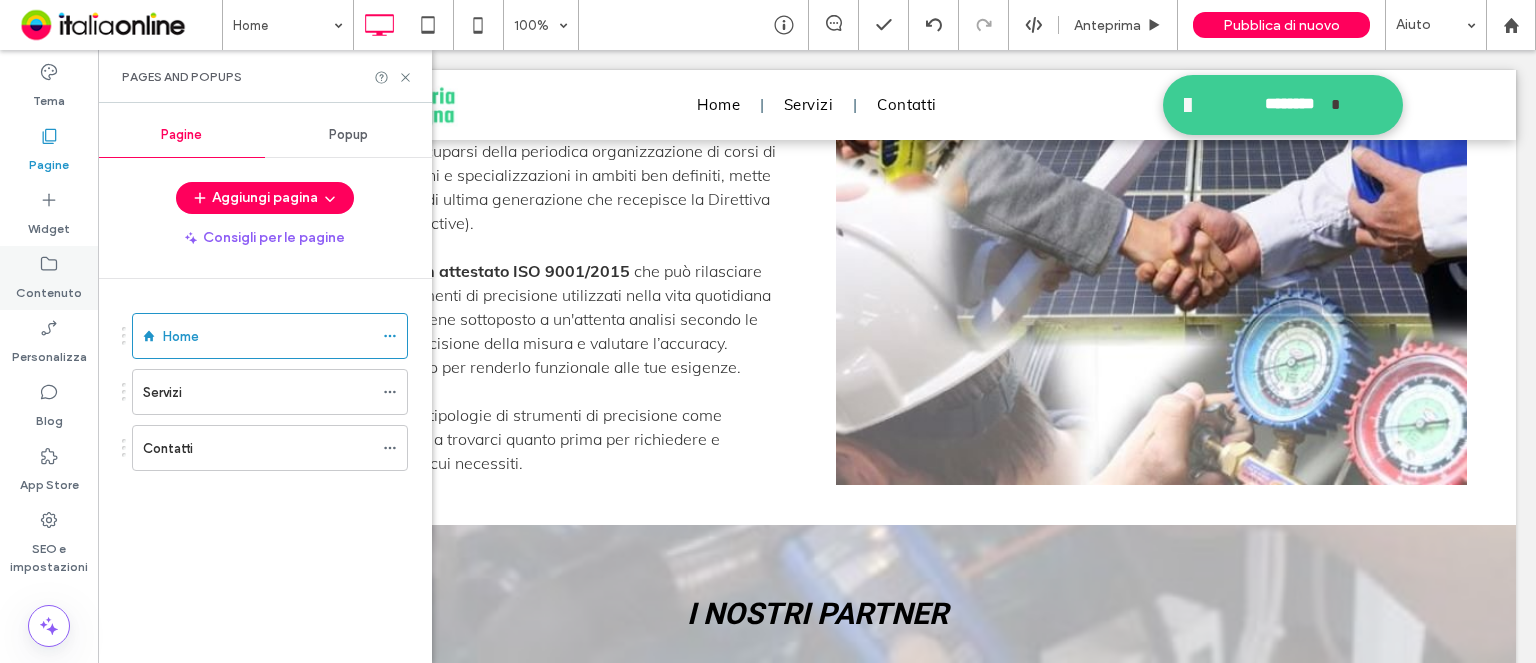 click 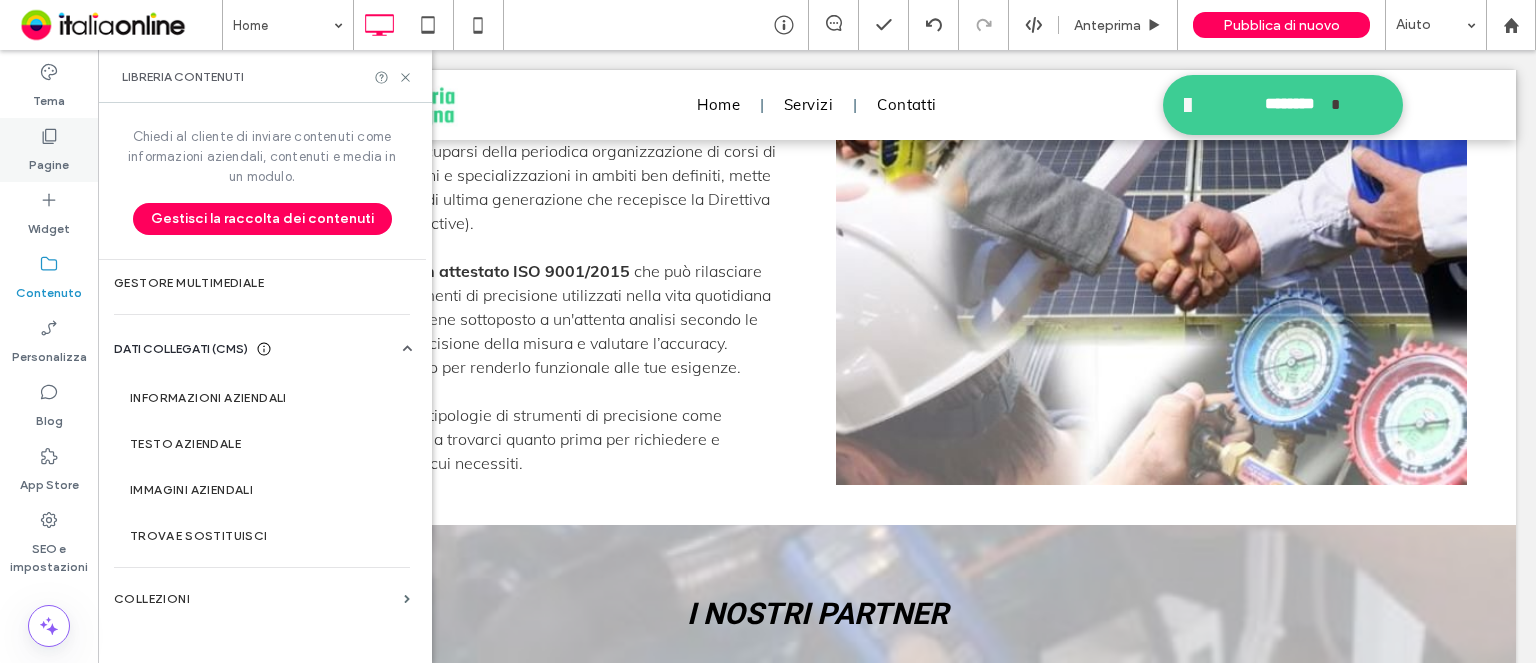 click on "Pagine" at bounding box center [49, 160] 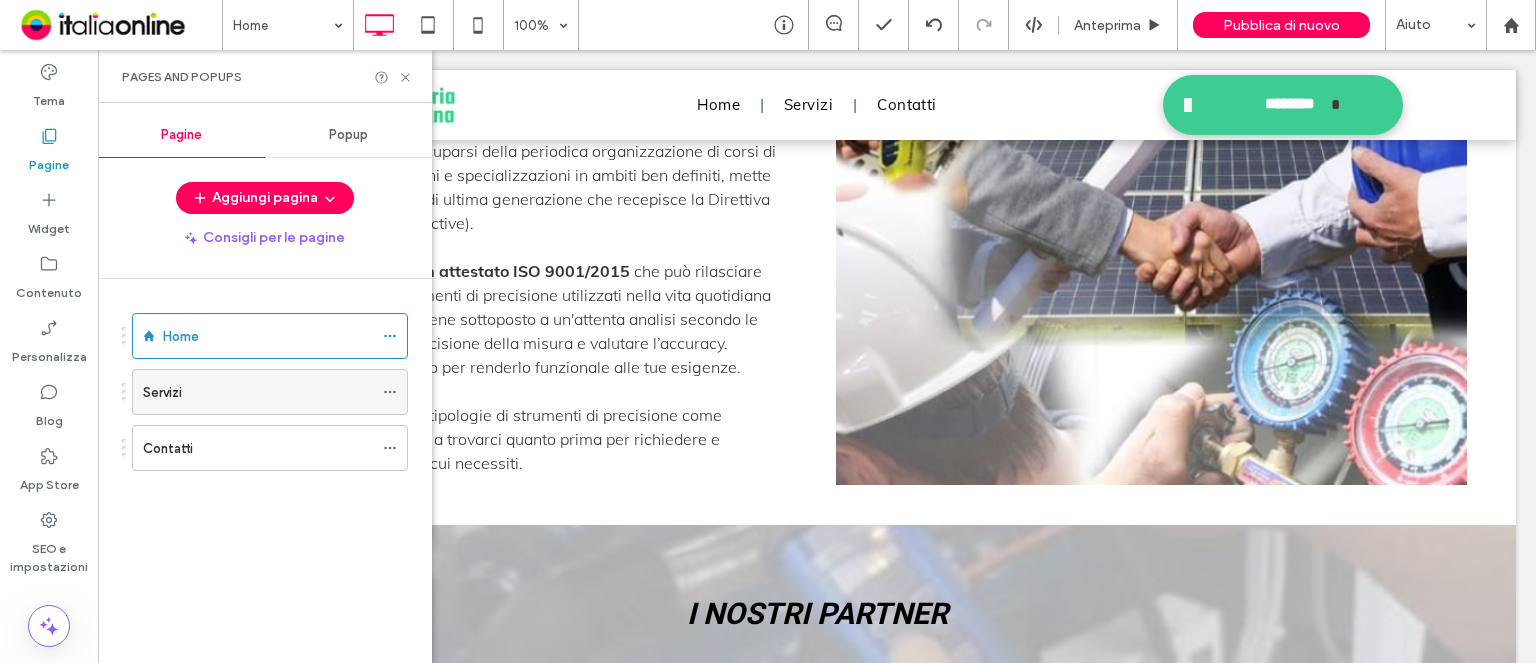 click on "Servizi" at bounding box center (258, 392) 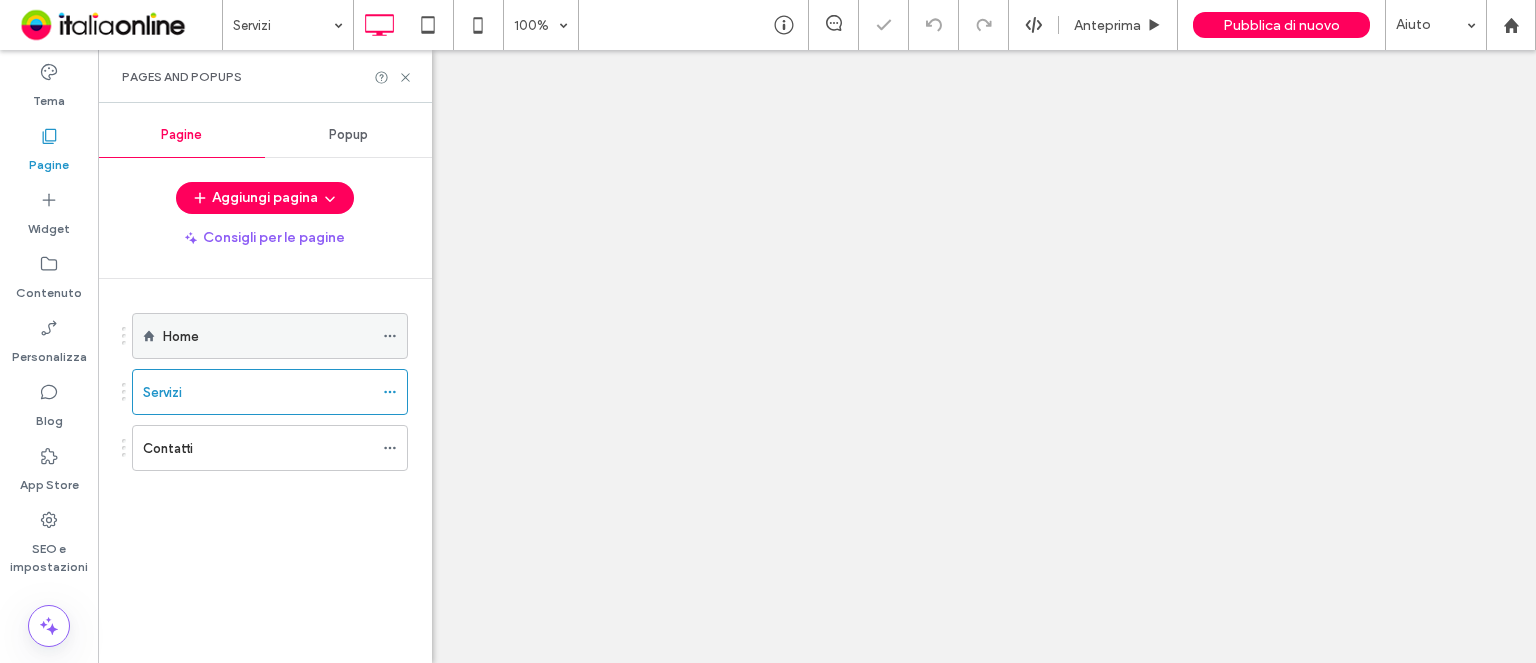 click on "Home" at bounding box center [268, 336] 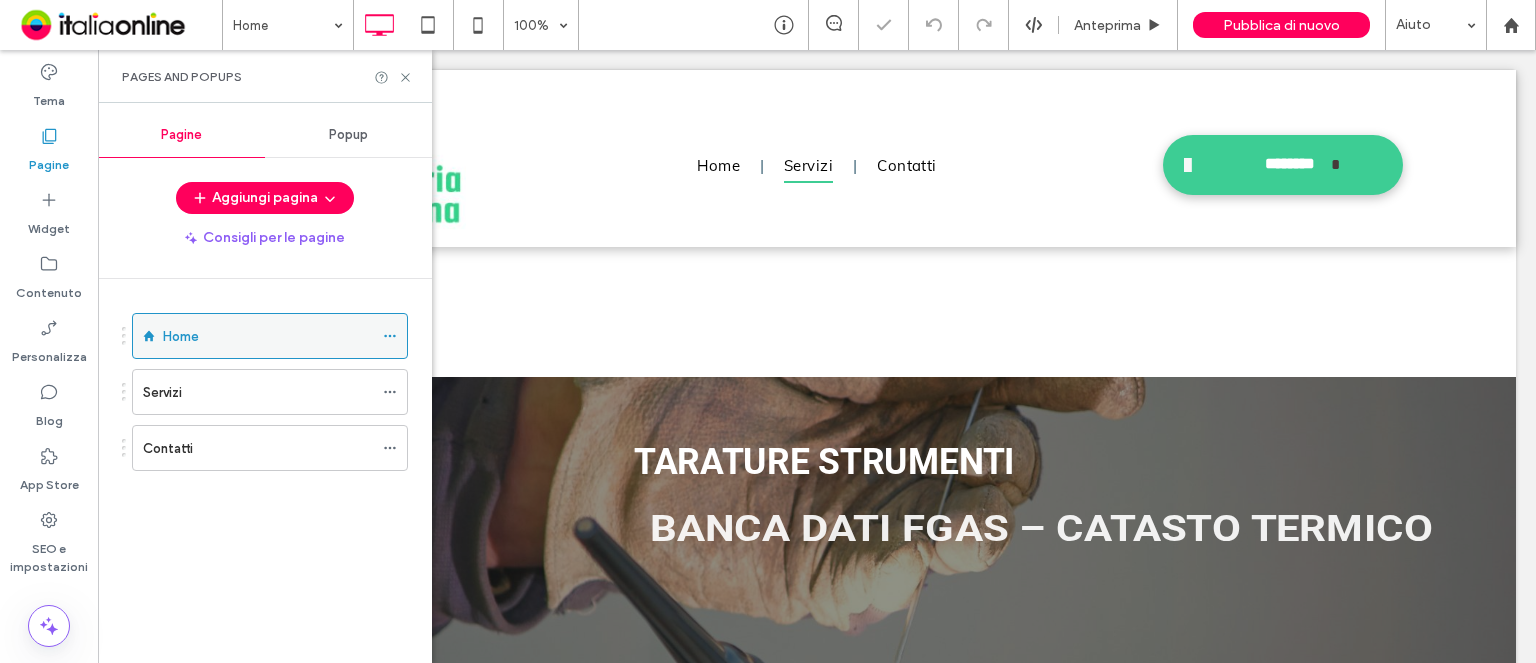scroll, scrollTop: 0, scrollLeft: 0, axis: both 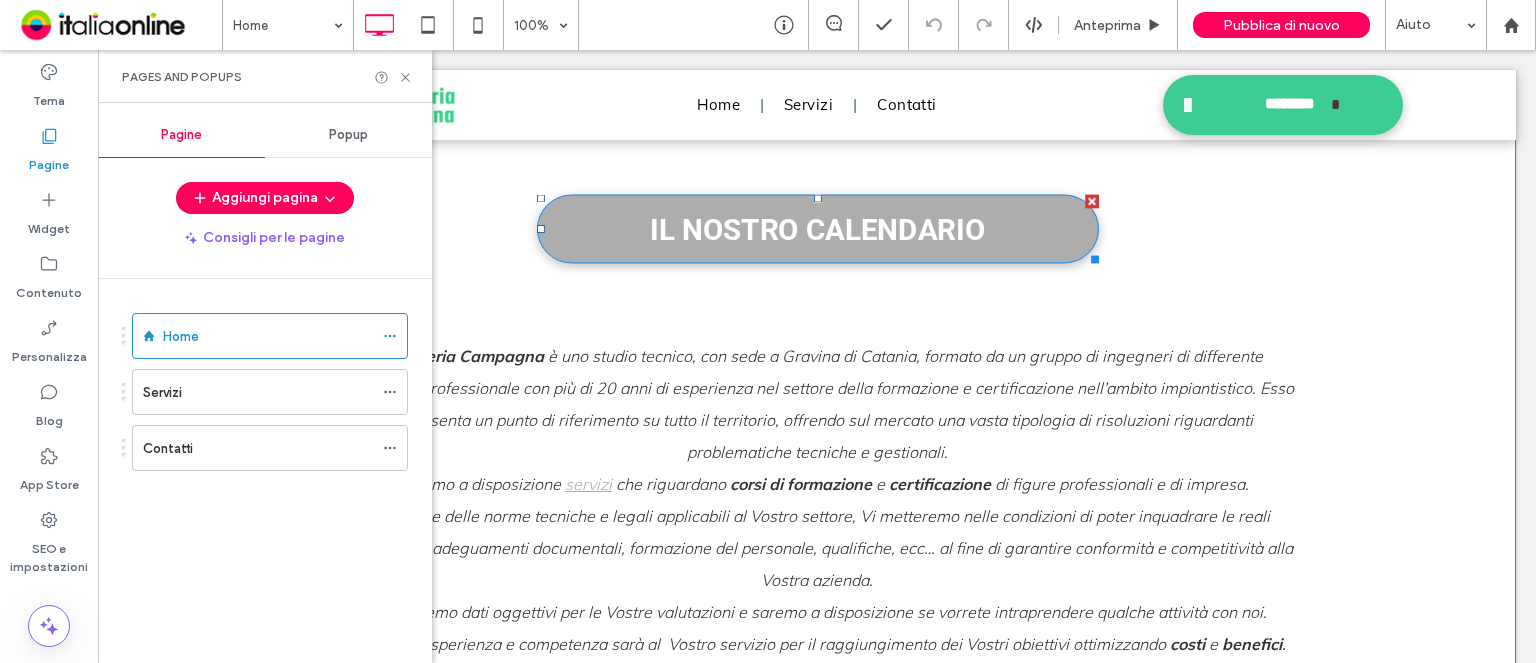 click on "IL NOSTRO CALENDARIO" at bounding box center (818, 229) 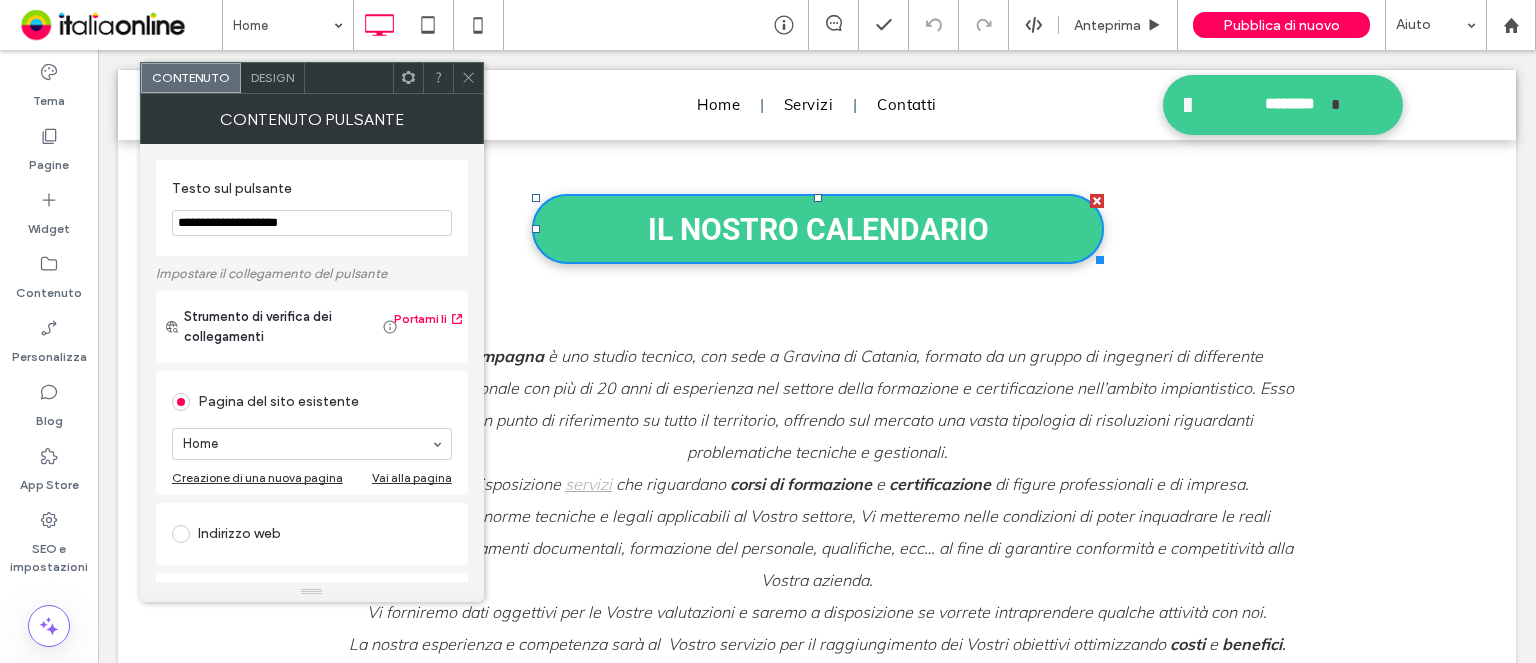 click on "Design" at bounding box center [272, 77] 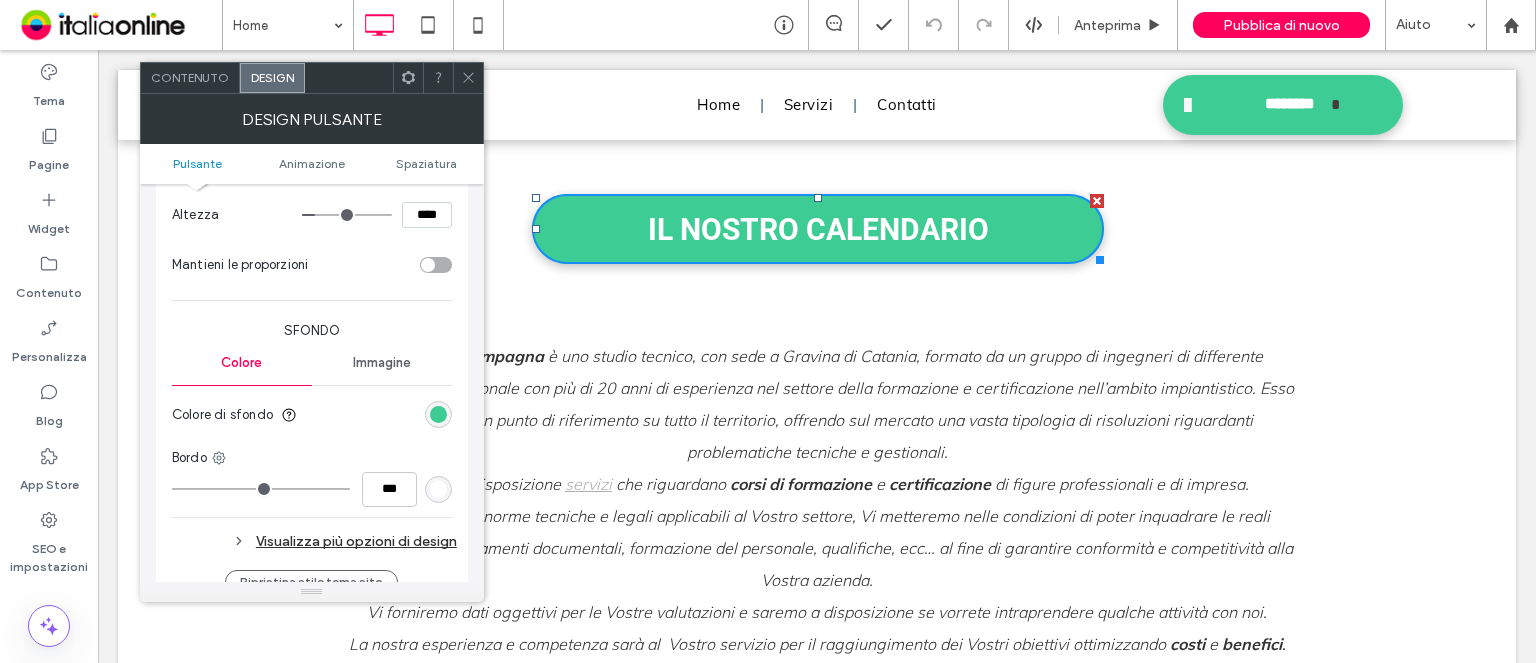scroll, scrollTop: 400, scrollLeft: 0, axis: vertical 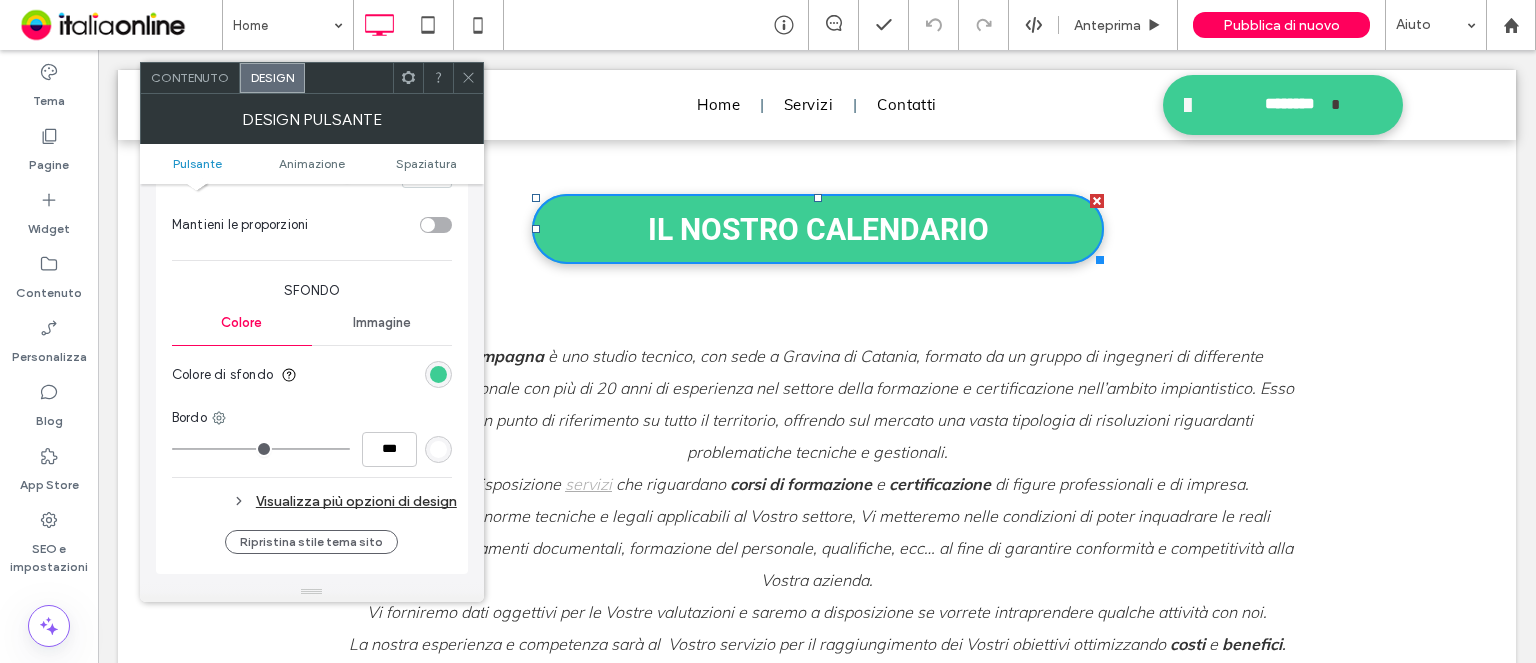 click 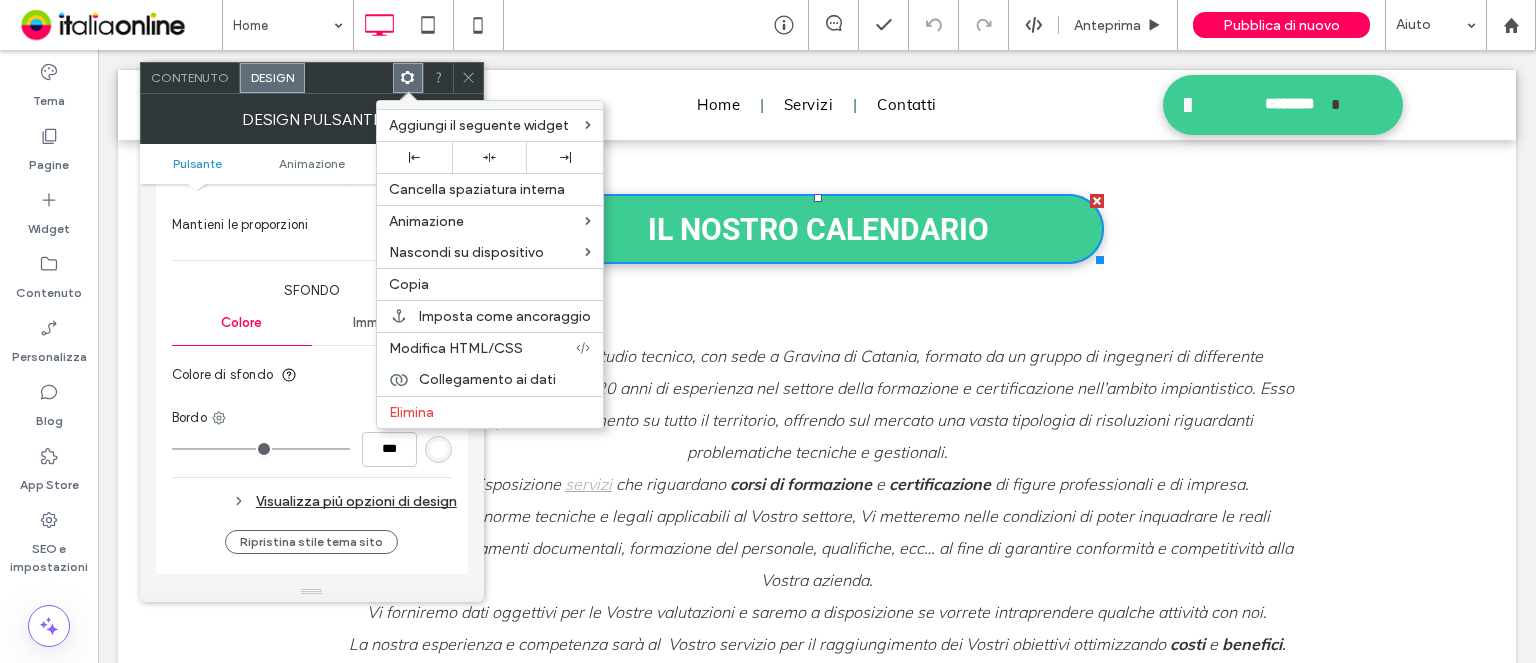 click on "Contenuto" at bounding box center [190, 77] 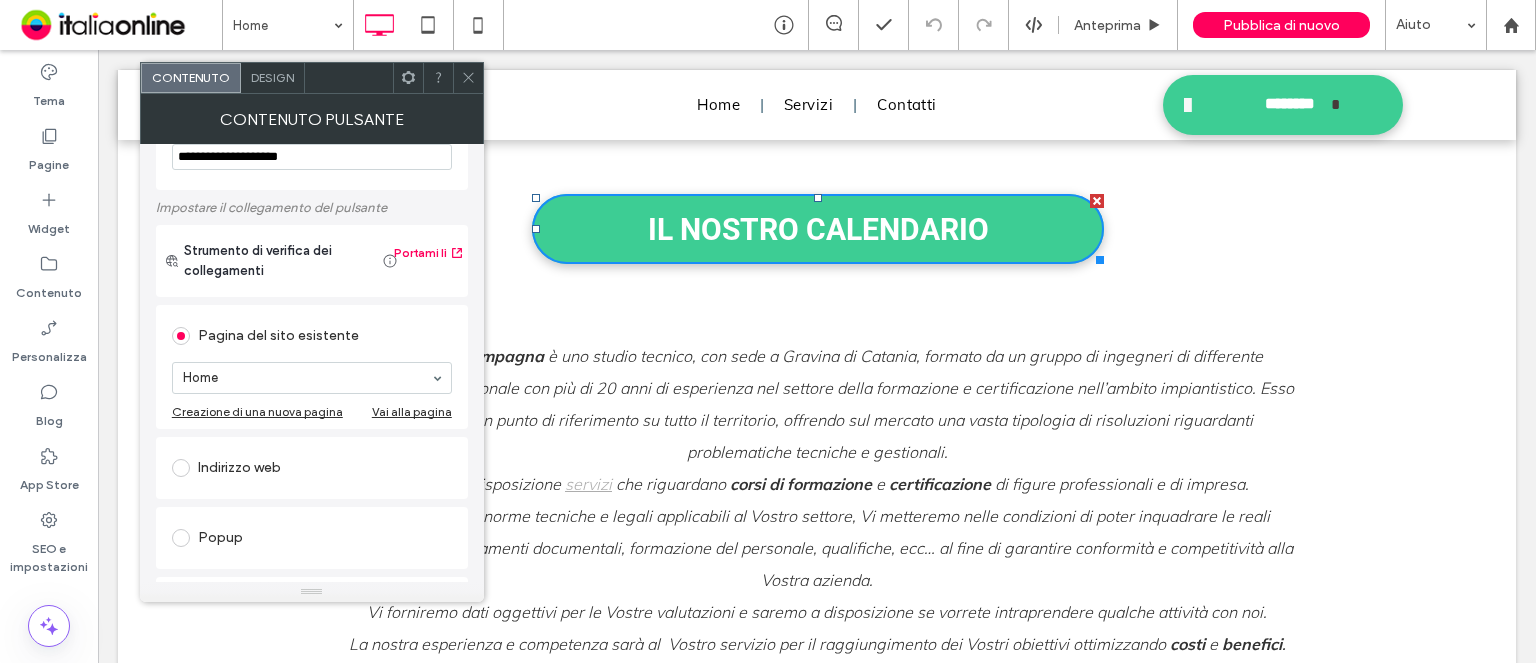 scroll, scrollTop: 100, scrollLeft: 0, axis: vertical 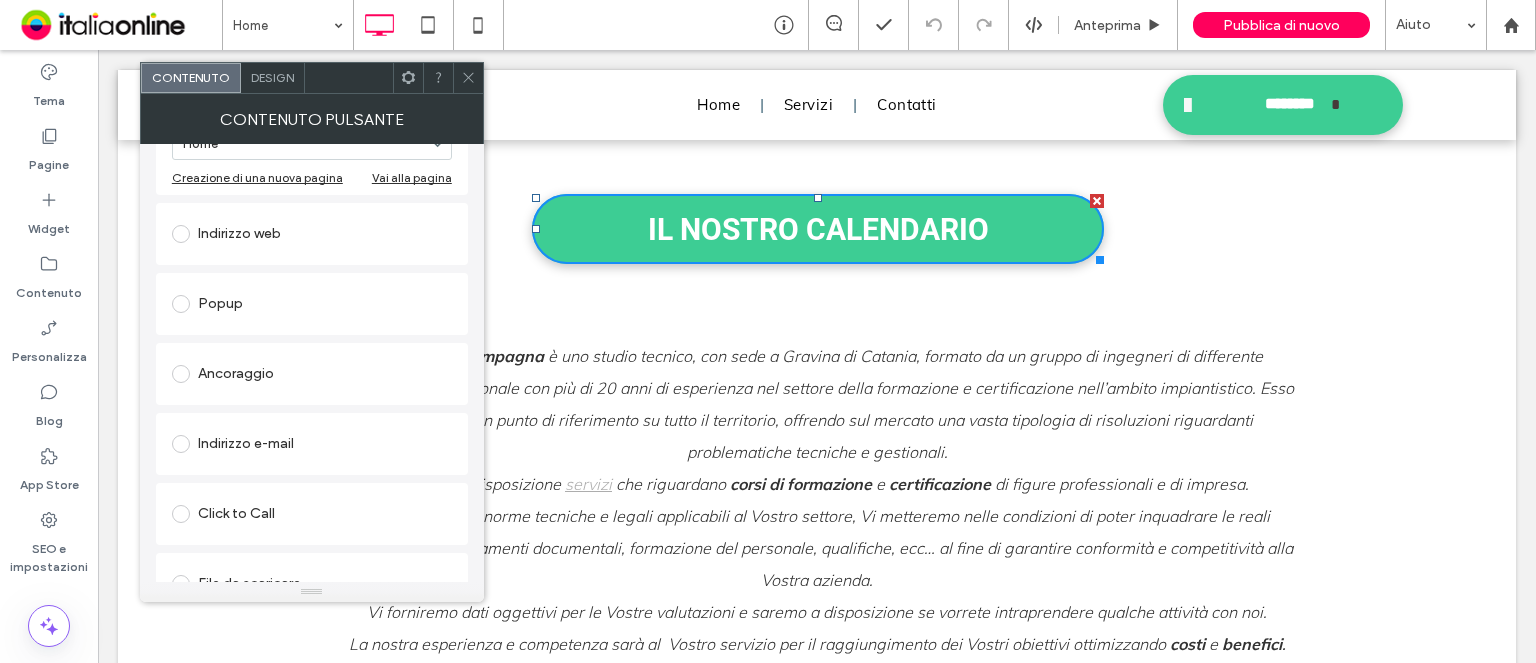 click on "Indirizzo web" at bounding box center (312, 234) 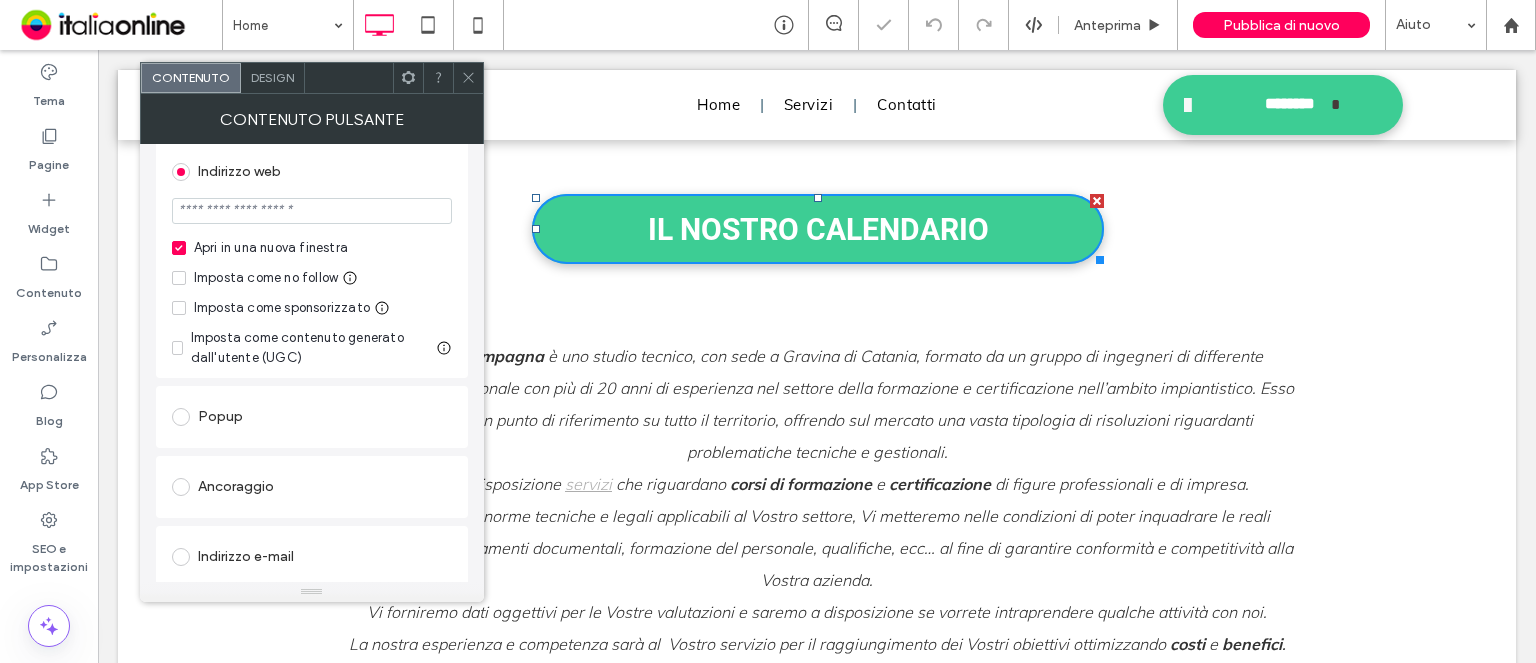 scroll, scrollTop: 272, scrollLeft: 0, axis: vertical 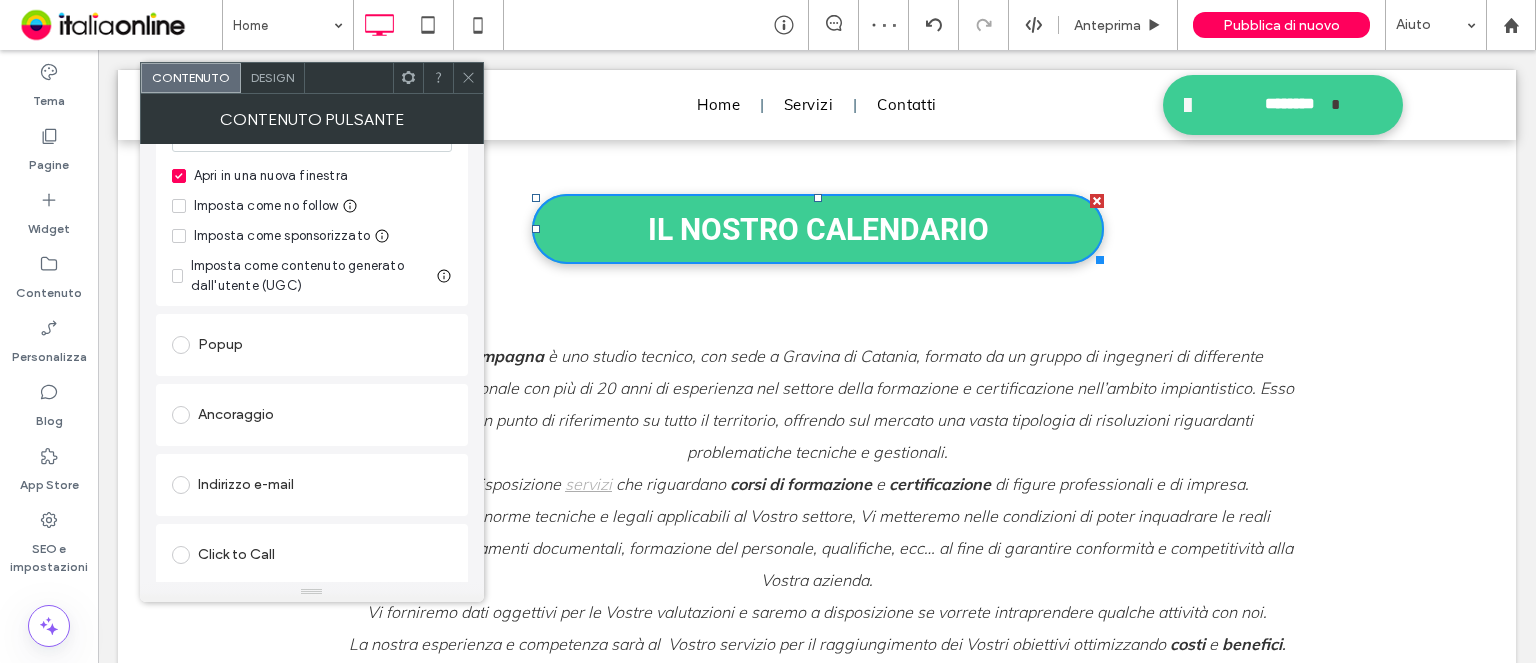 click on "Popup" at bounding box center (312, 345) 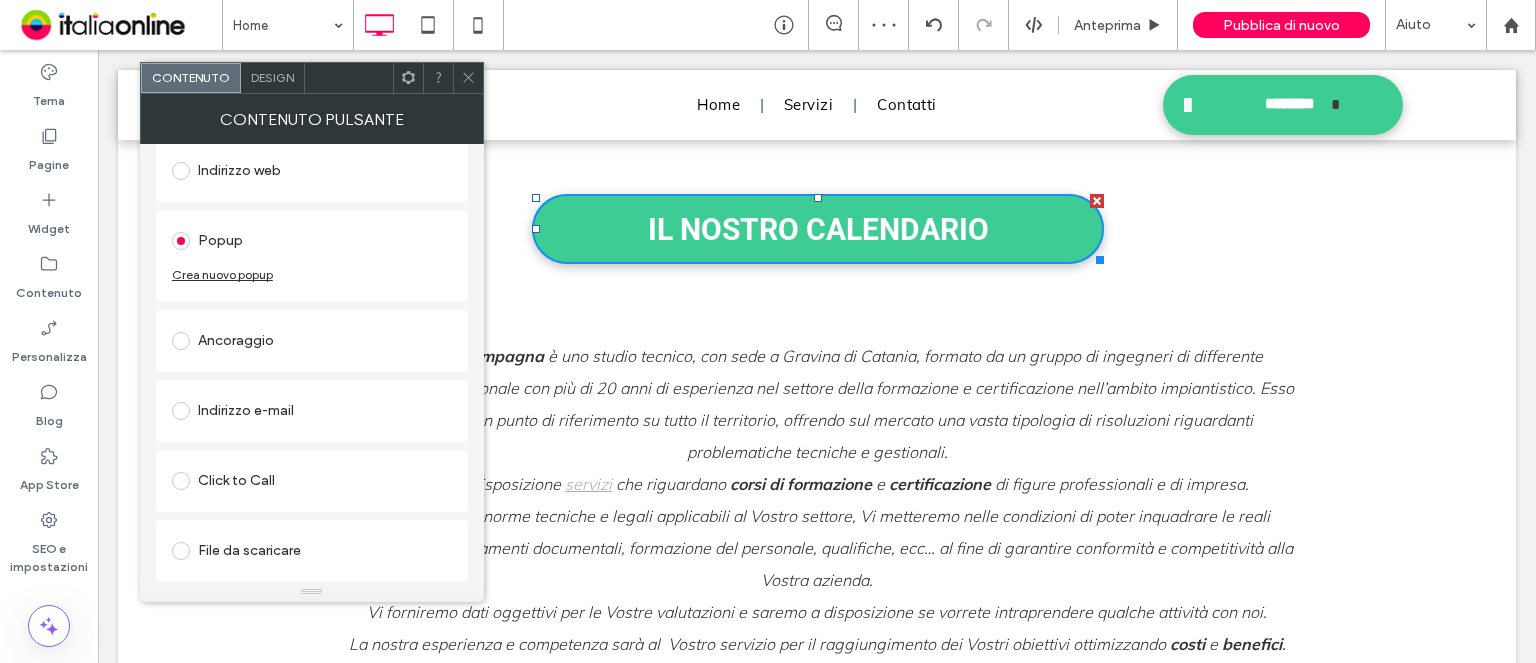 scroll, scrollTop: 302, scrollLeft: 0, axis: vertical 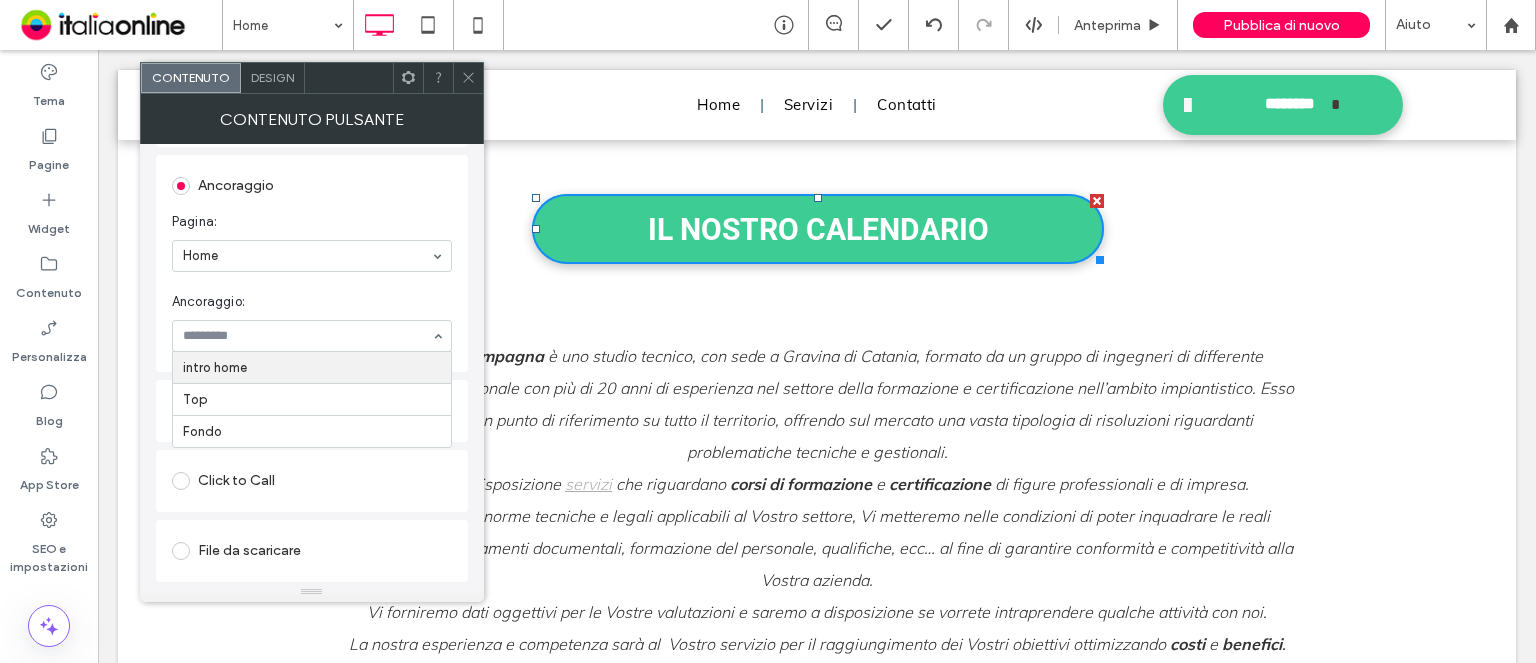 click at bounding box center (307, 336) 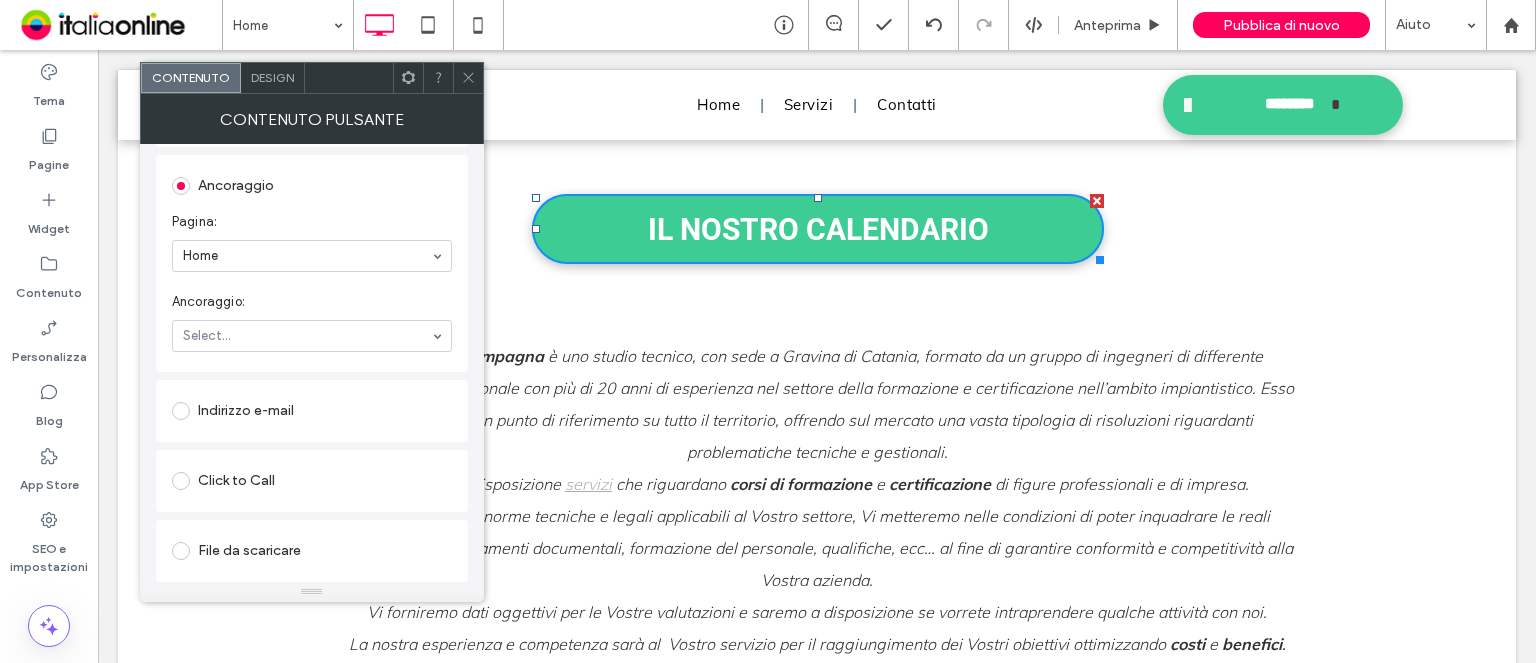 click on "Indirizzo e-mail" at bounding box center (312, 411) 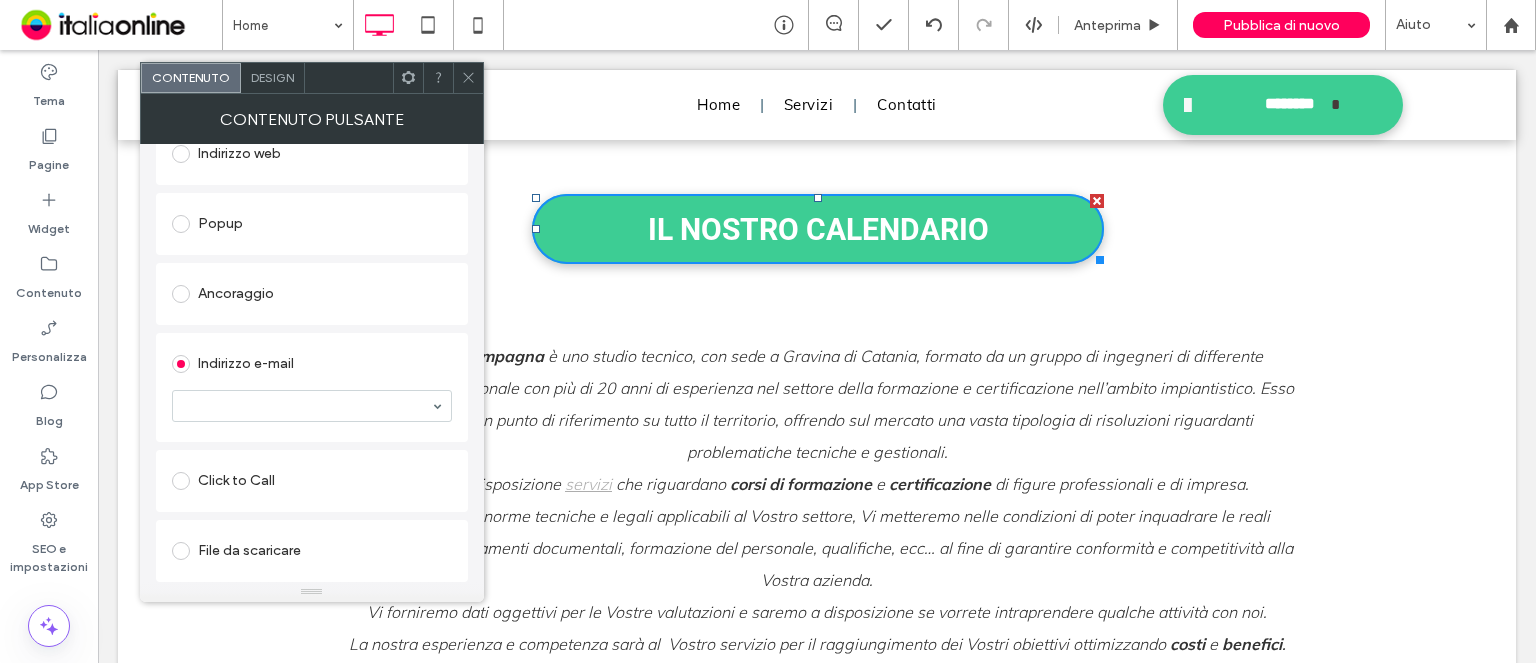 click on "Click to Call" at bounding box center [312, 481] 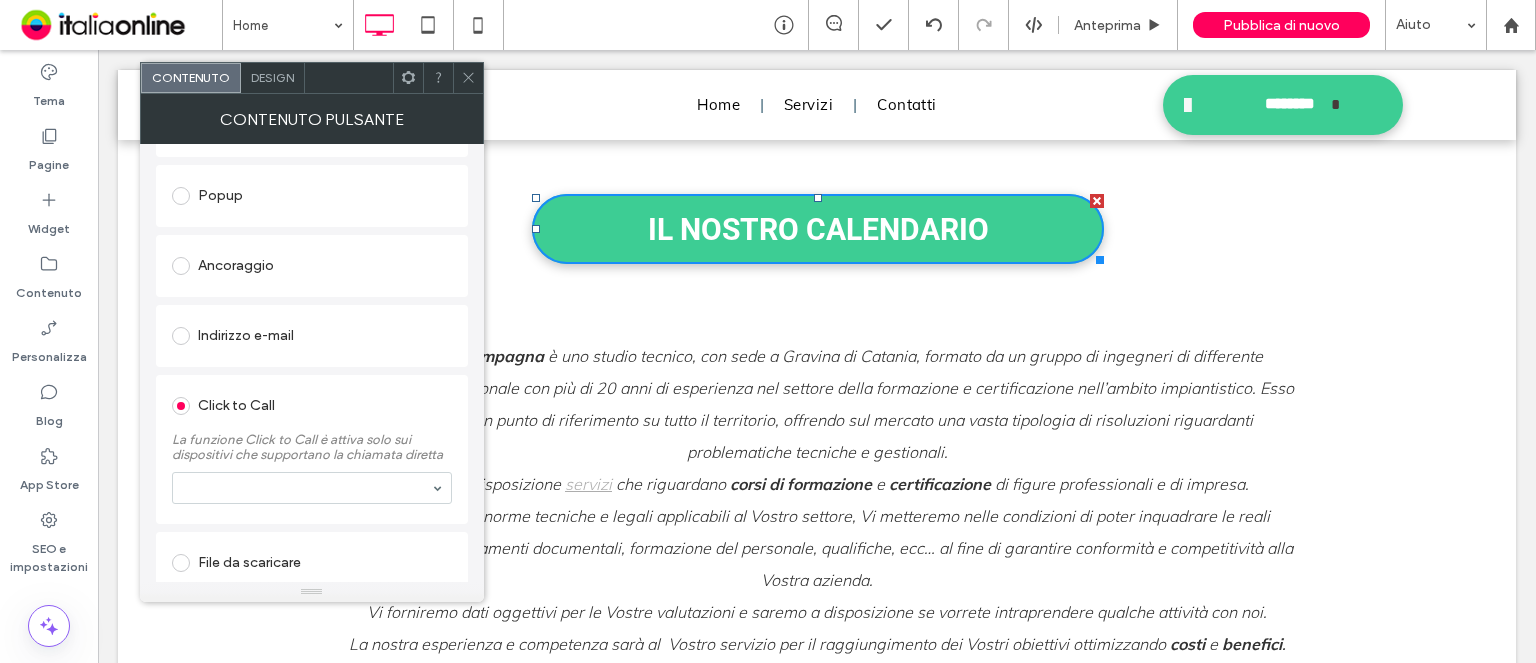 scroll, scrollTop: 361, scrollLeft: 0, axis: vertical 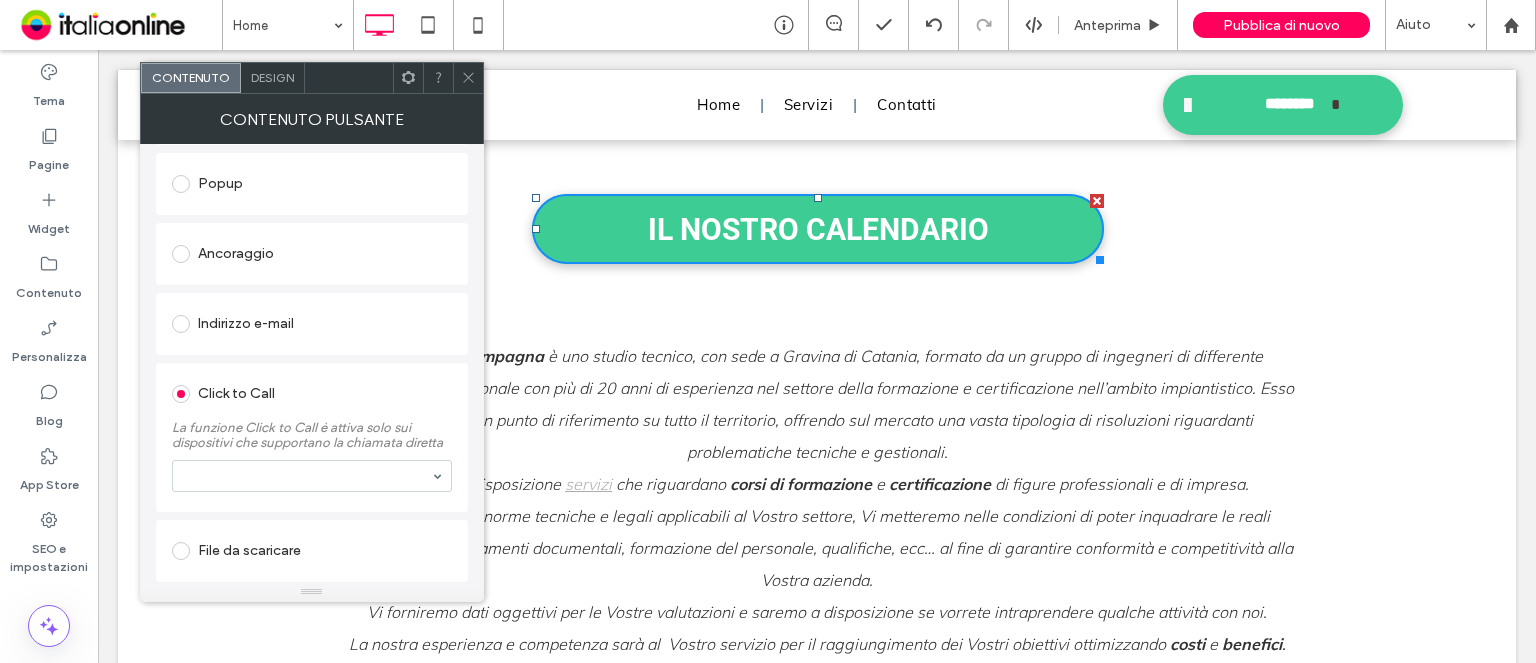 click on "File da scaricare" at bounding box center (312, 551) 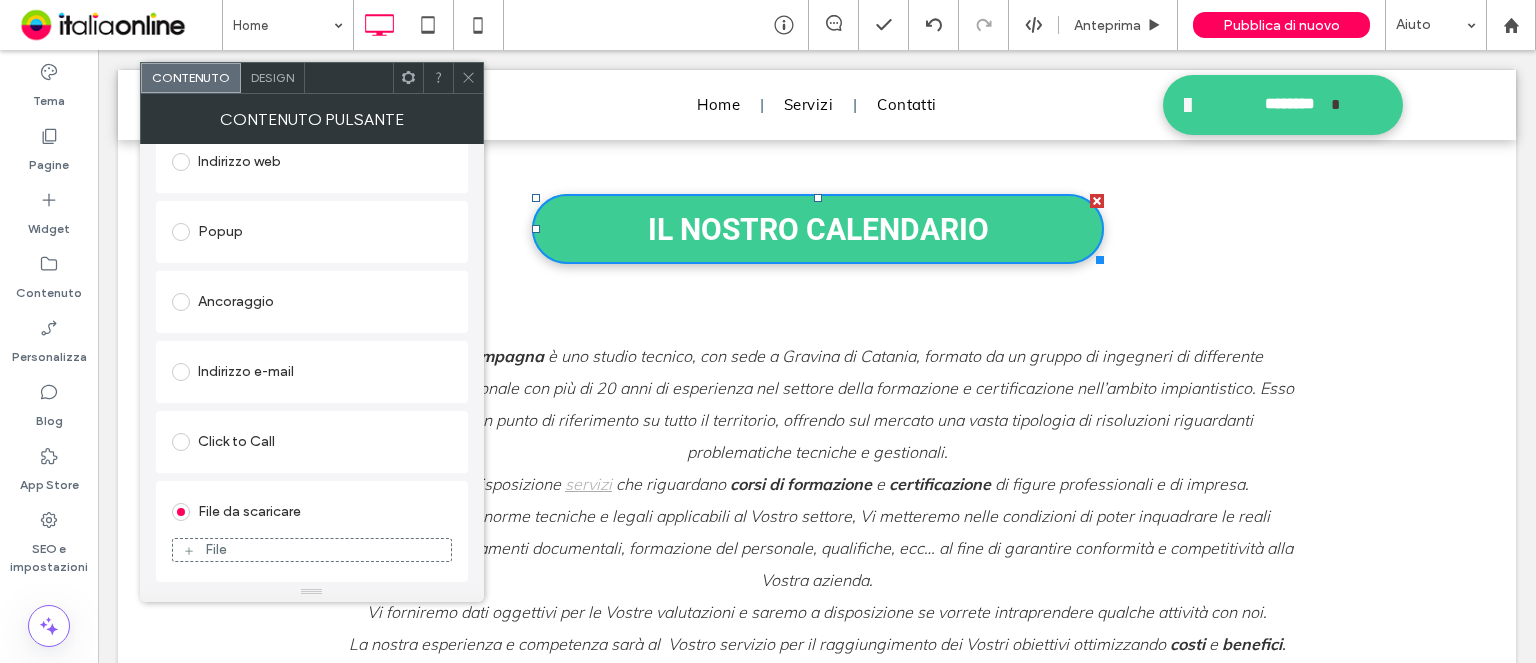 scroll, scrollTop: 312, scrollLeft: 0, axis: vertical 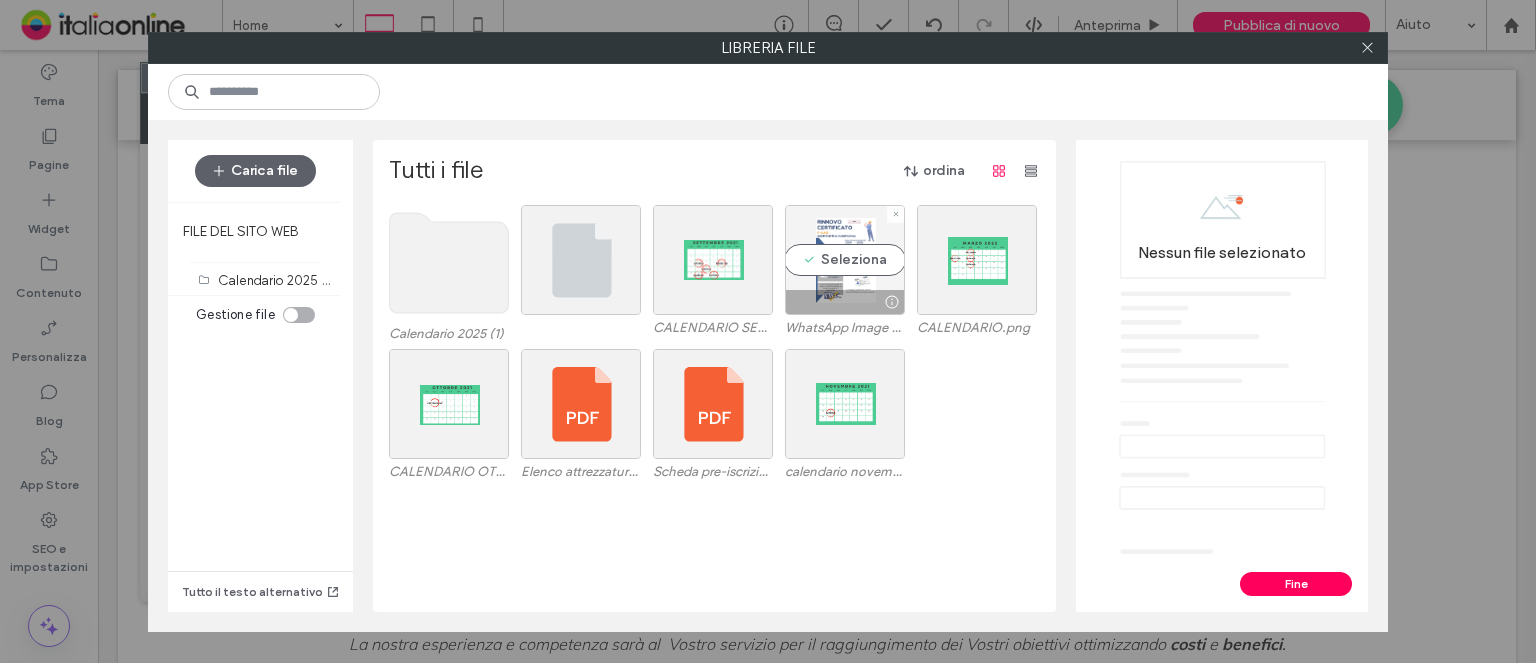 click on "Seleziona" at bounding box center (845, 260) 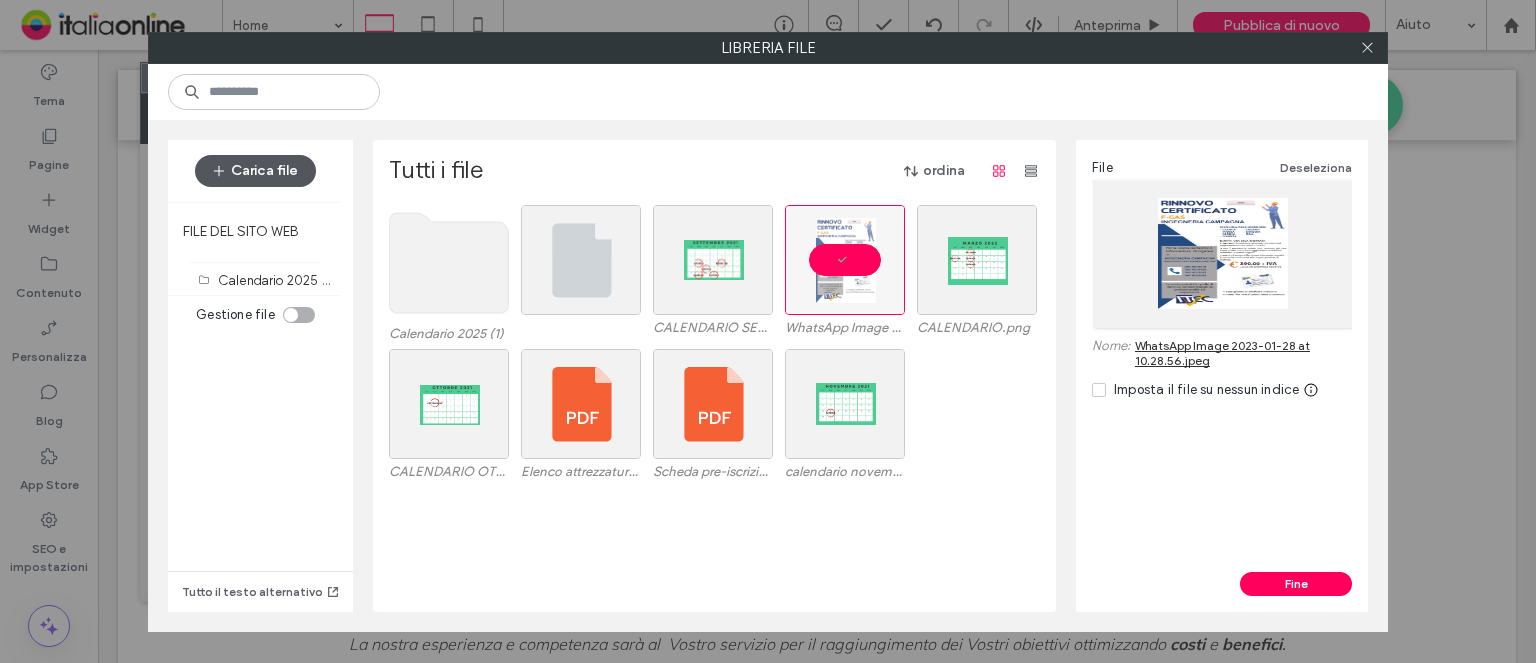 click on "Carica file" at bounding box center [255, 171] 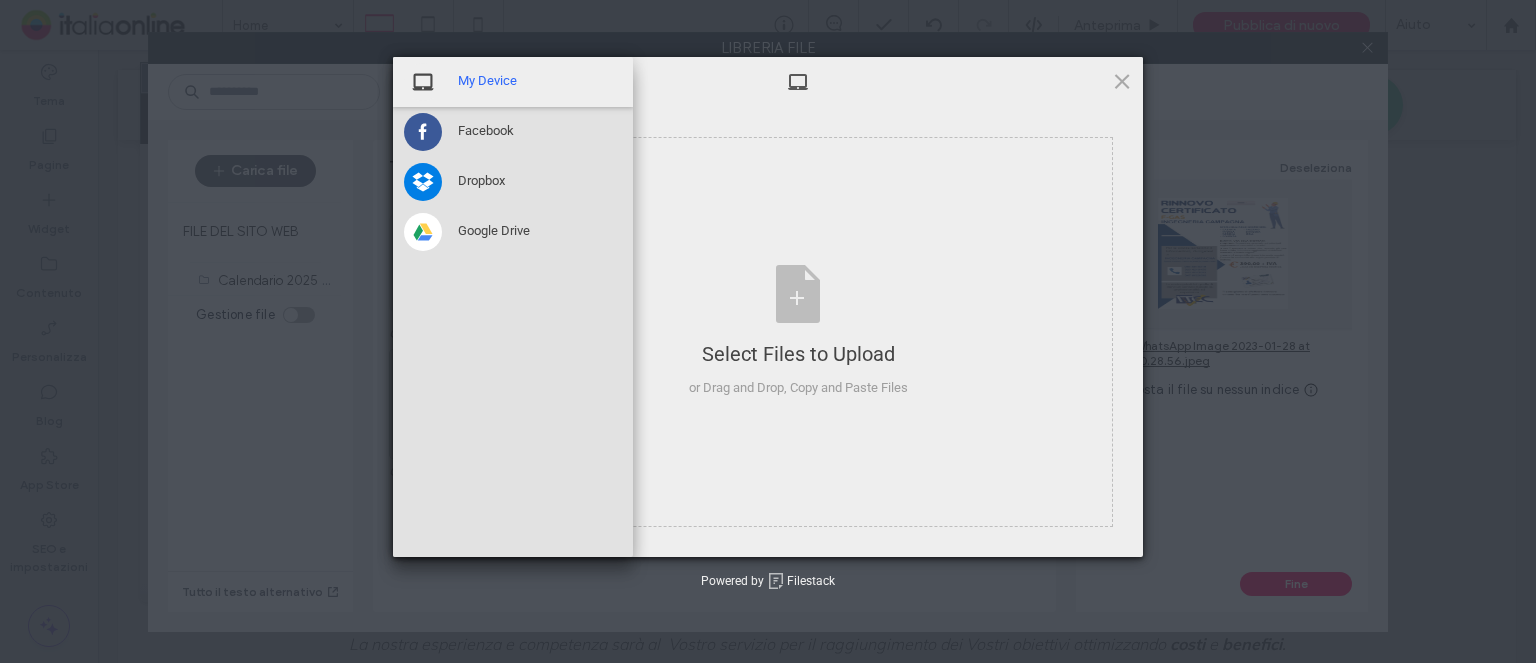 click at bounding box center (423, 82) 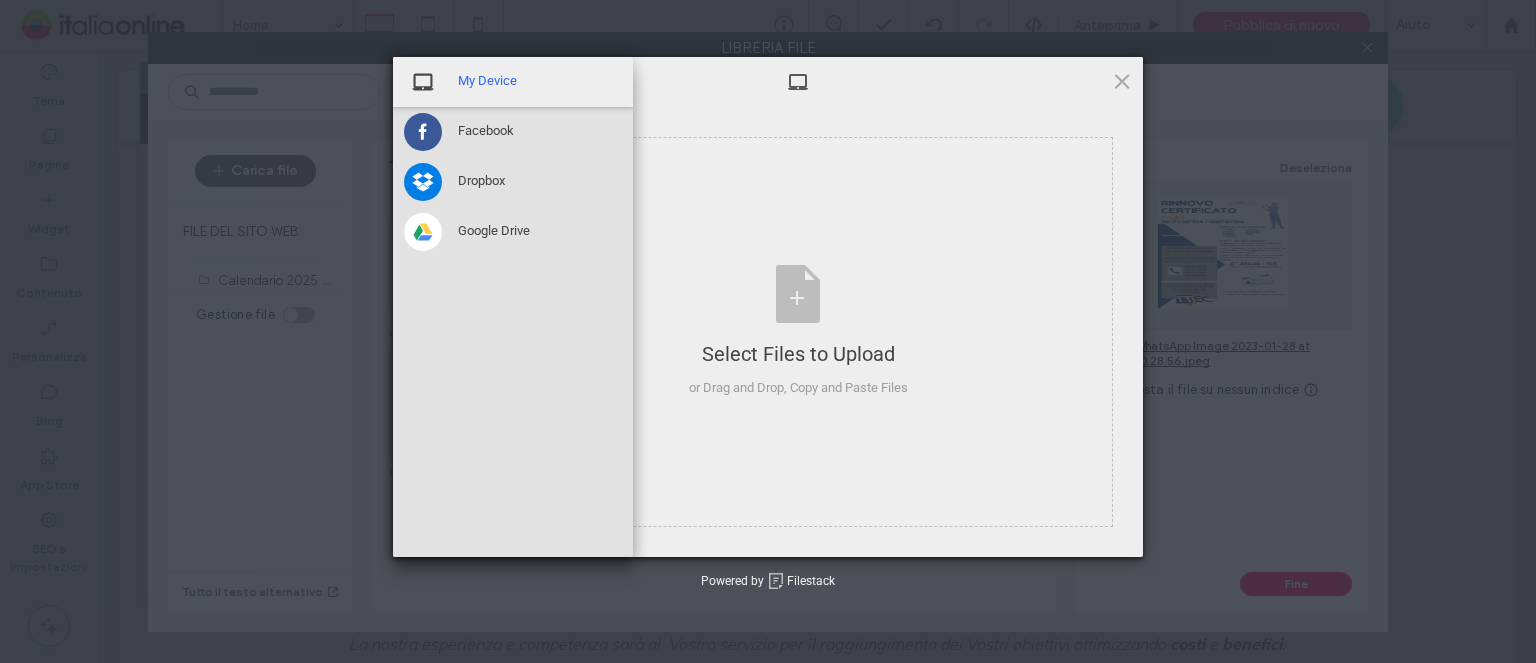 drag, startPoint x: 454, startPoint y: 82, endPoint x: 444, endPoint y: 86, distance: 10.770329 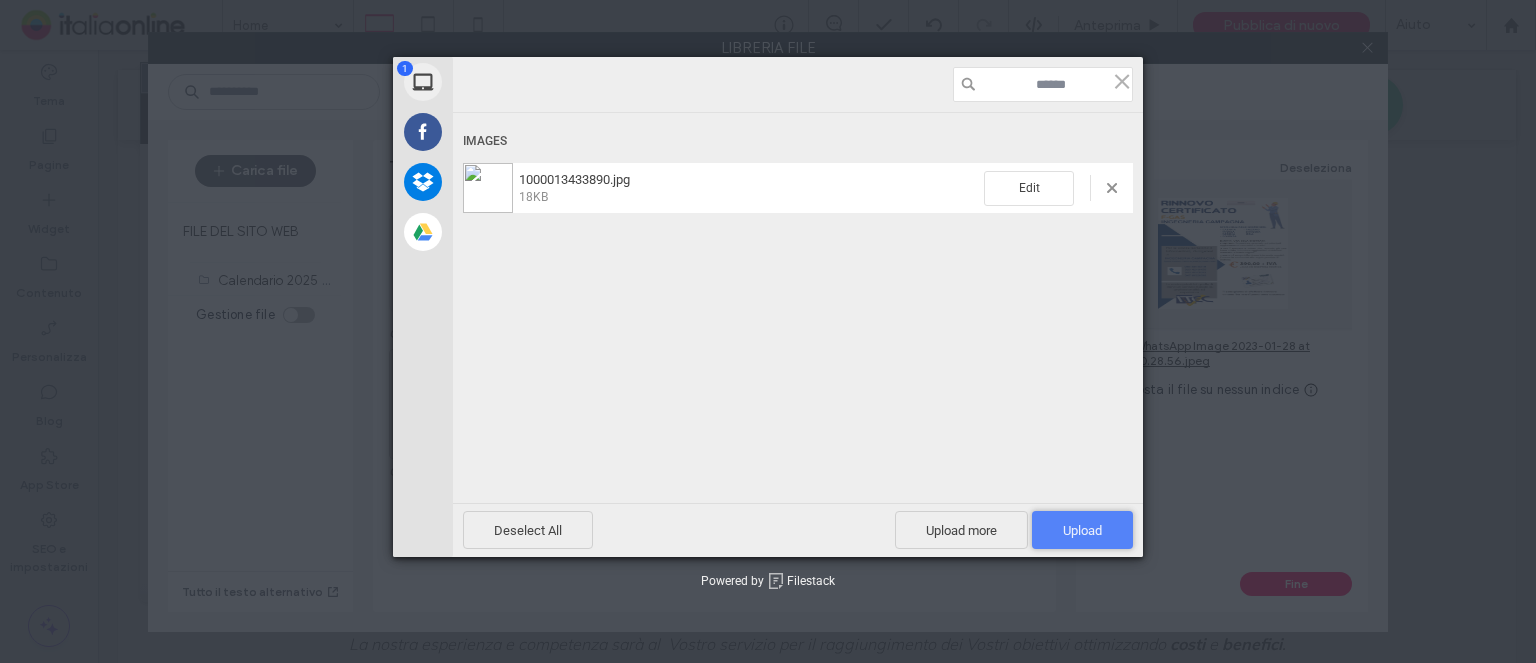 click on "Upload
1" at bounding box center (1082, 530) 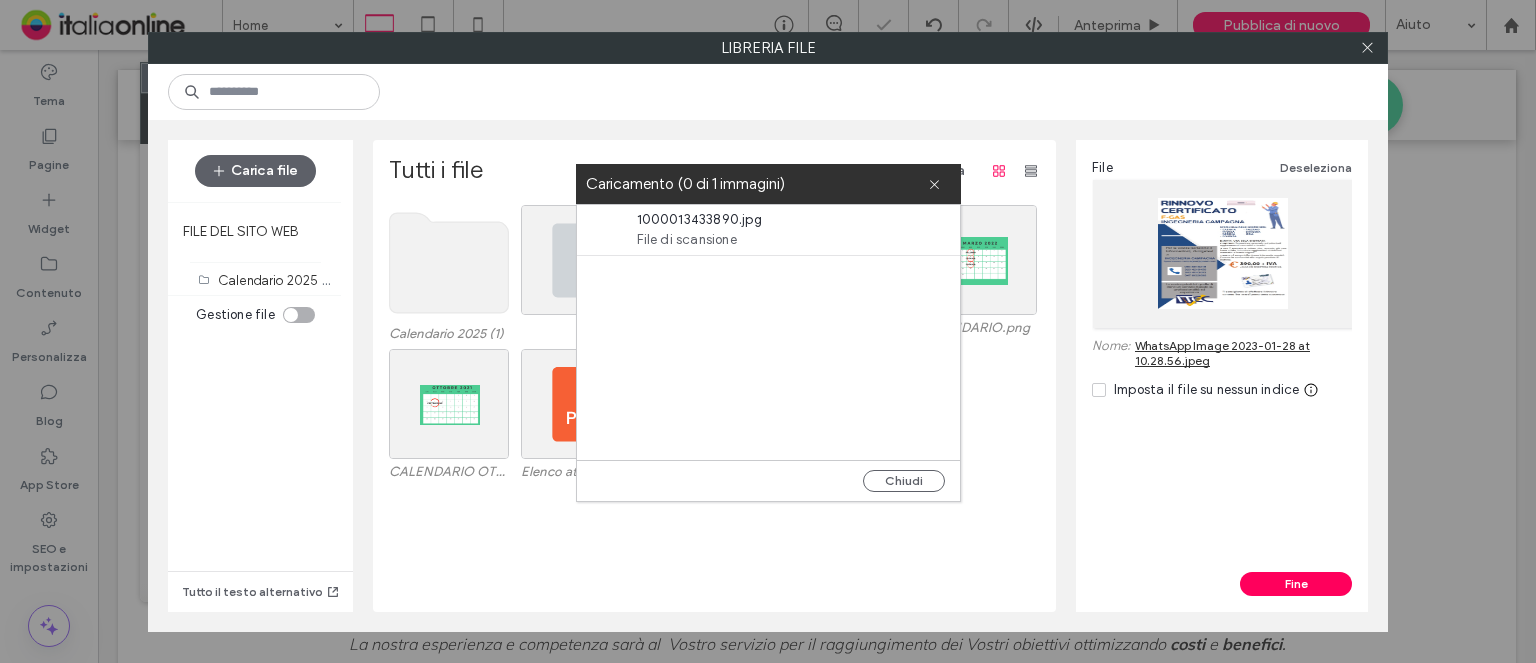 click on "File di scansione" at bounding box center (752, 240) 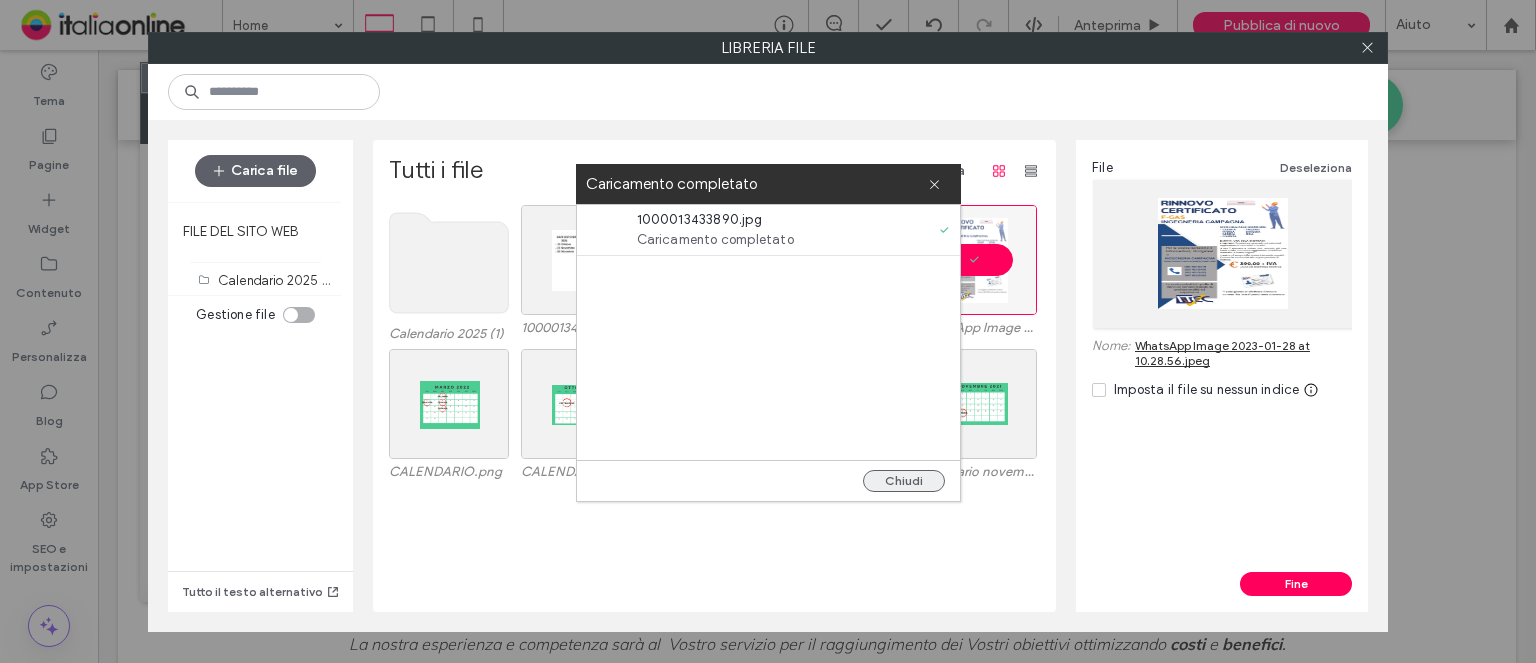 click on "Chiudi" at bounding box center (904, 481) 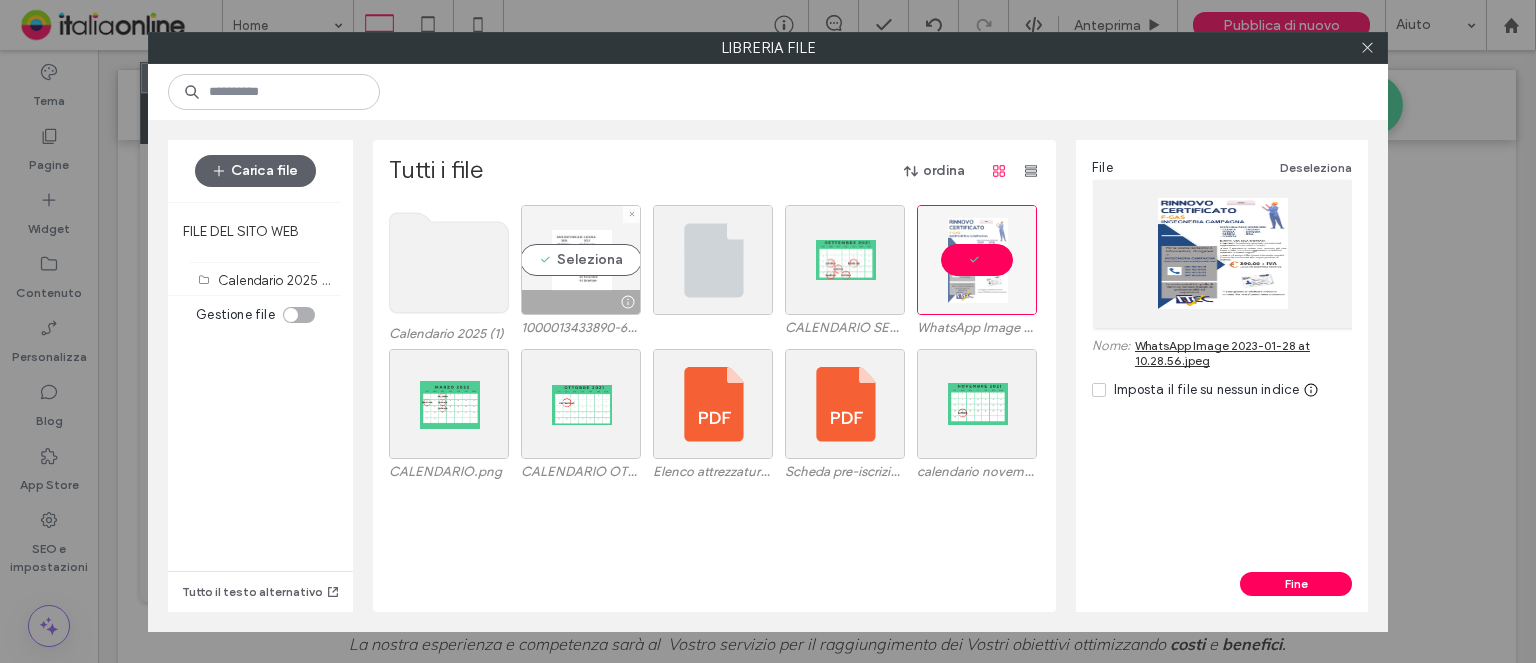 click on "Seleziona" at bounding box center [581, 260] 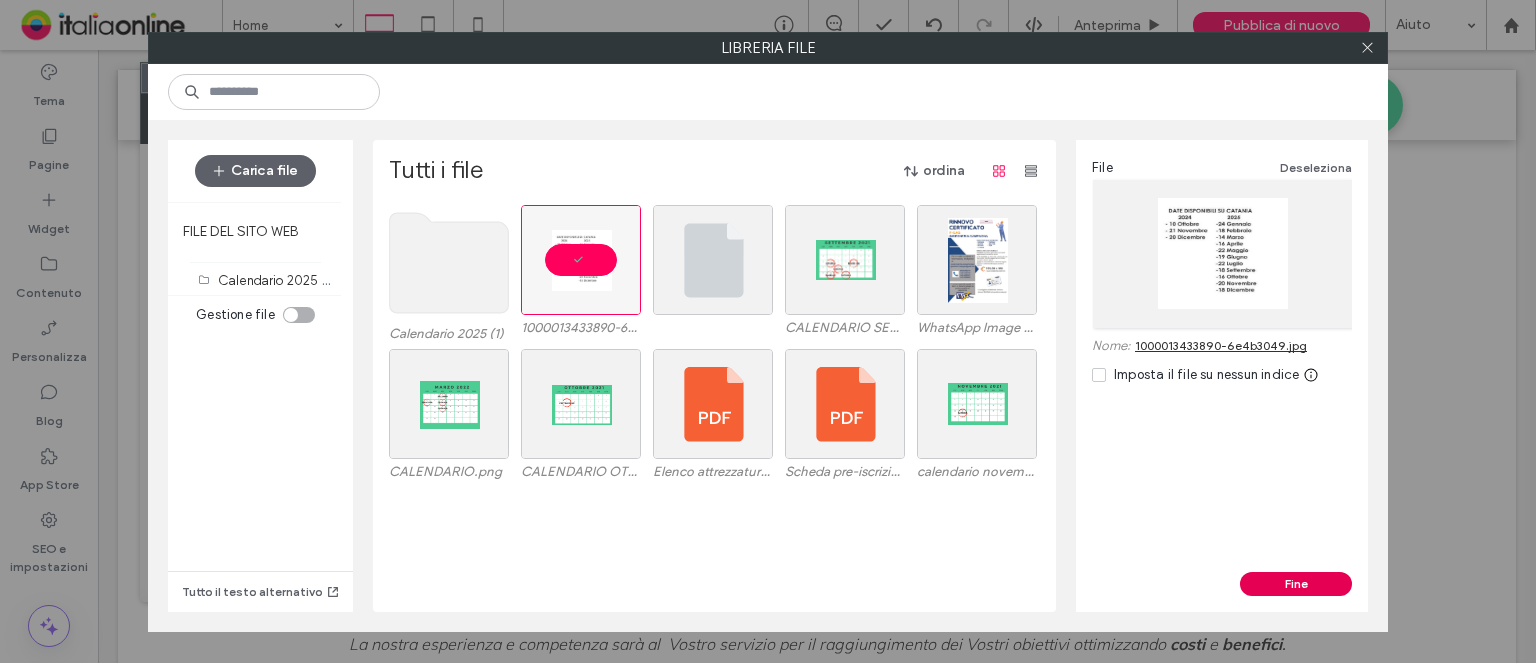 click on "Fine" at bounding box center (1296, 584) 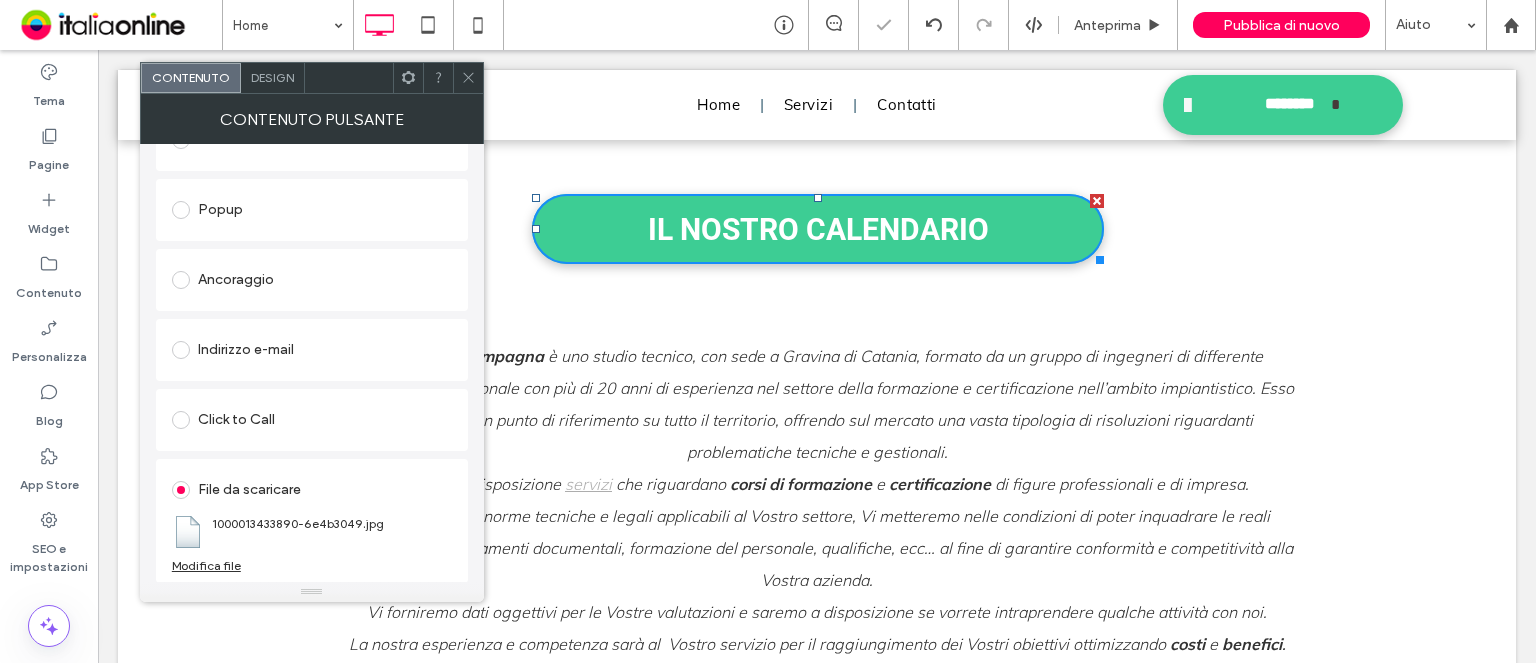 scroll, scrollTop: 334, scrollLeft: 0, axis: vertical 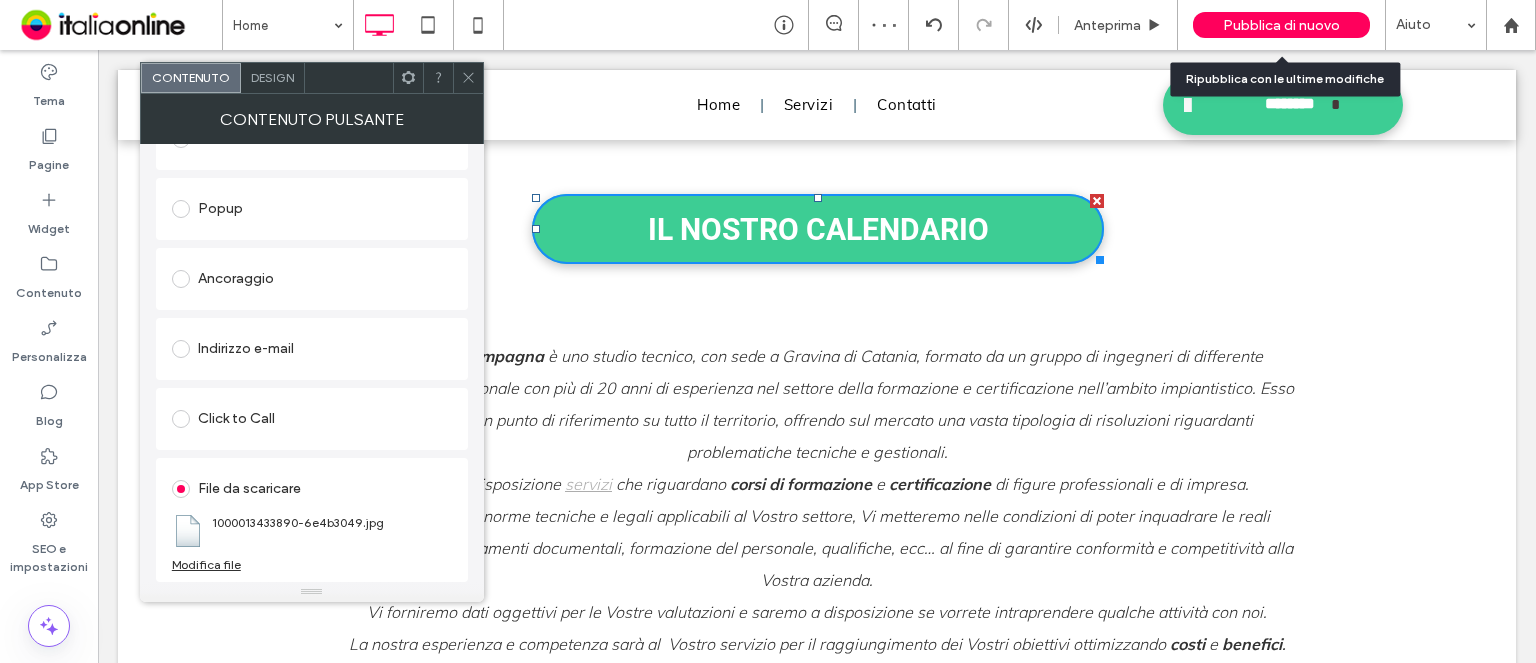 click on "Pubblica di nuovo" at bounding box center [1281, 25] 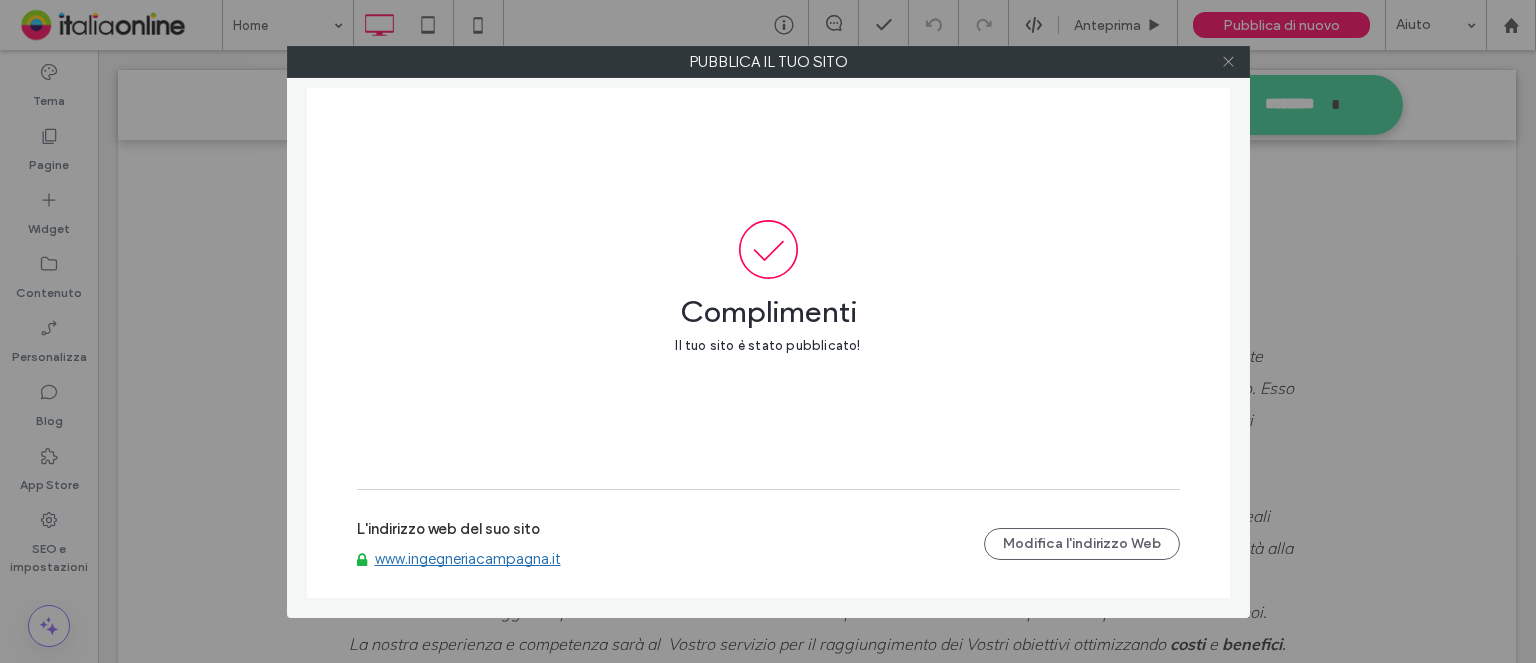click 